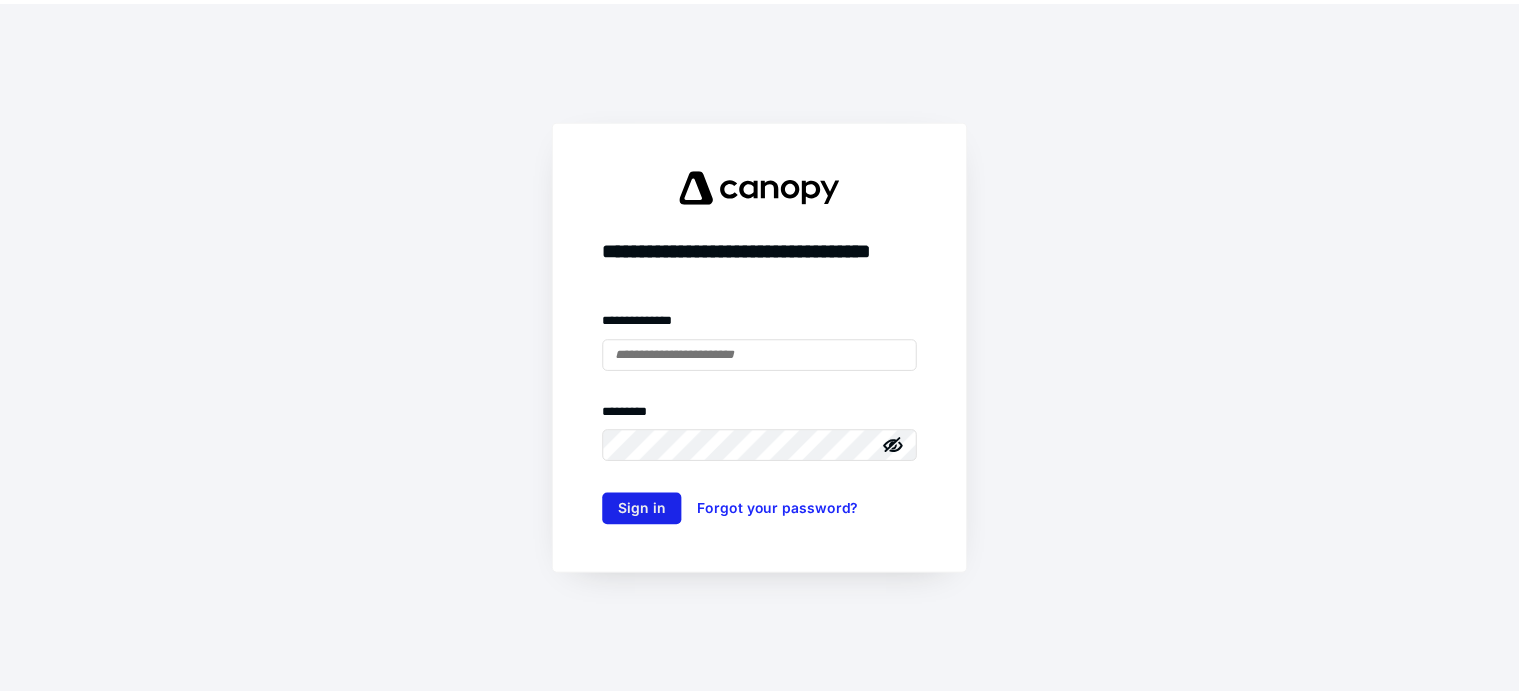 scroll, scrollTop: 0, scrollLeft: 0, axis: both 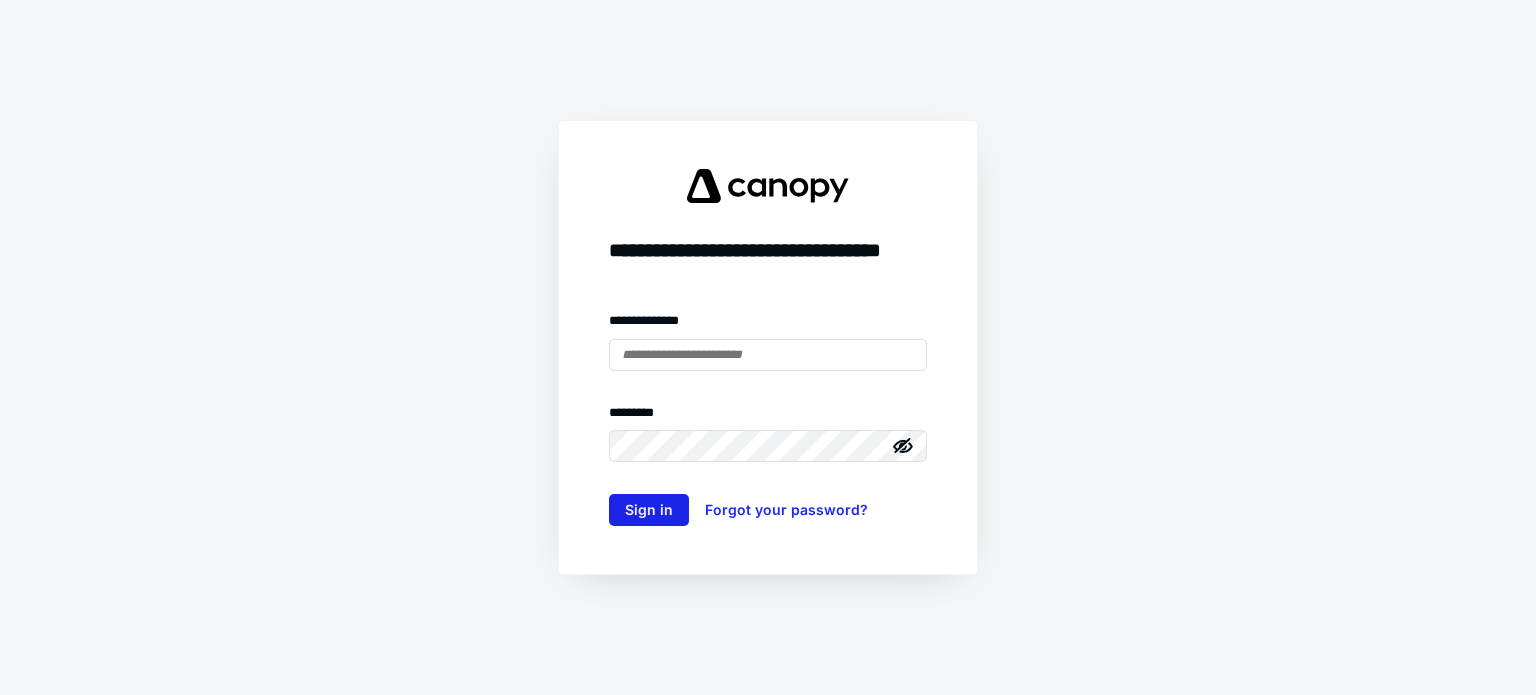 type on "**********" 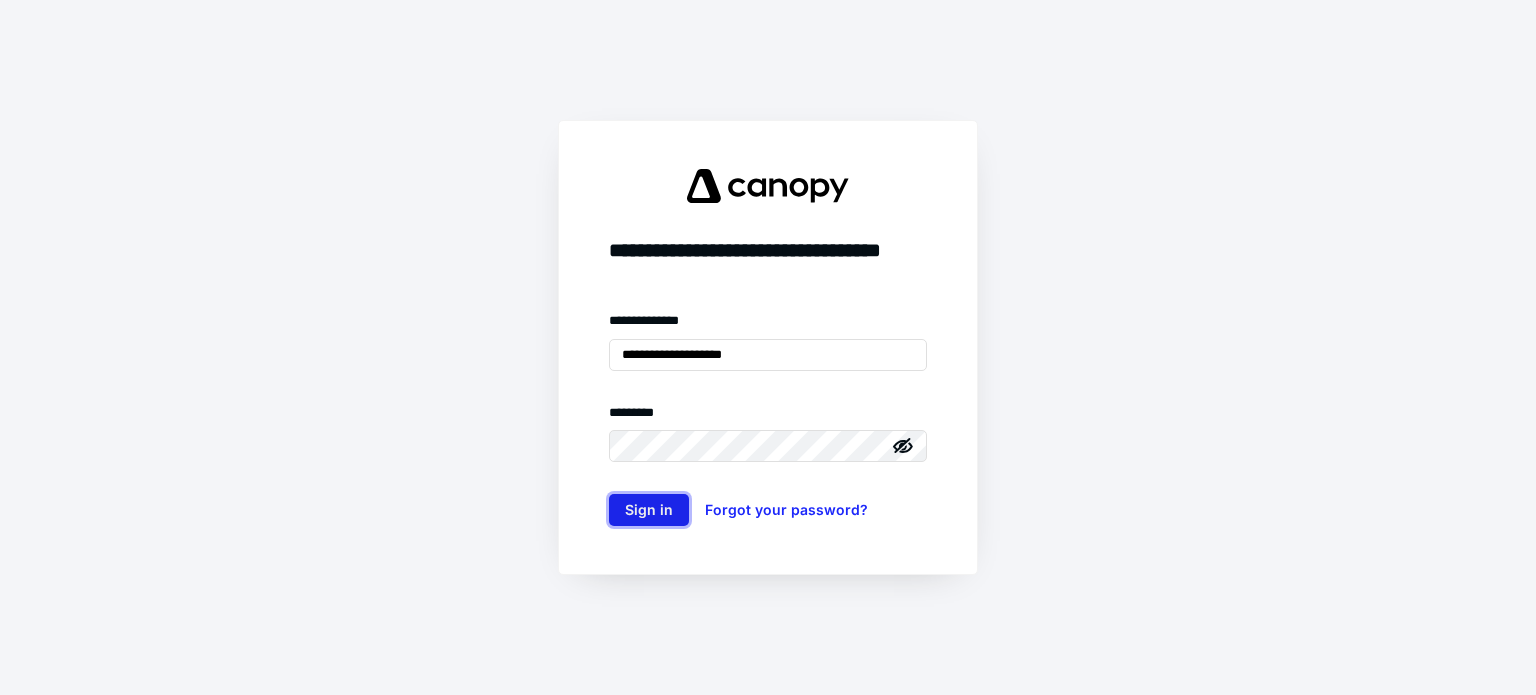 click on "Sign in" at bounding box center (649, 510) 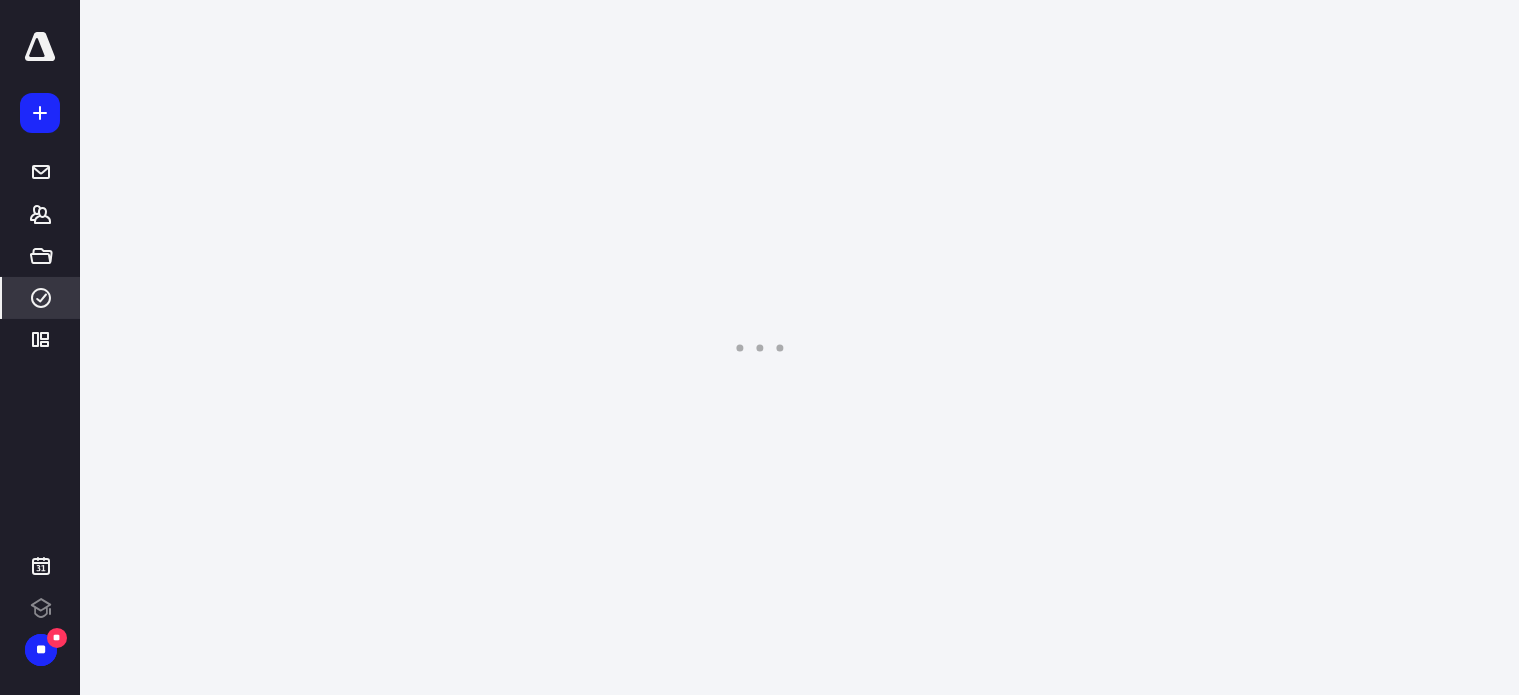 click 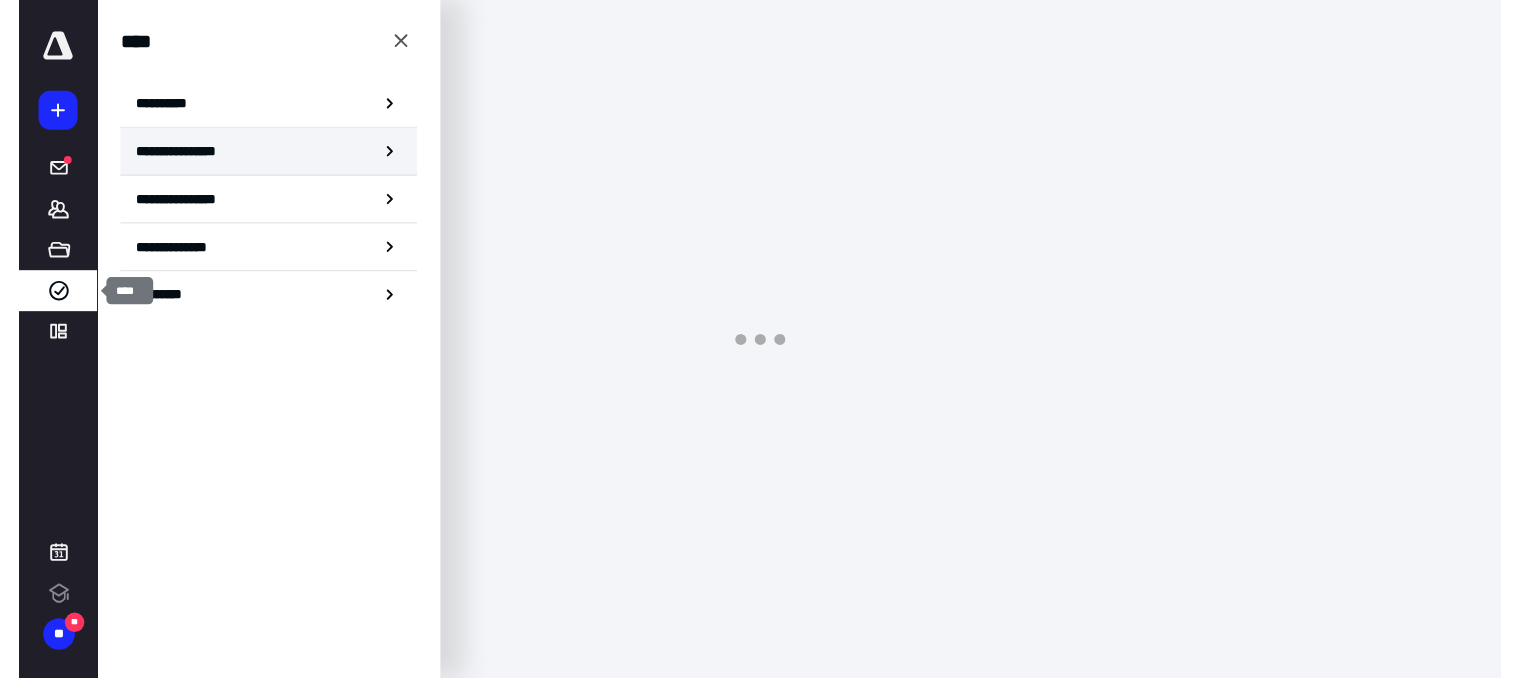 scroll, scrollTop: 0, scrollLeft: 0, axis: both 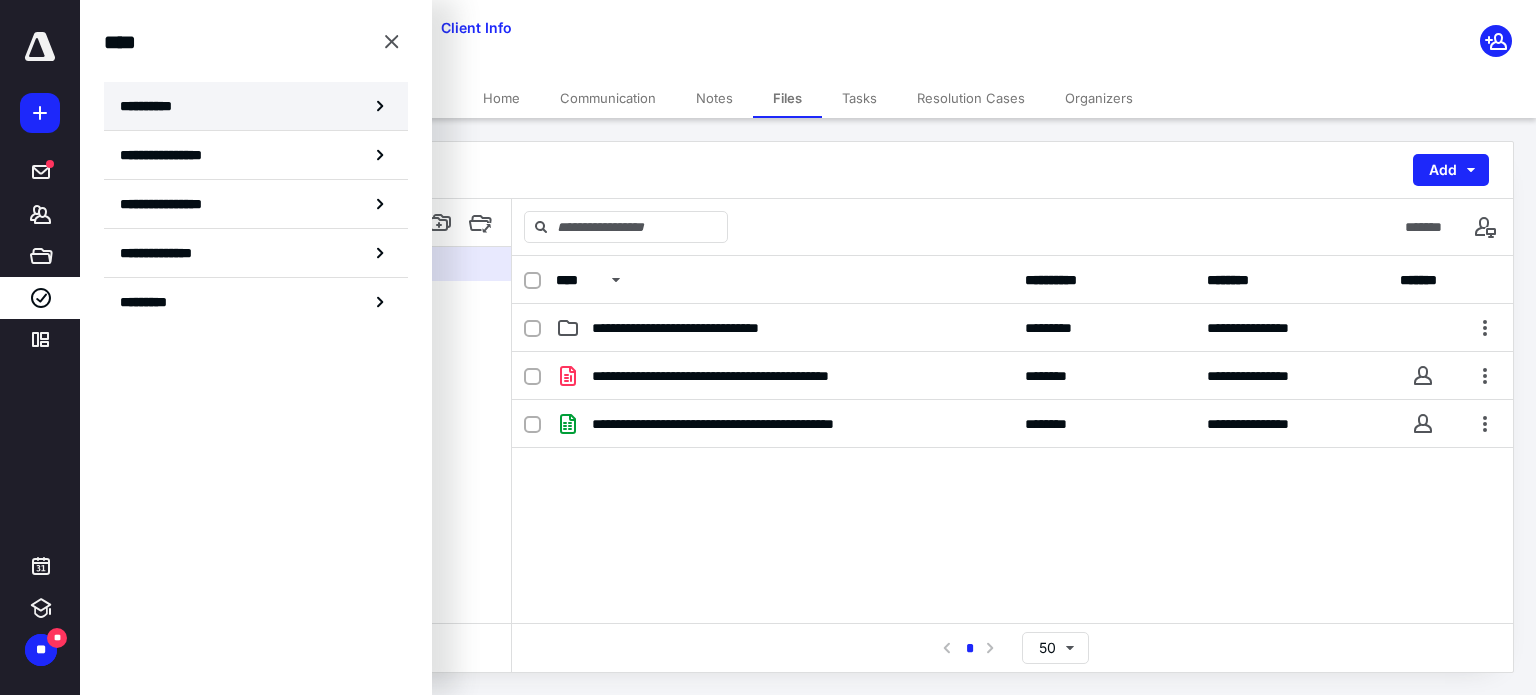 click on "**********" at bounding box center (153, 106) 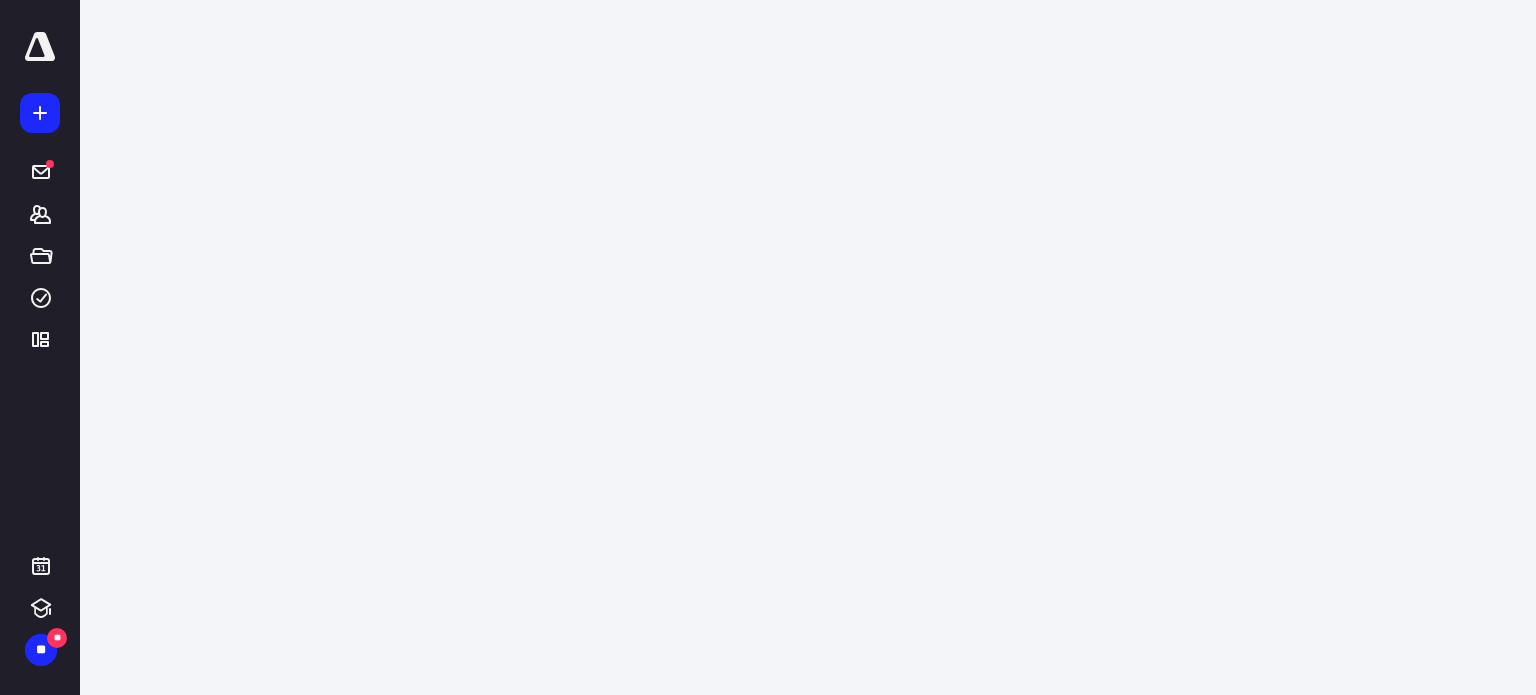 click on "**********" at bounding box center [40, 347] 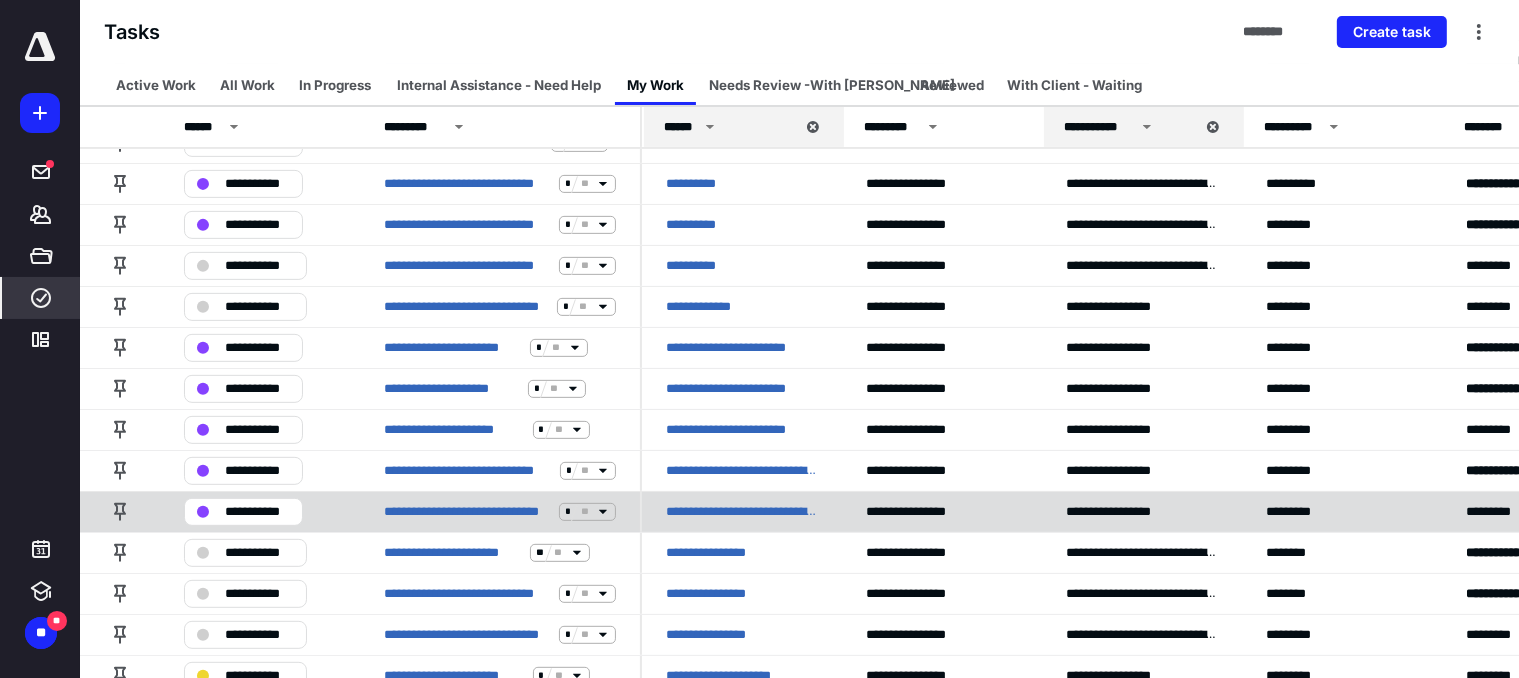 scroll, scrollTop: 700, scrollLeft: 0, axis: vertical 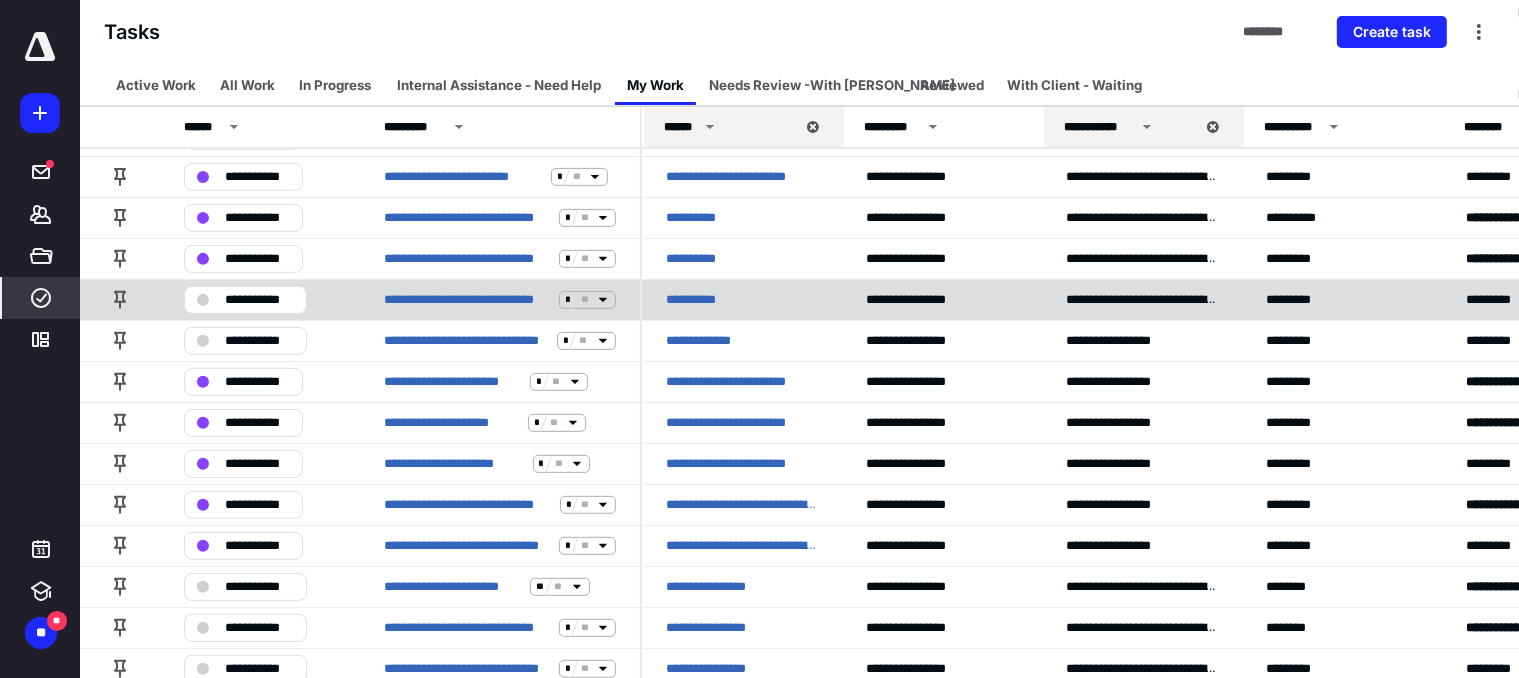 click at bounding box center (203, 300) 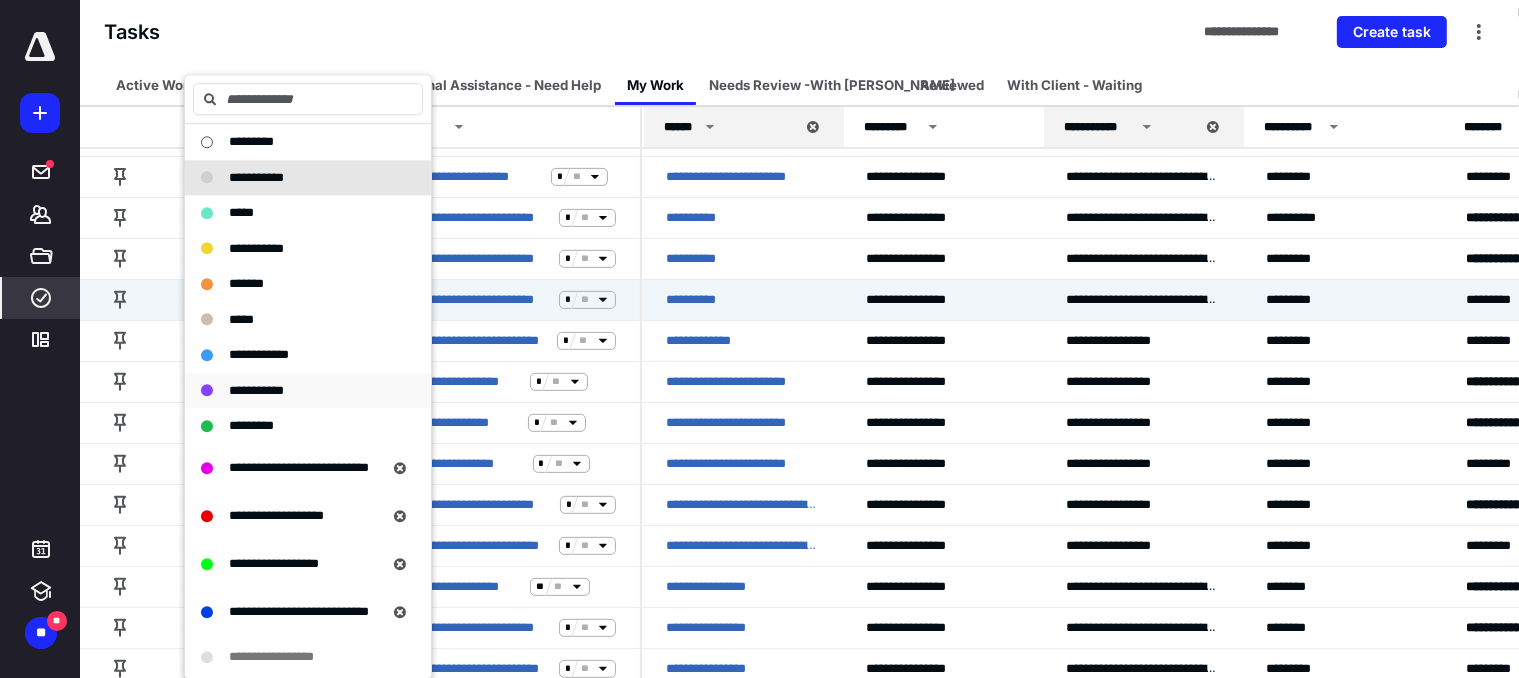 click on "**********" at bounding box center [256, 390] 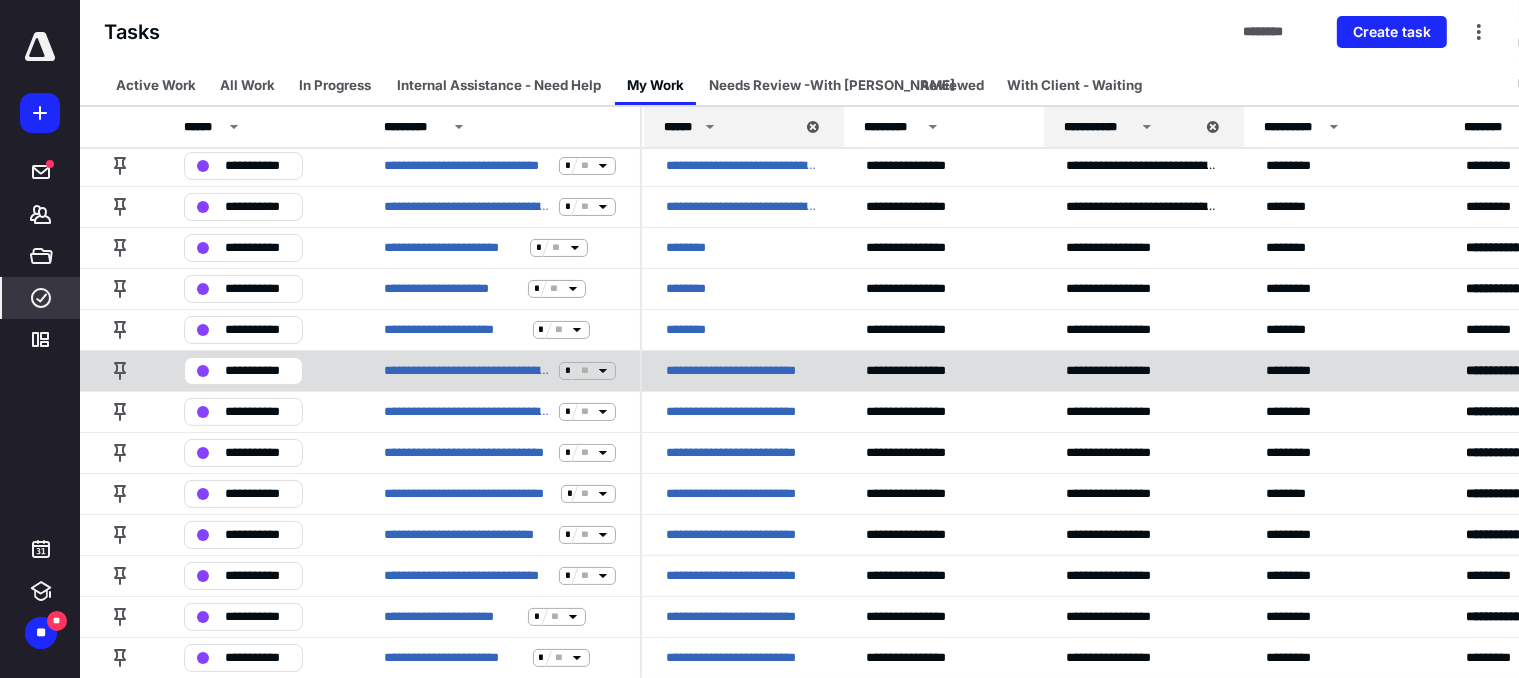 scroll, scrollTop: 100, scrollLeft: 0, axis: vertical 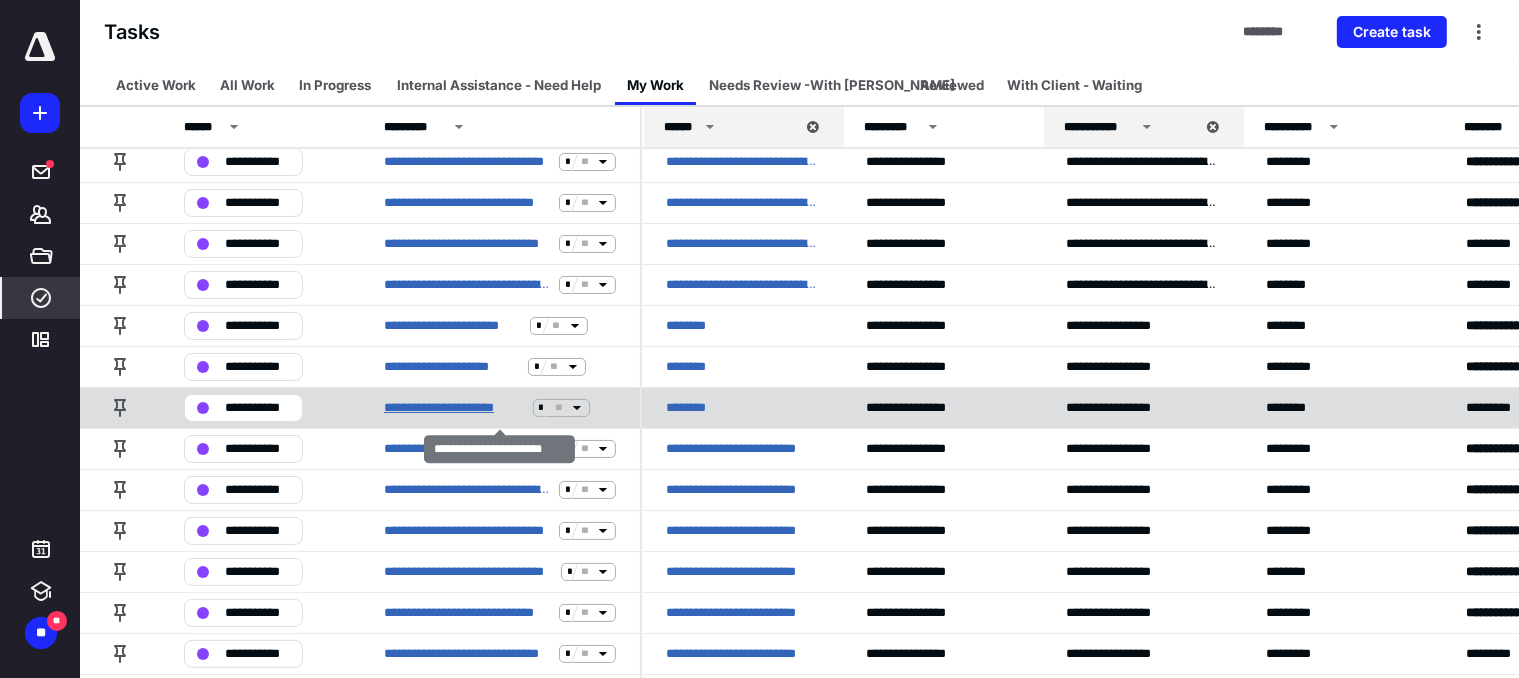 click on "**********" at bounding box center [454, 408] 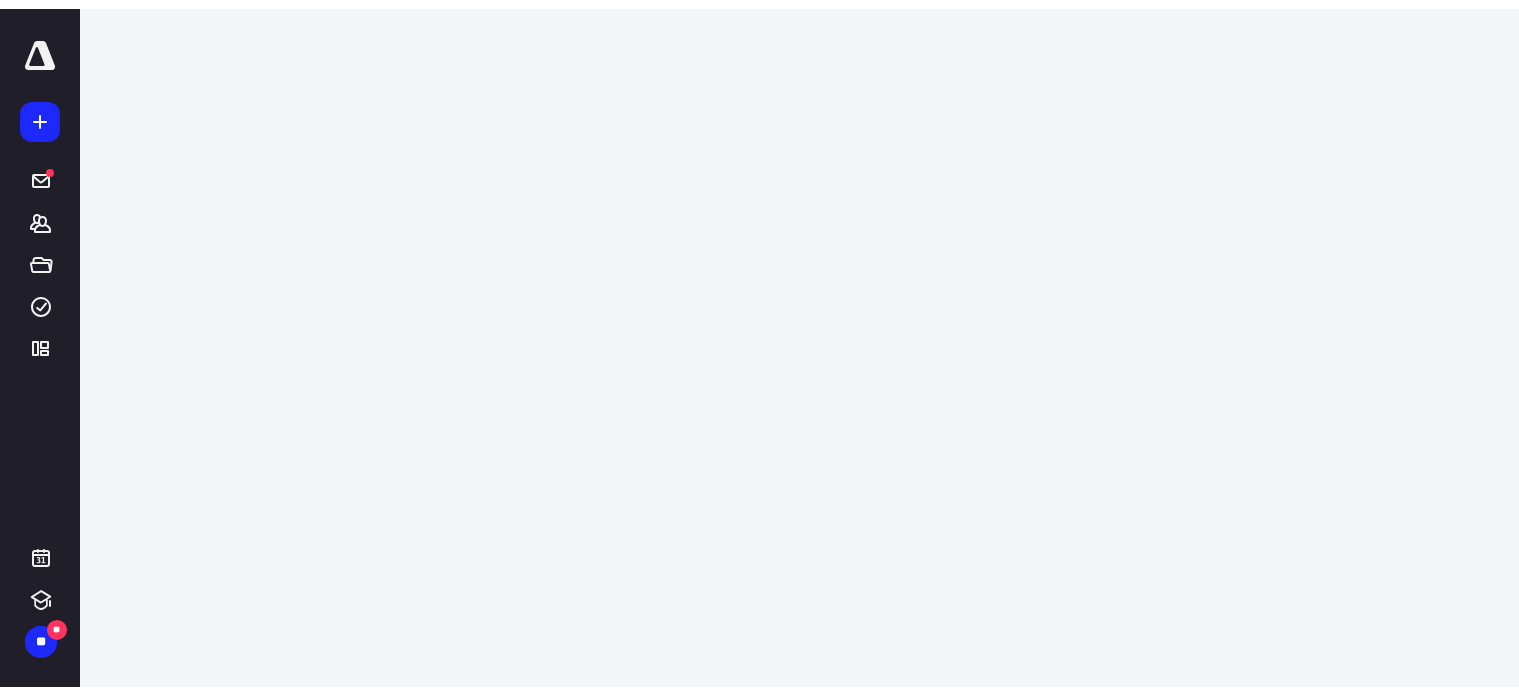 scroll, scrollTop: 0, scrollLeft: 0, axis: both 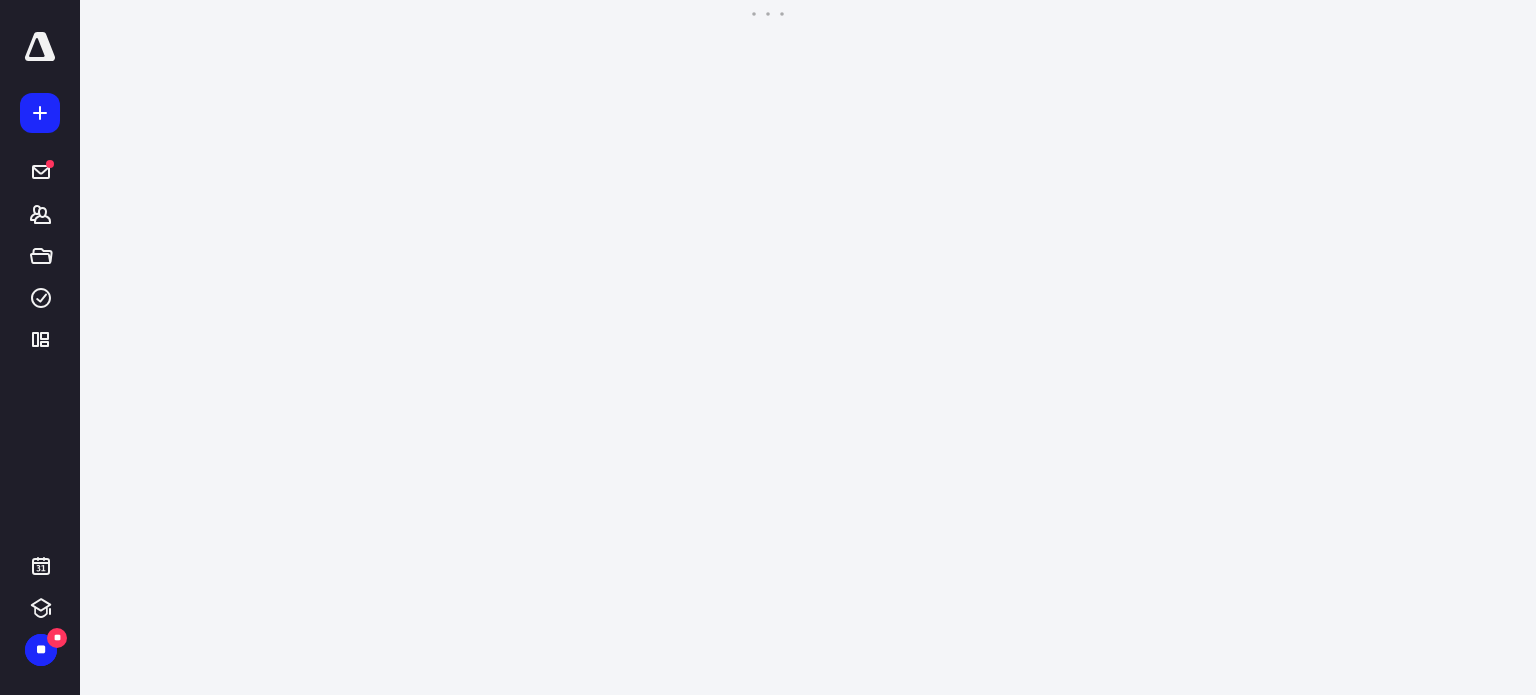 click on "**********" at bounding box center (40, 347) 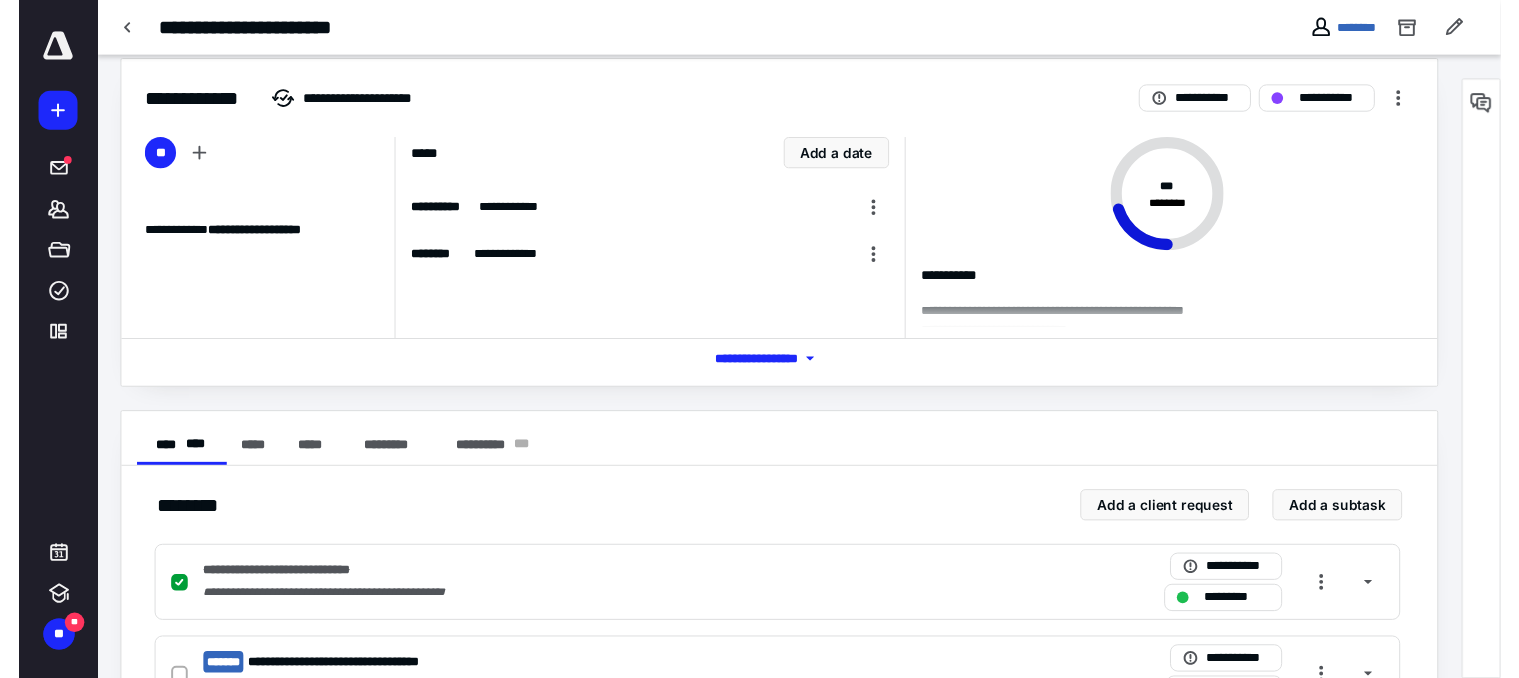 scroll, scrollTop: 0, scrollLeft: 0, axis: both 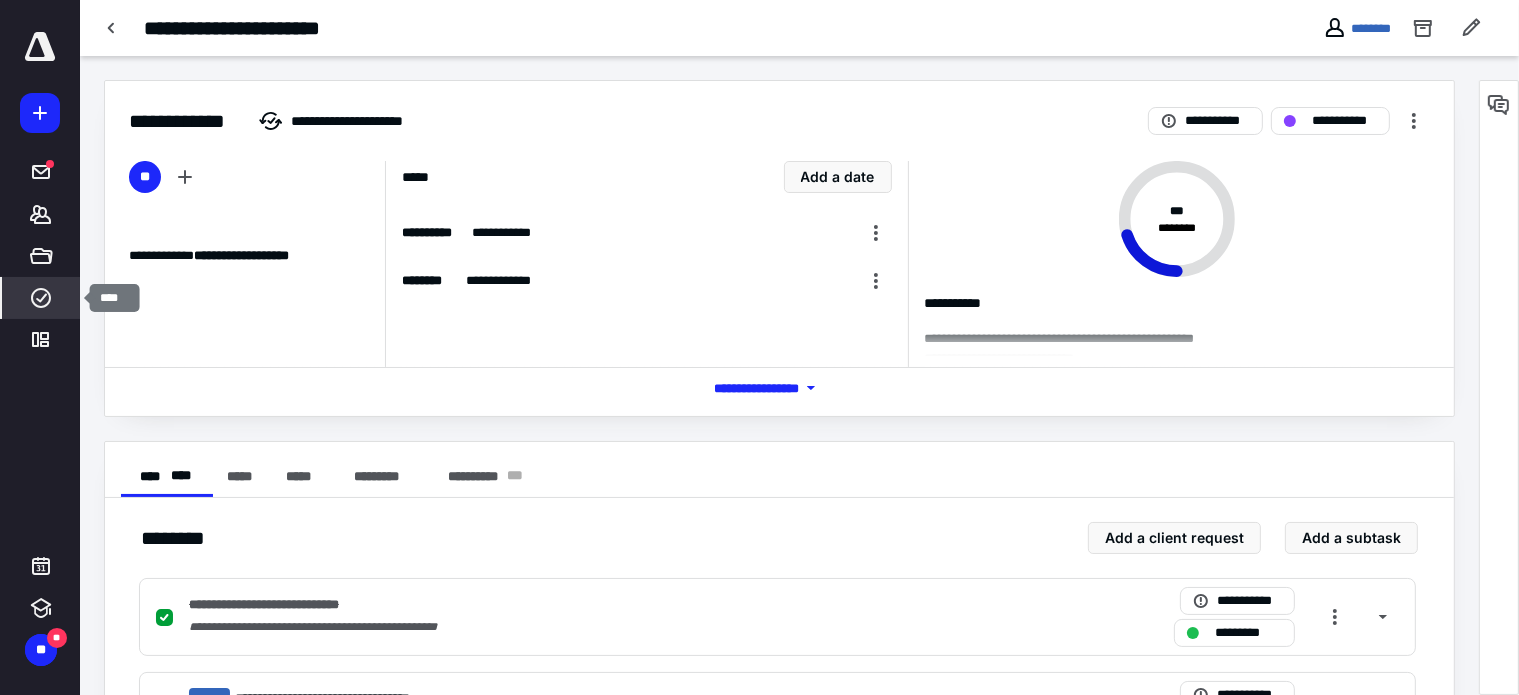 click on "****" at bounding box center (41, 298) 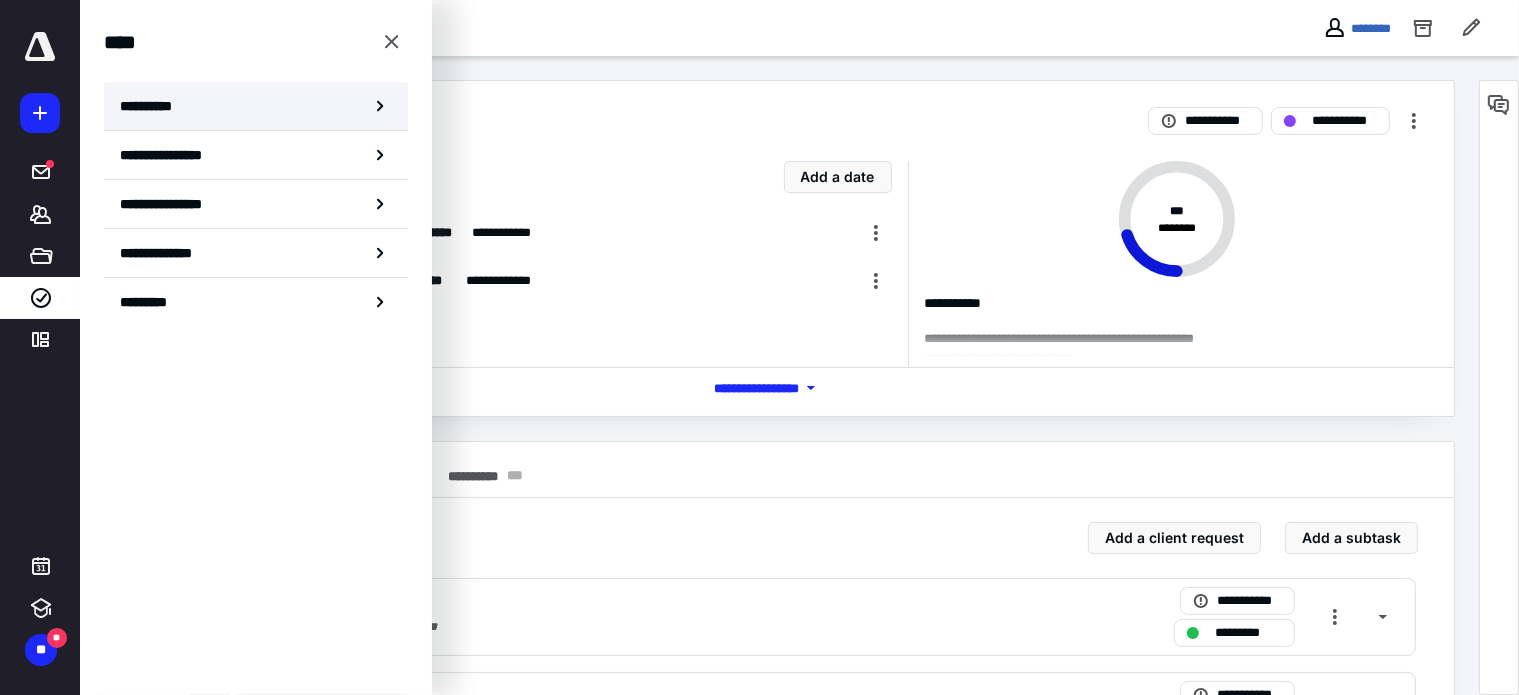 click on "**********" at bounding box center (153, 106) 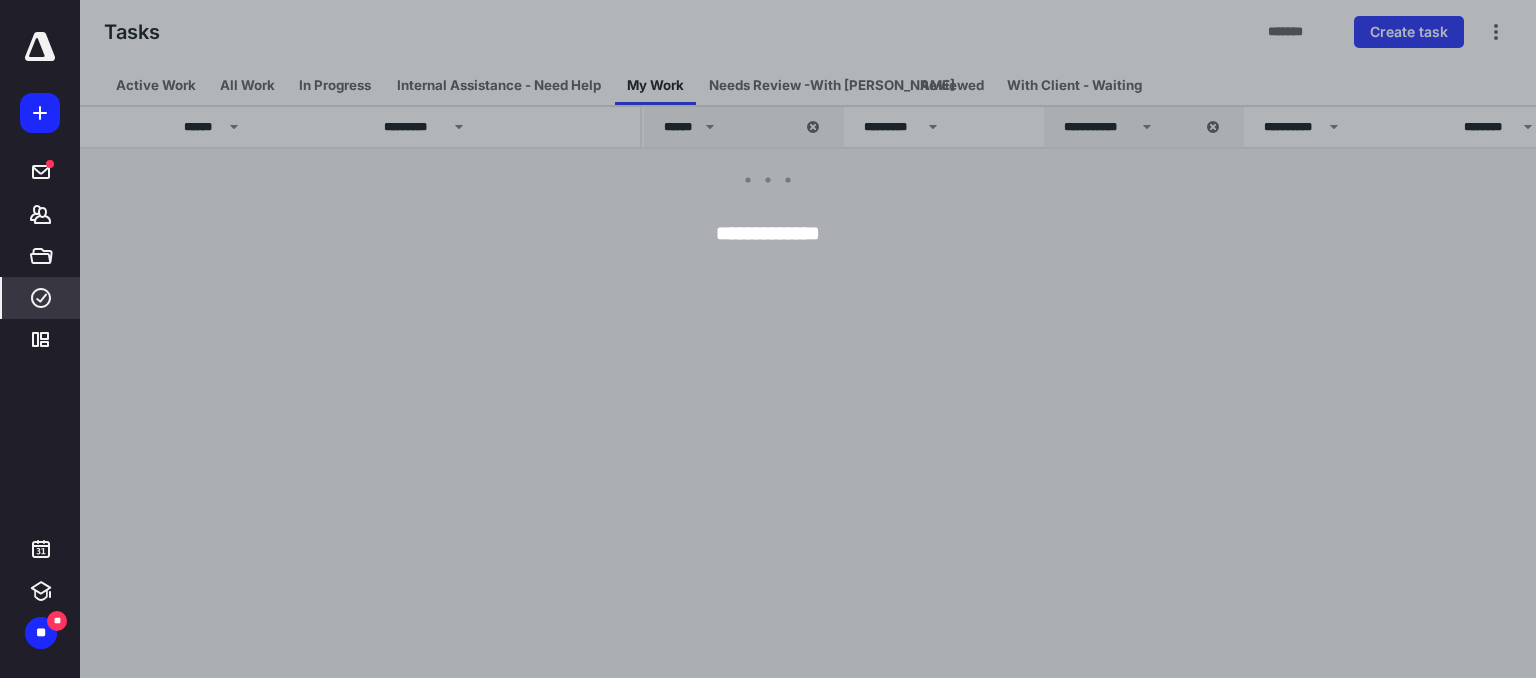 click on "**********" at bounding box center (40, 339) 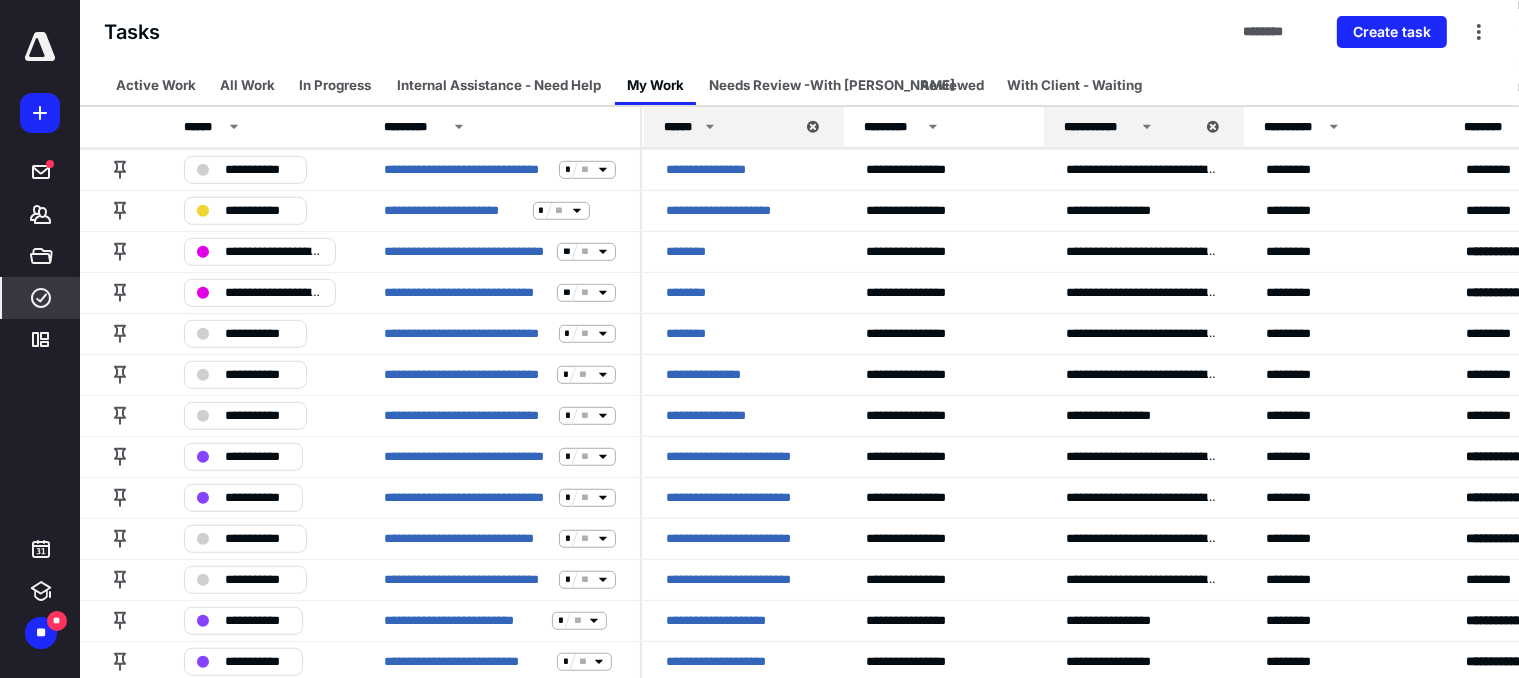 scroll, scrollTop: 1200, scrollLeft: 0, axis: vertical 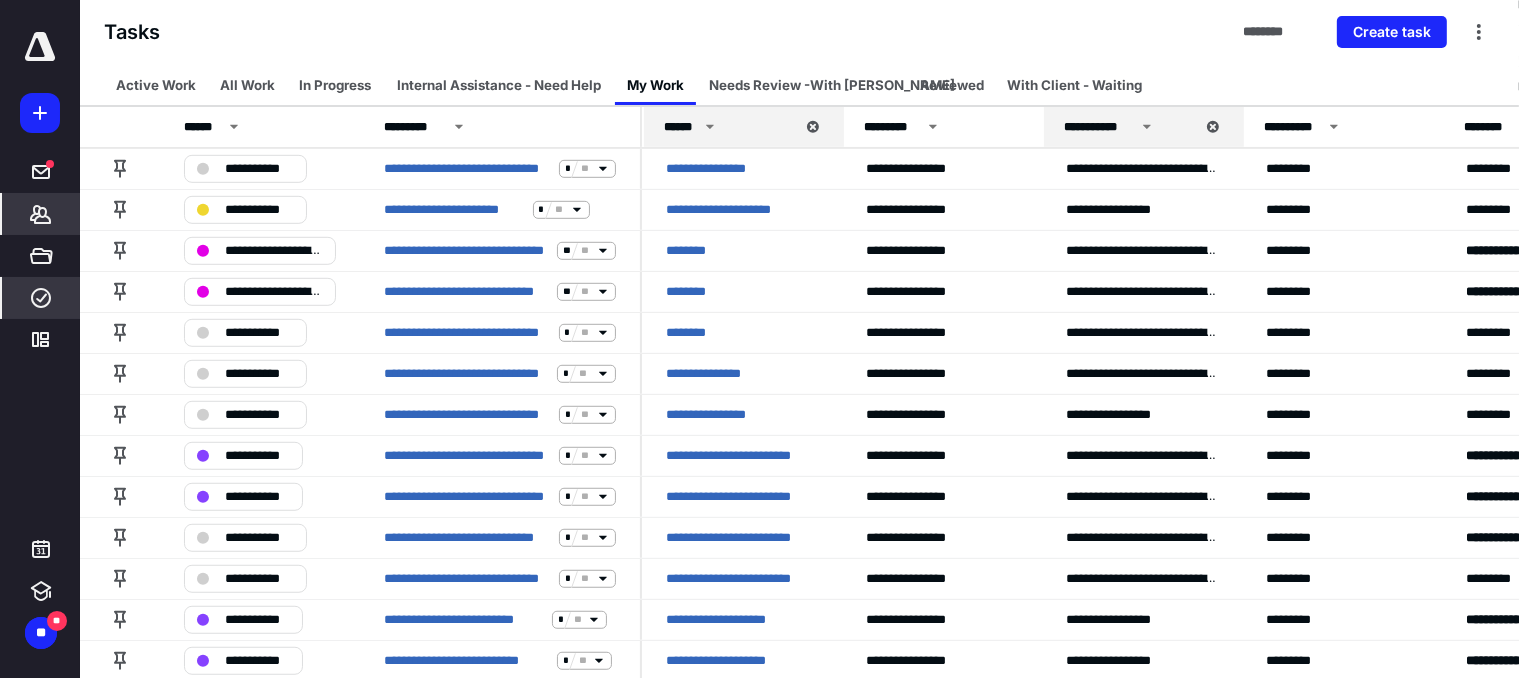 click 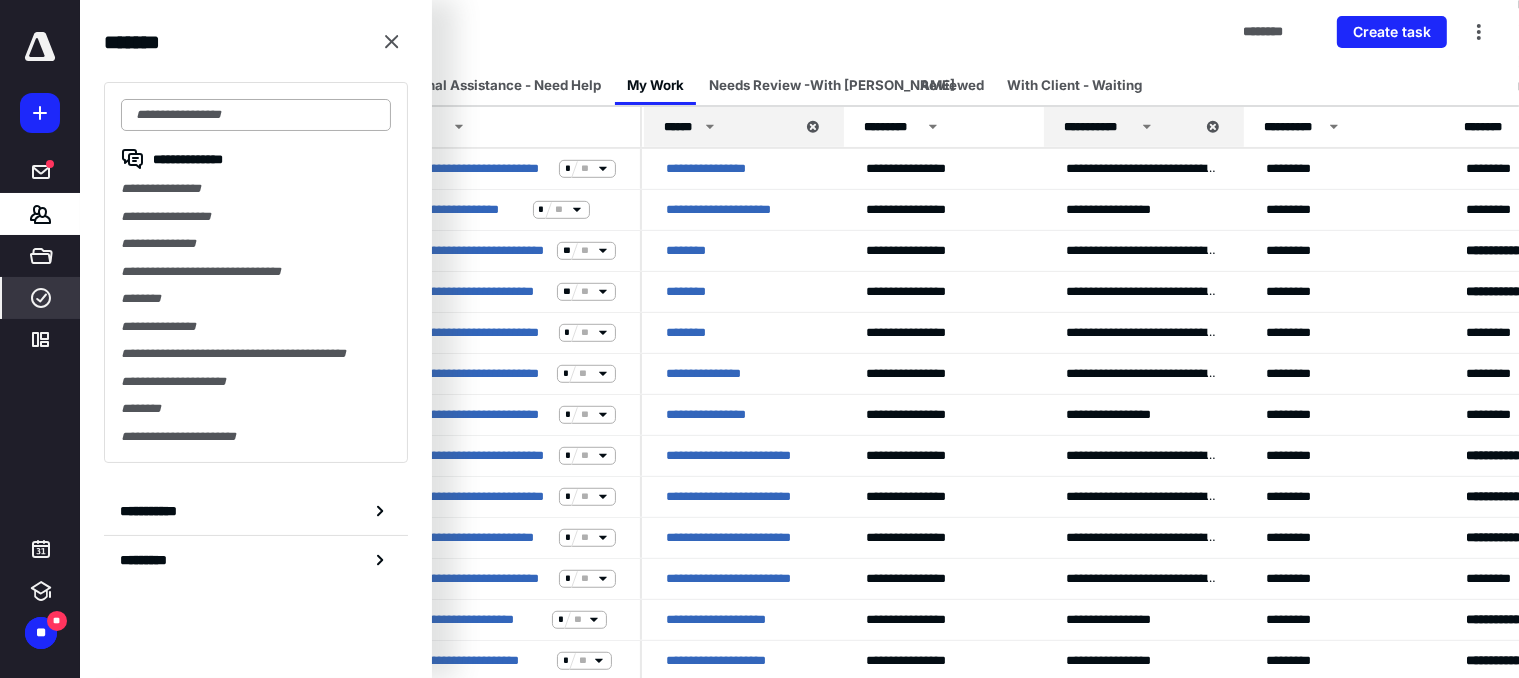 click at bounding box center [256, 115] 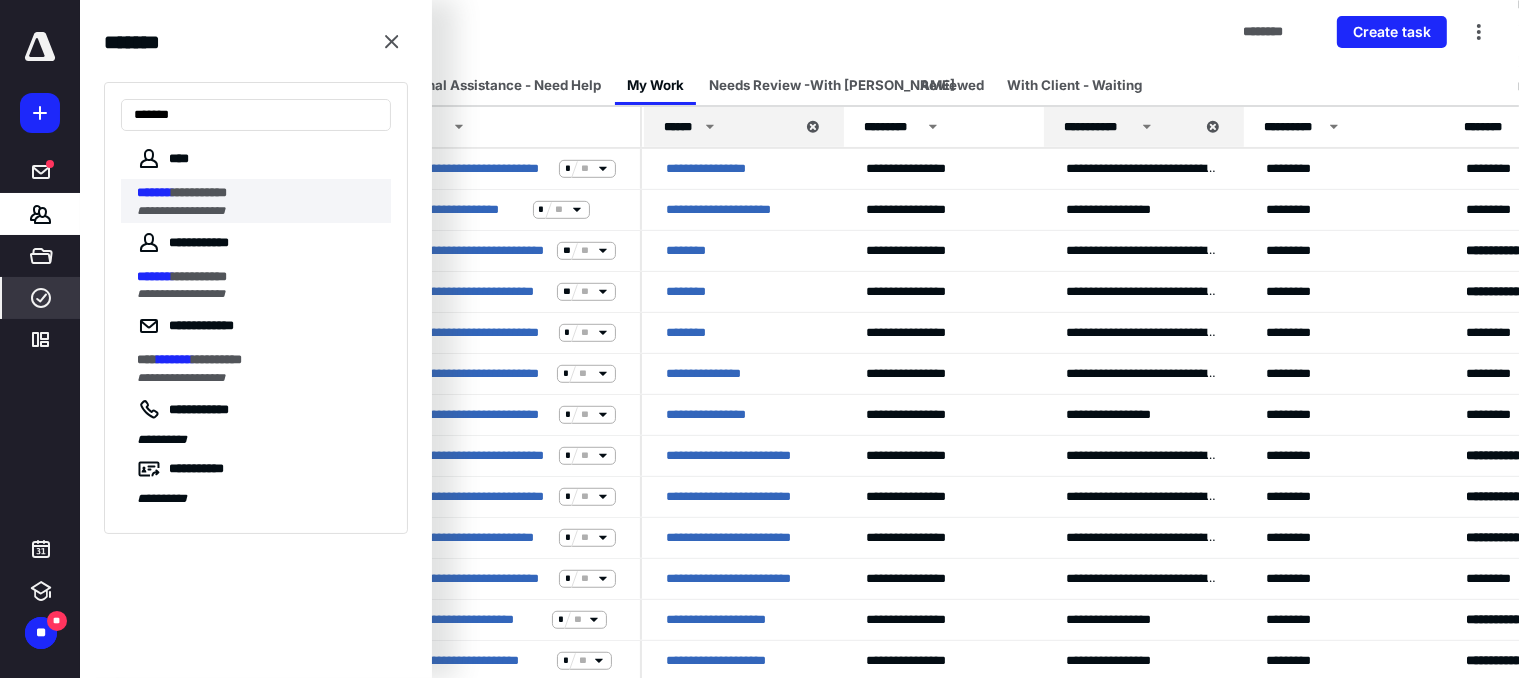 type on "*******" 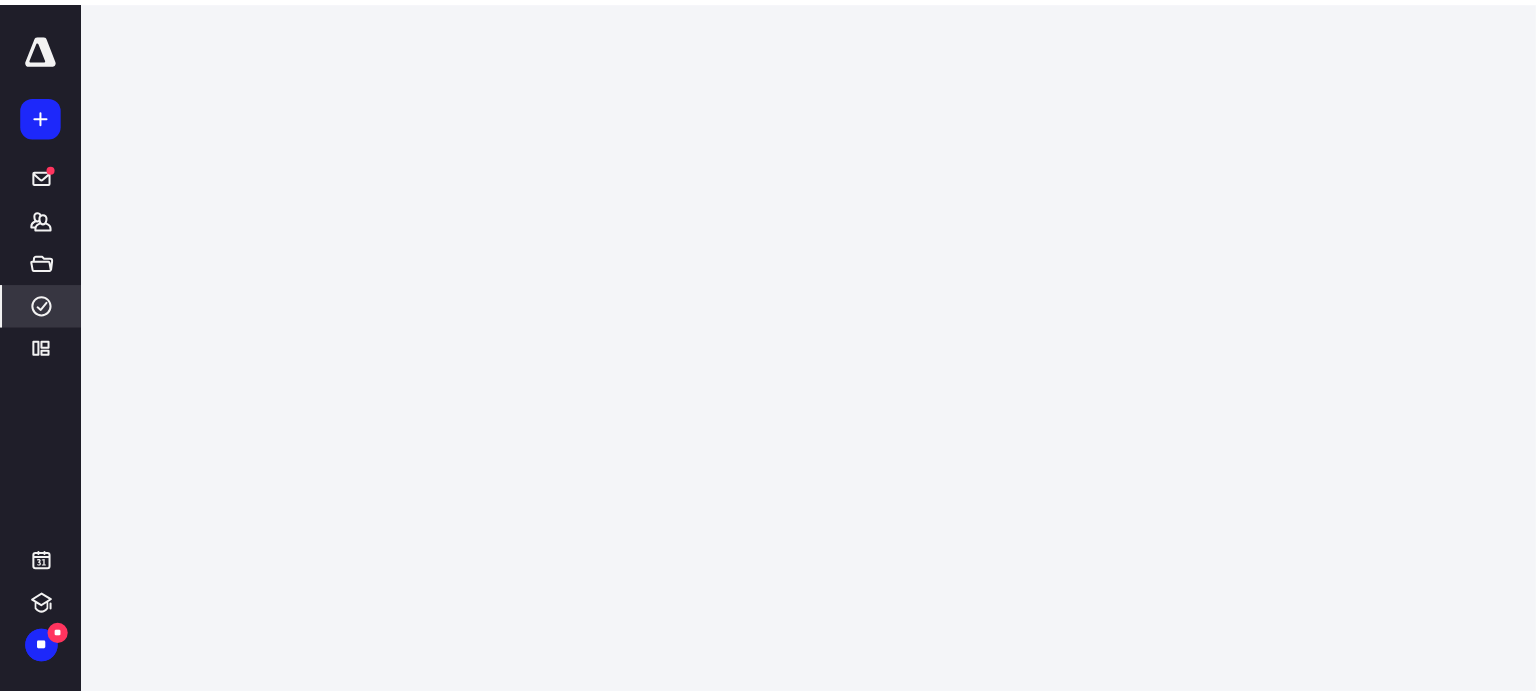 scroll, scrollTop: 0, scrollLeft: 0, axis: both 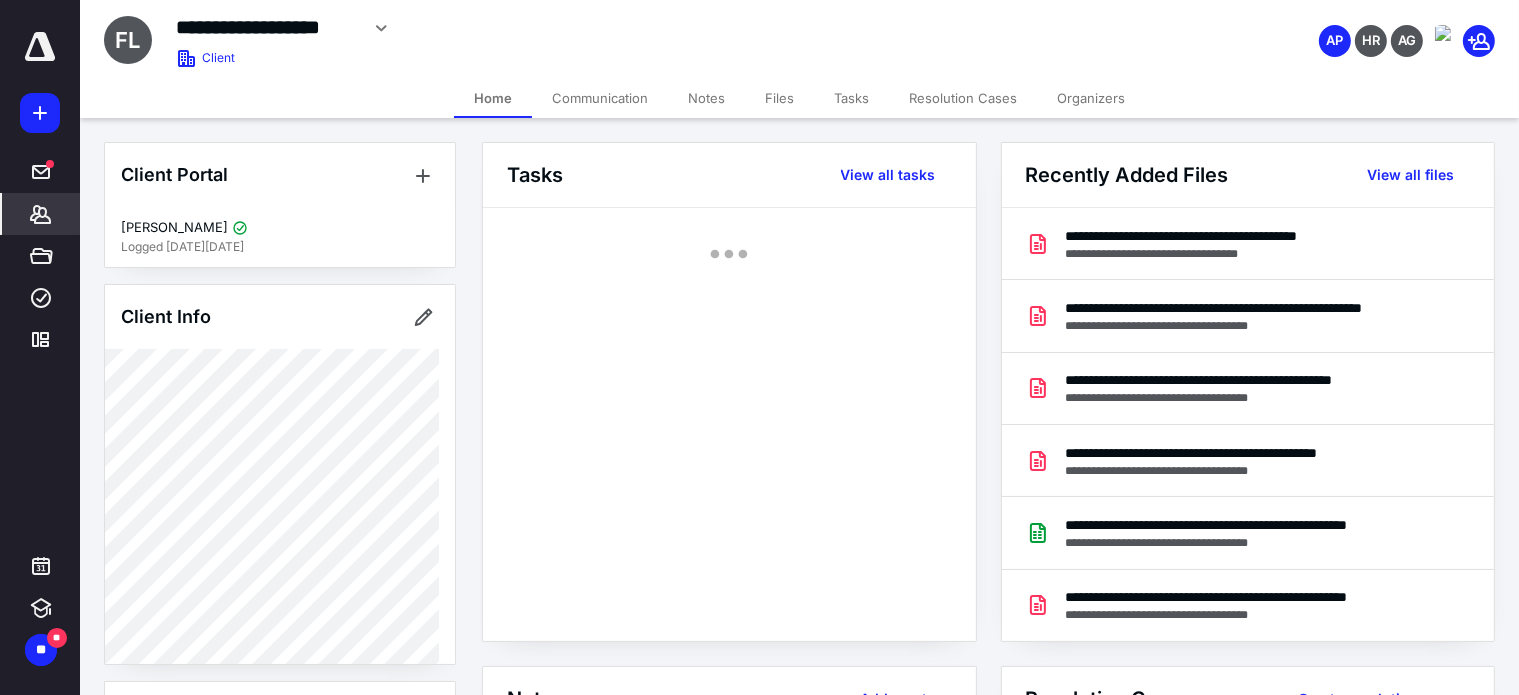 click on "**********" at bounding box center (40, 347) 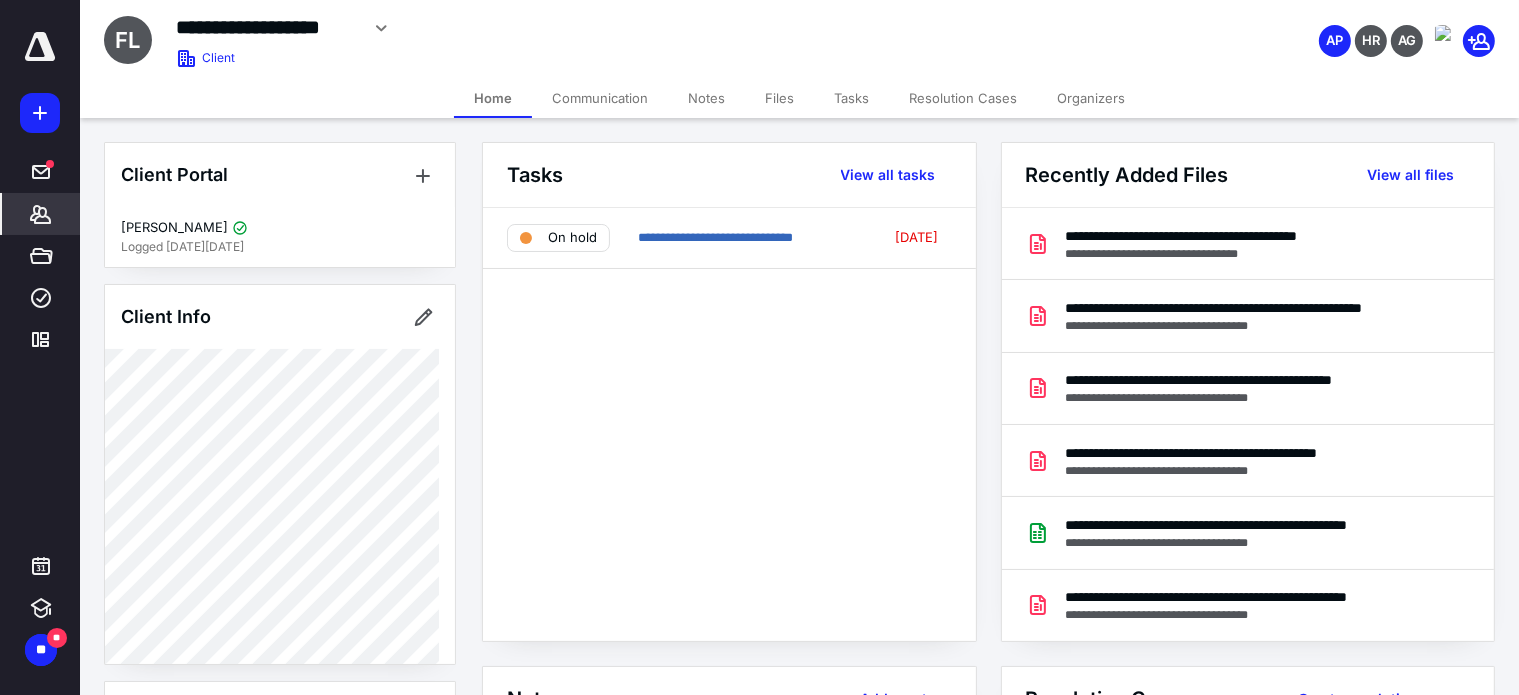 click on "Files" at bounding box center (779, 98) 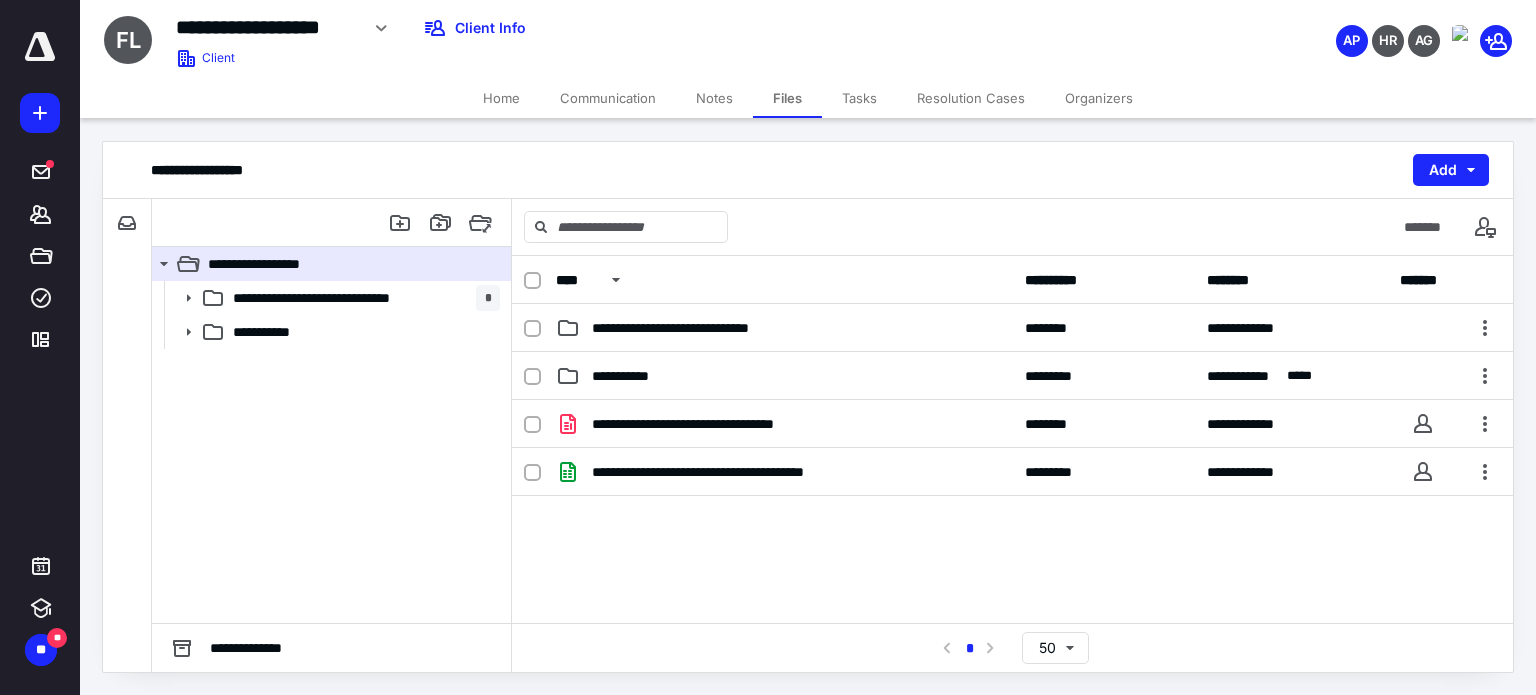 click on "Tasks" at bounding box center [859, 98] 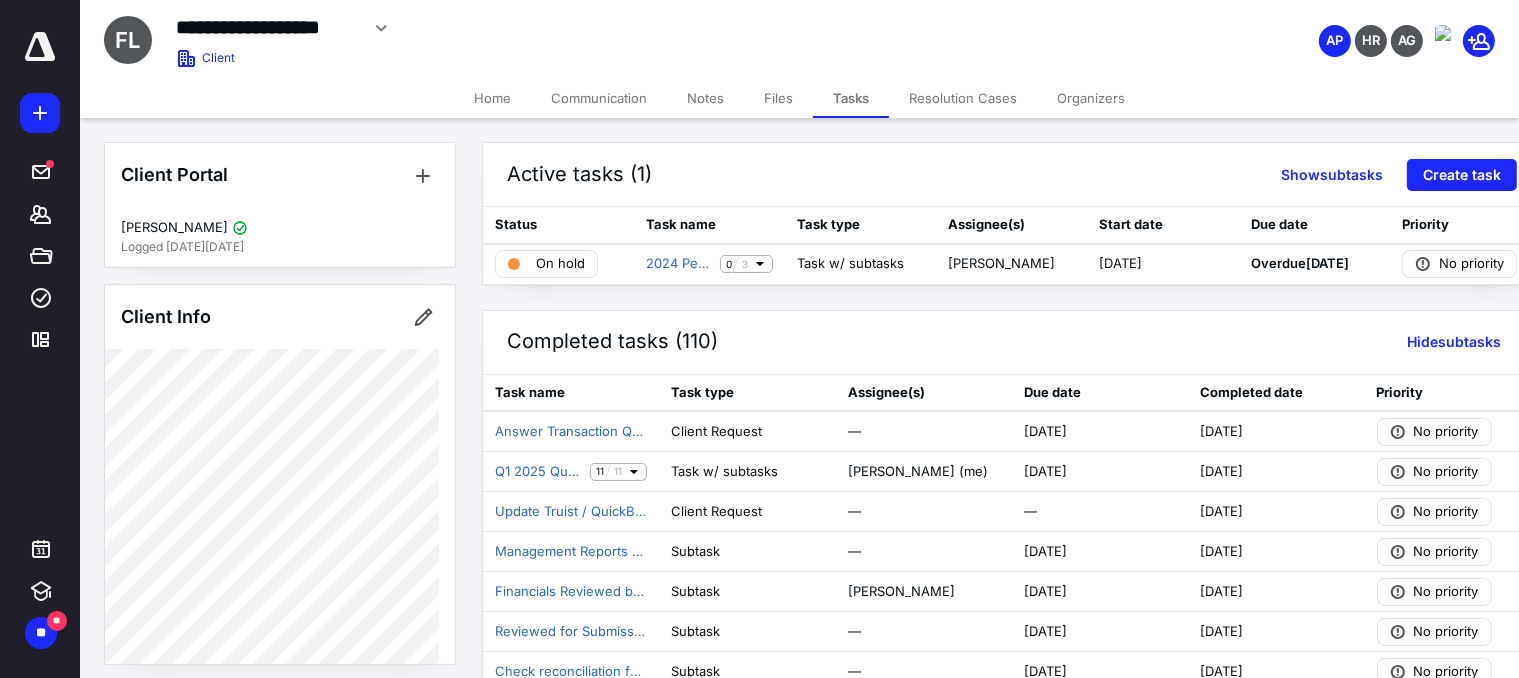 click on "Files" at bounding box center (778, 98) 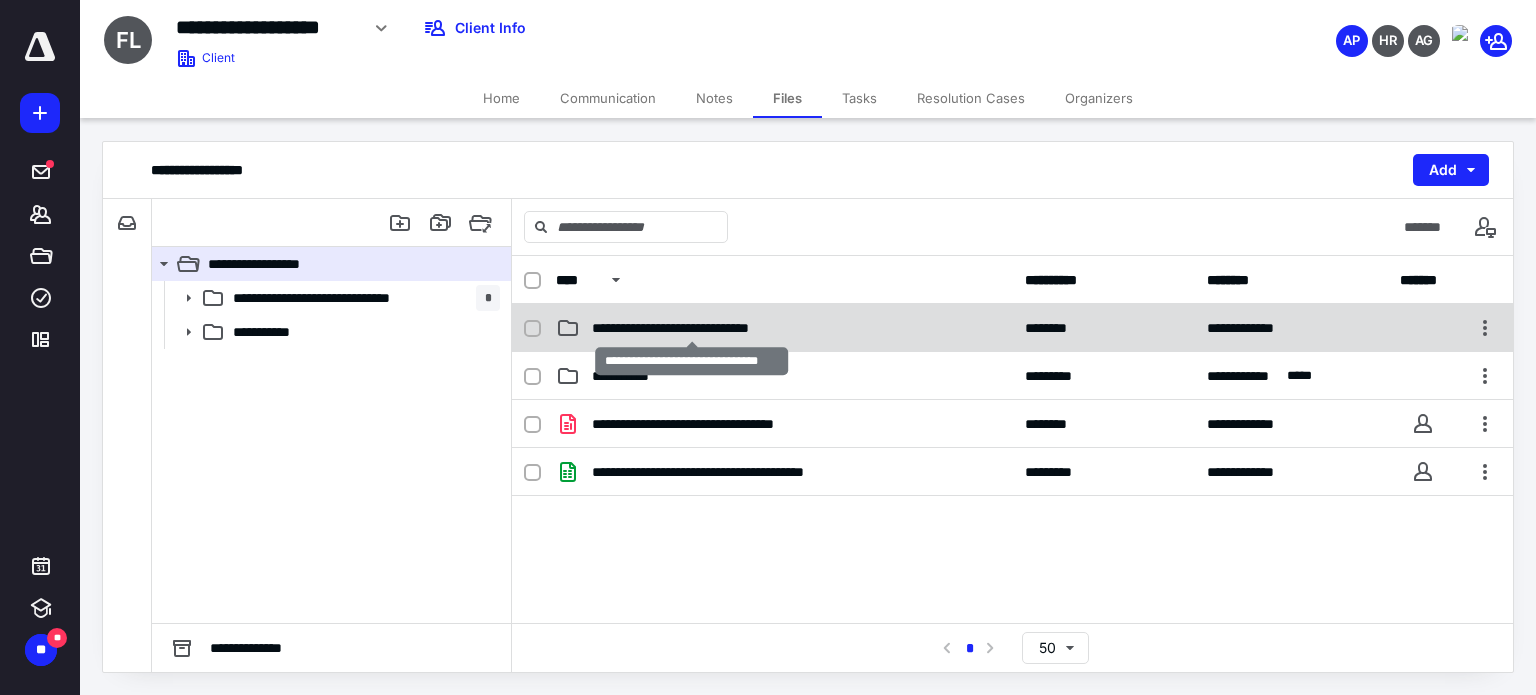 click on "**********" at bounding box center (692, 328) 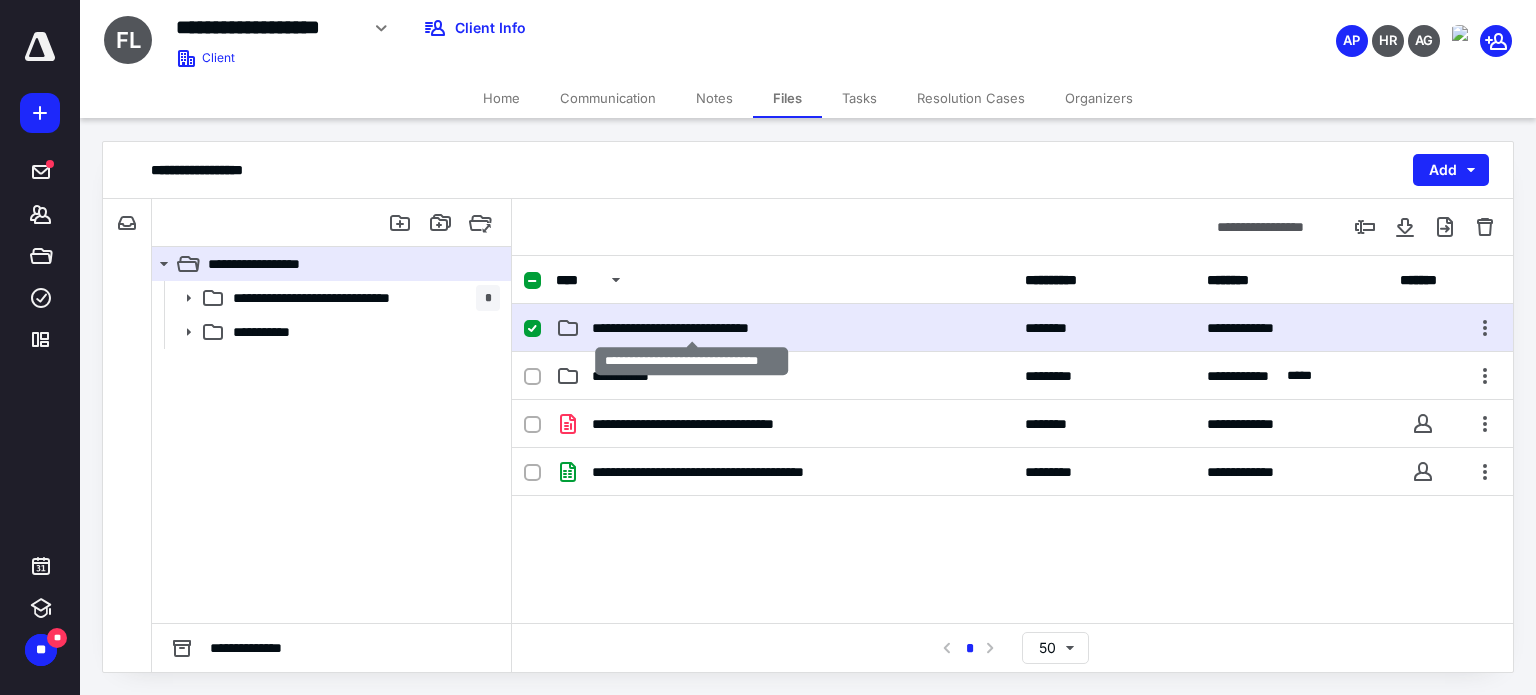 click on "**********" at bounding box center (692, 328) 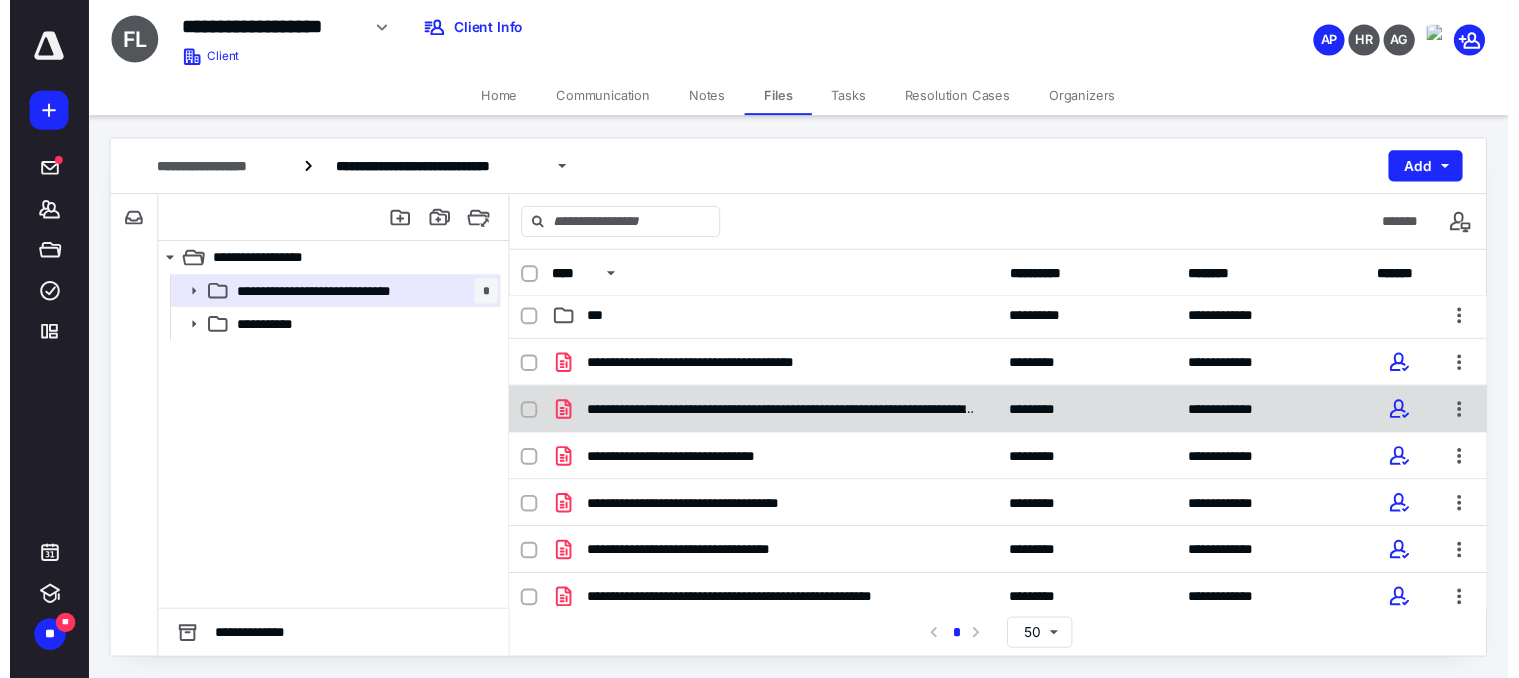 scroll, scrollTop: 0, scrollLeft: 0, axis: both 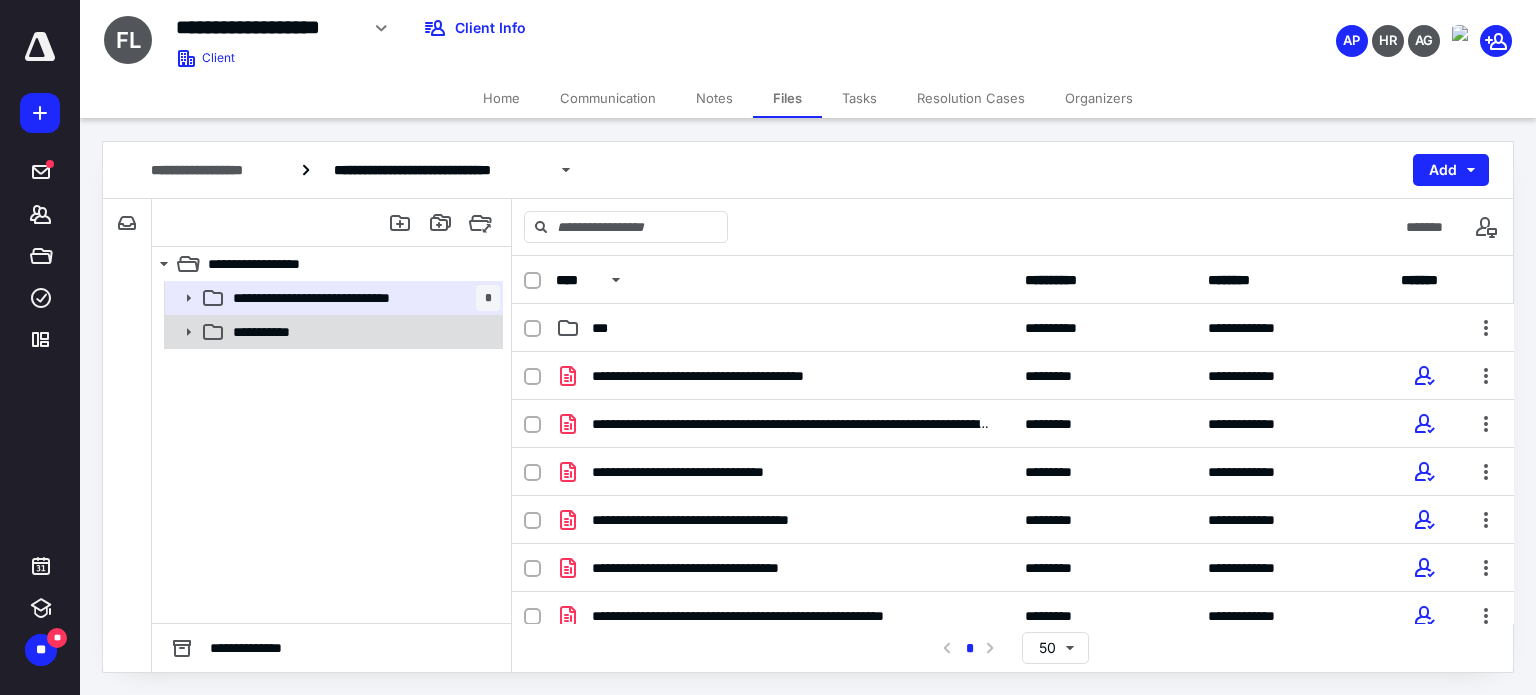 click on "**********" at bounding box center [362, 332] 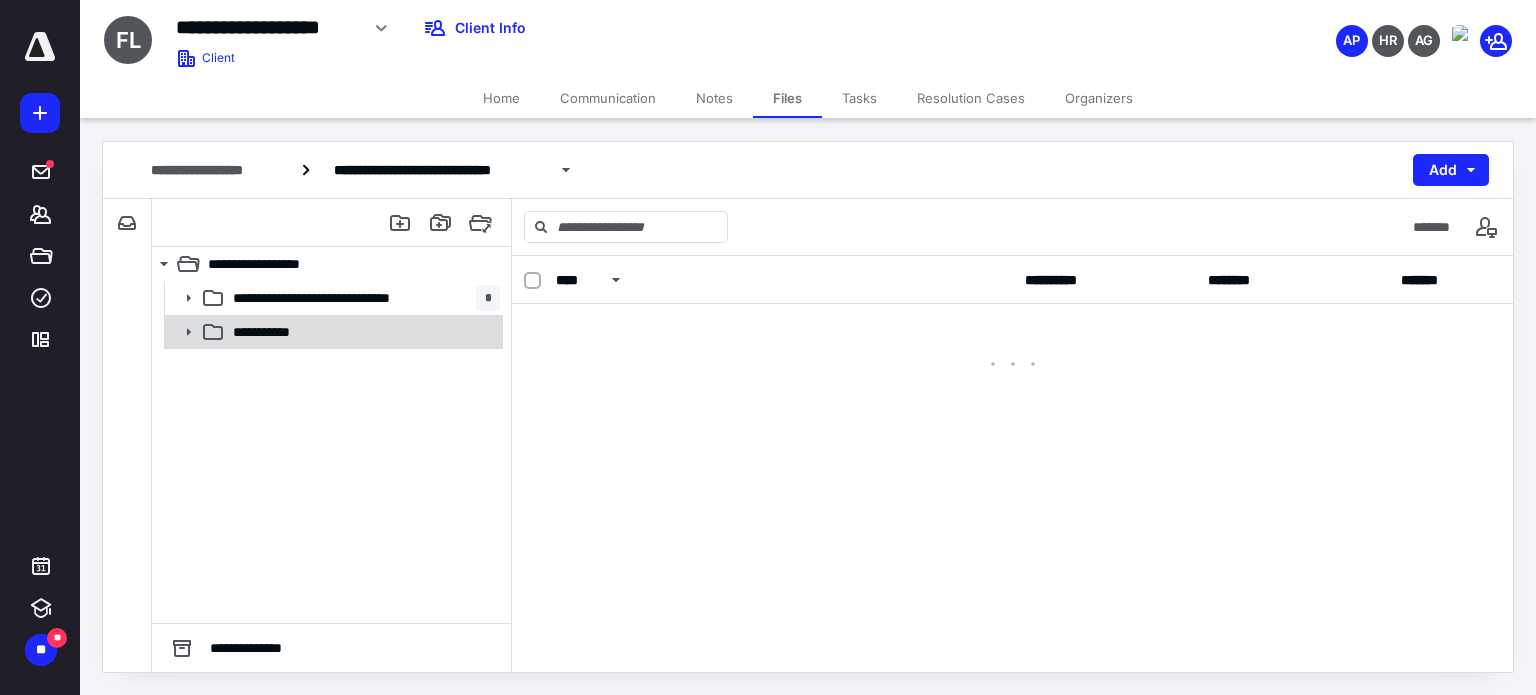 click on "**********" at bounding box center (362, 332) 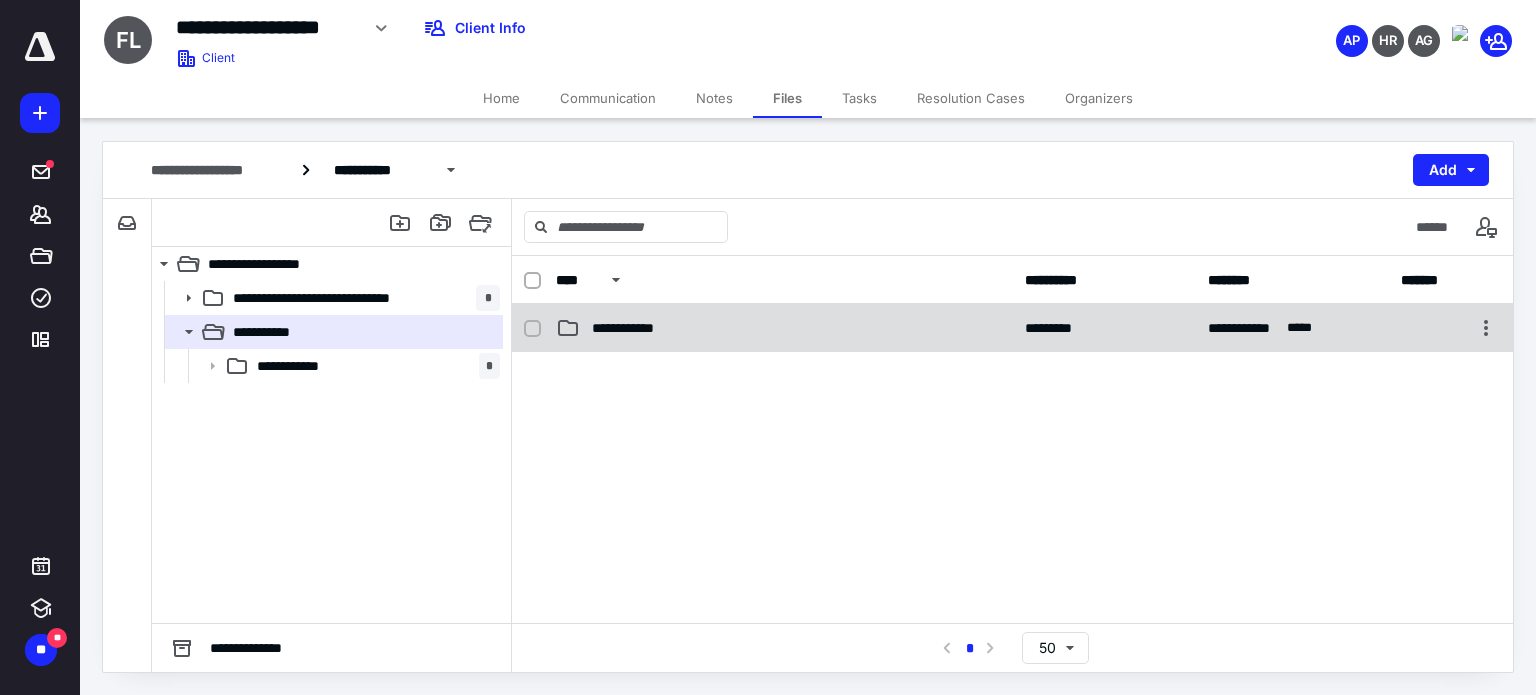 click on "**********" at bounding box center [784, 328] 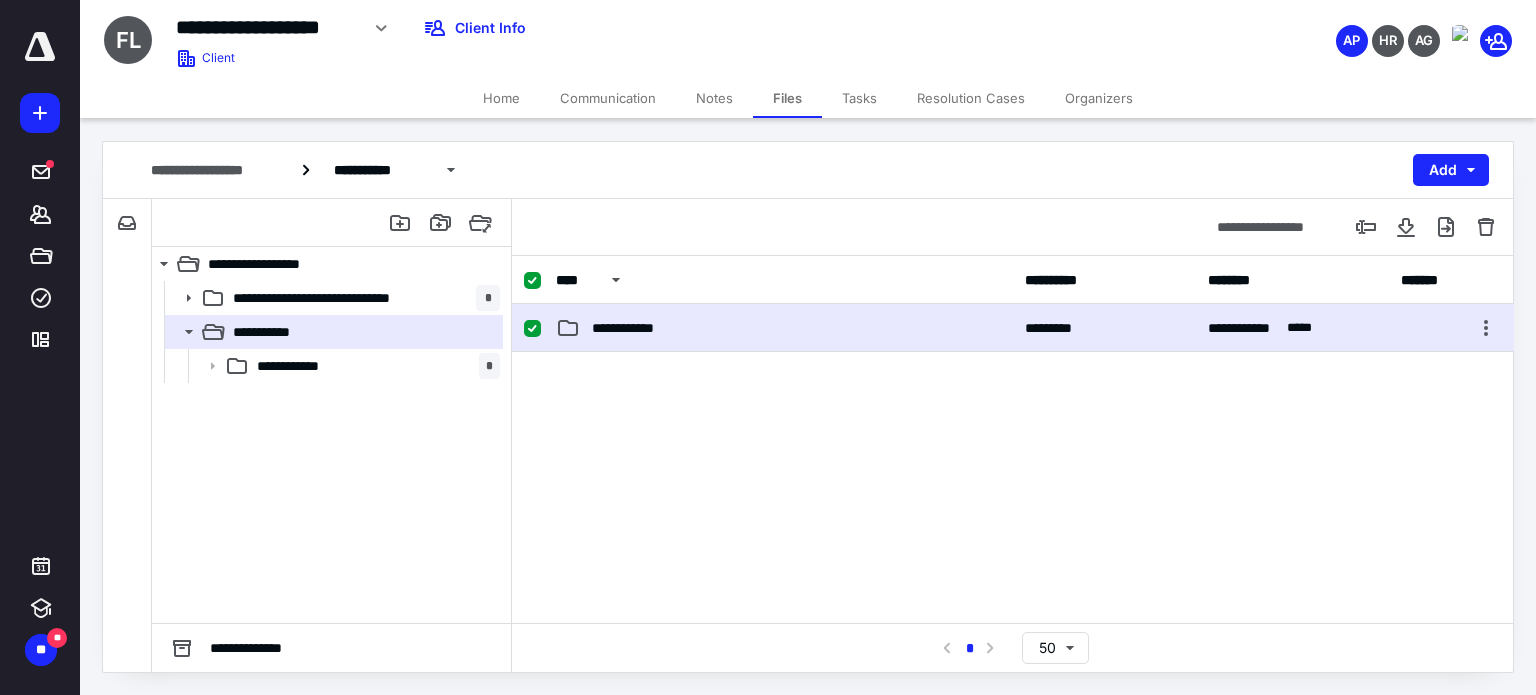 click on "**********" at bounding box center (784, 328) 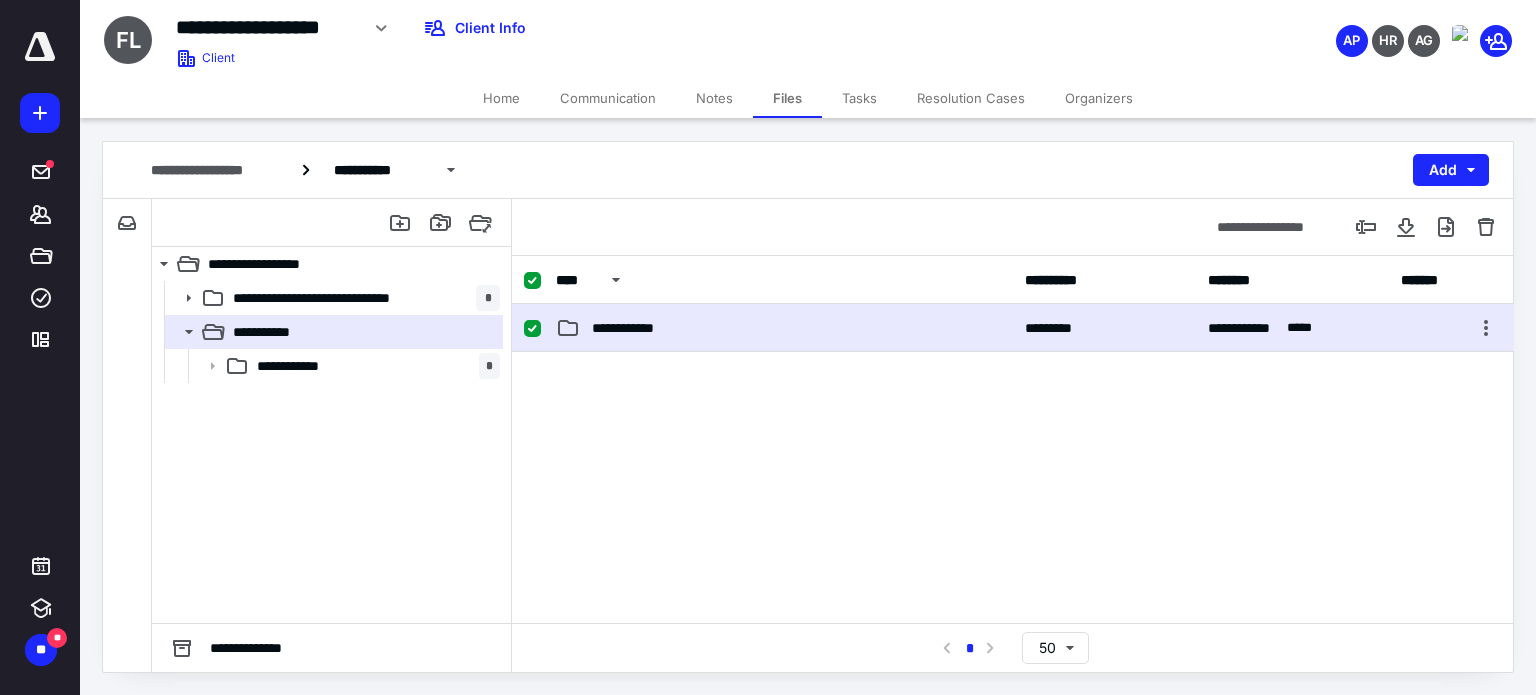 checkbox on "false" 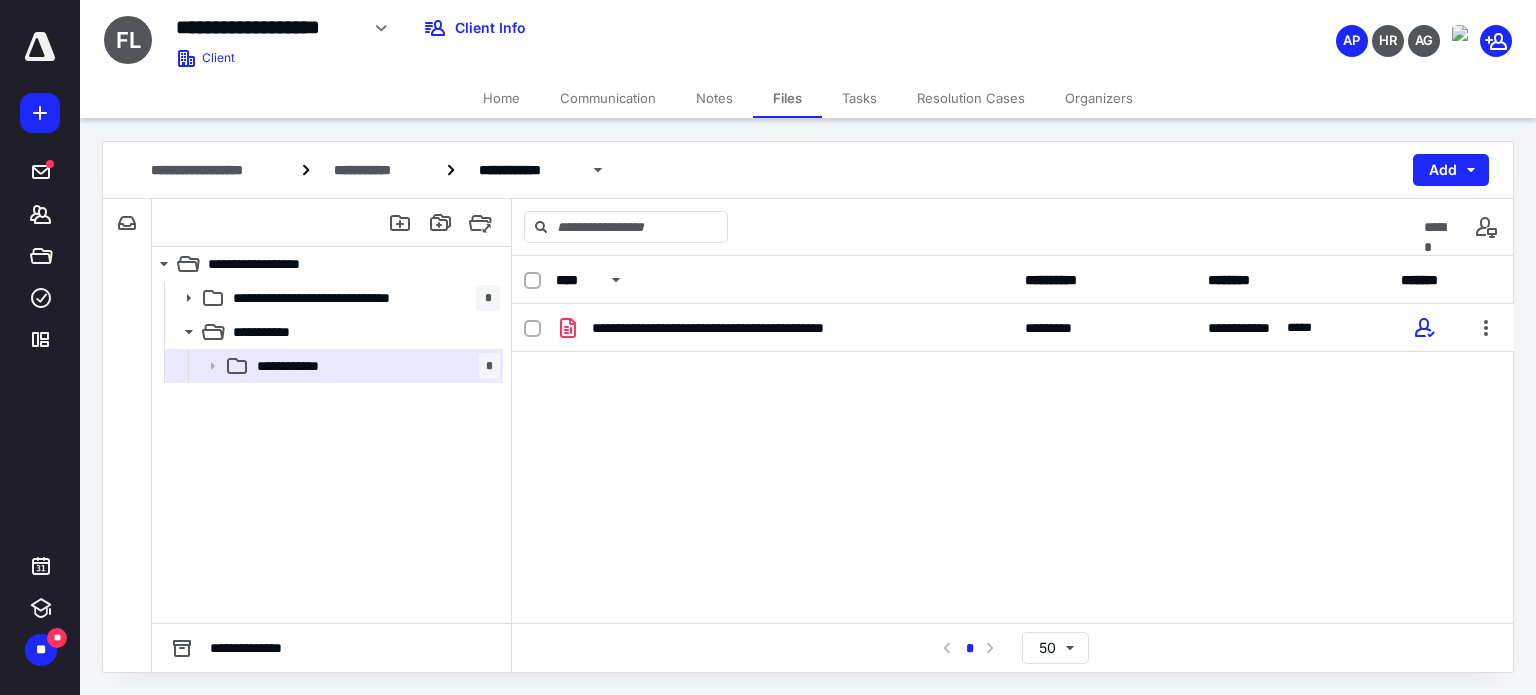 click on "**********" at bounding box center (1013, 454) 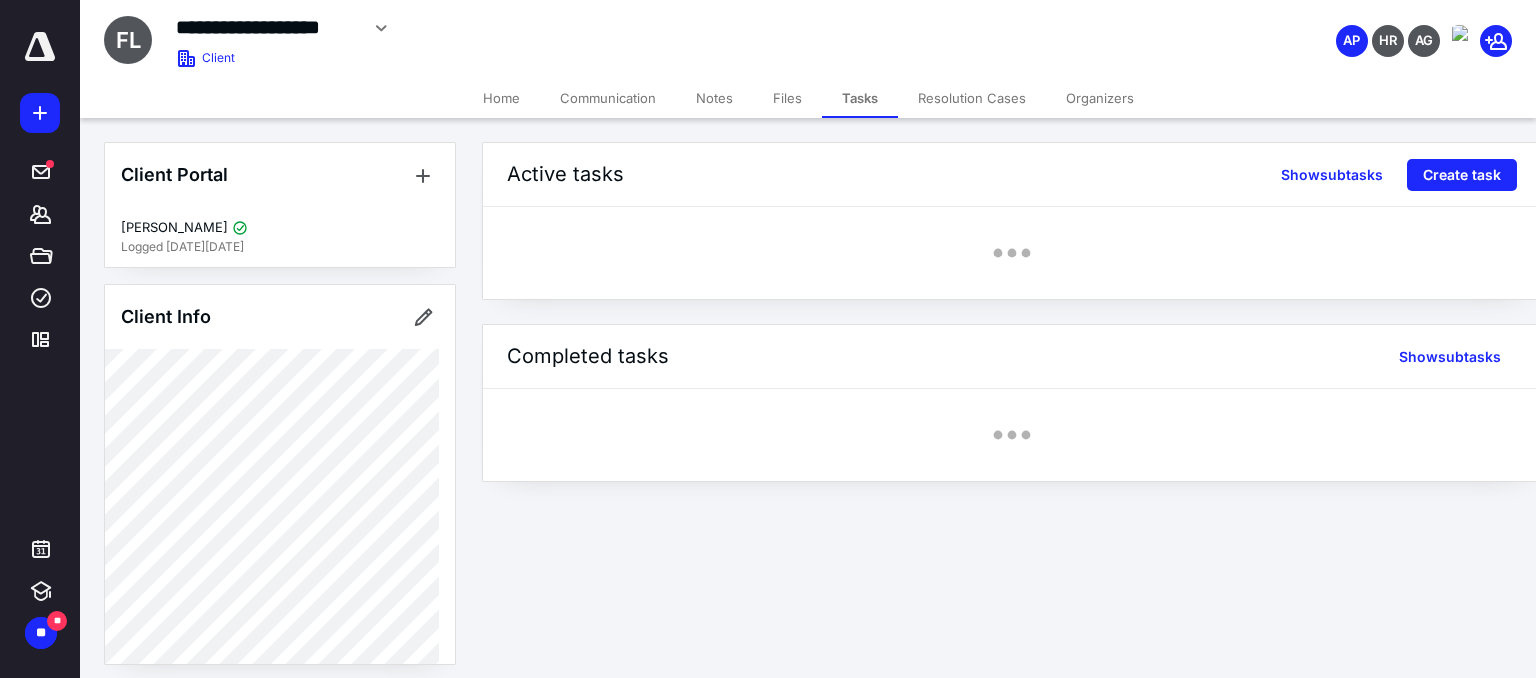 click on "Active   tasks   Show  subtasks Create task" at bounding box center [1012, 175] 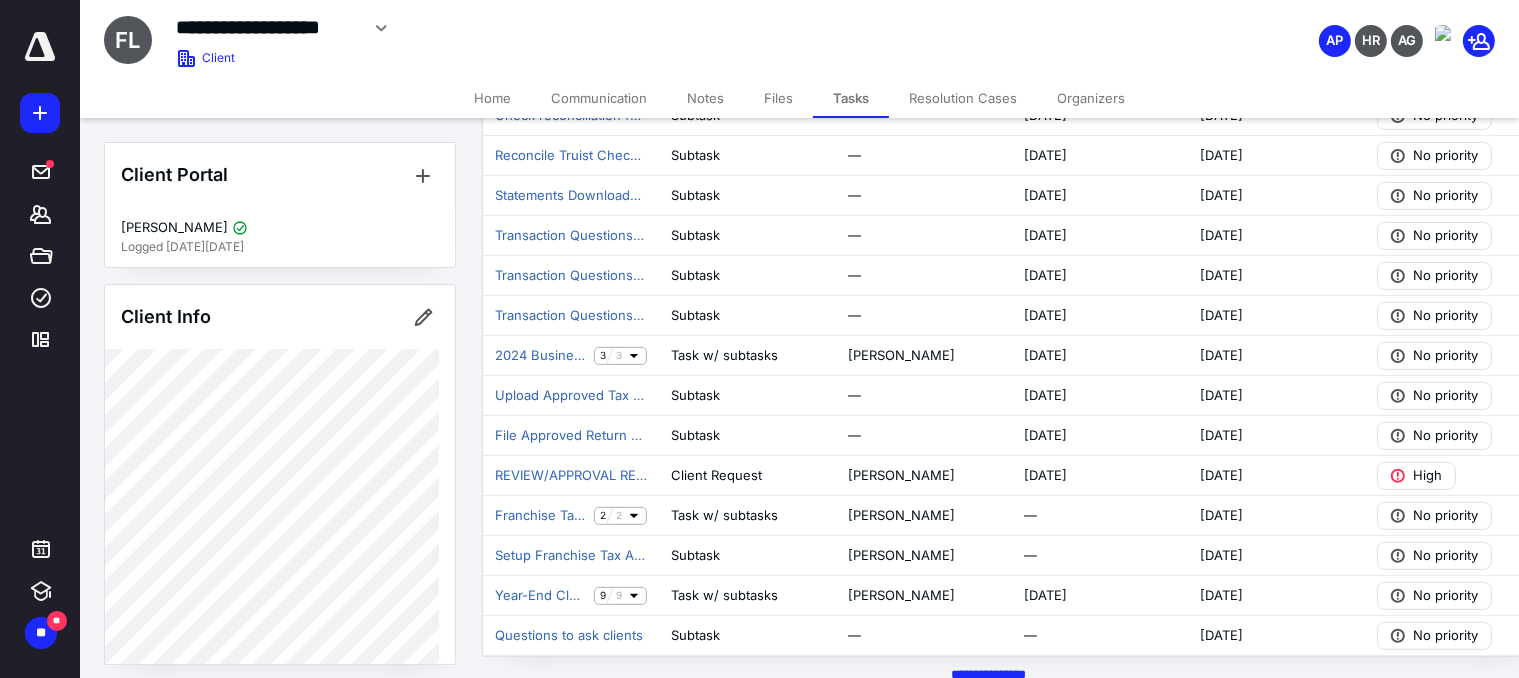 scroll, scrollTop: 580, scrollLeft: 0, axis: vertical 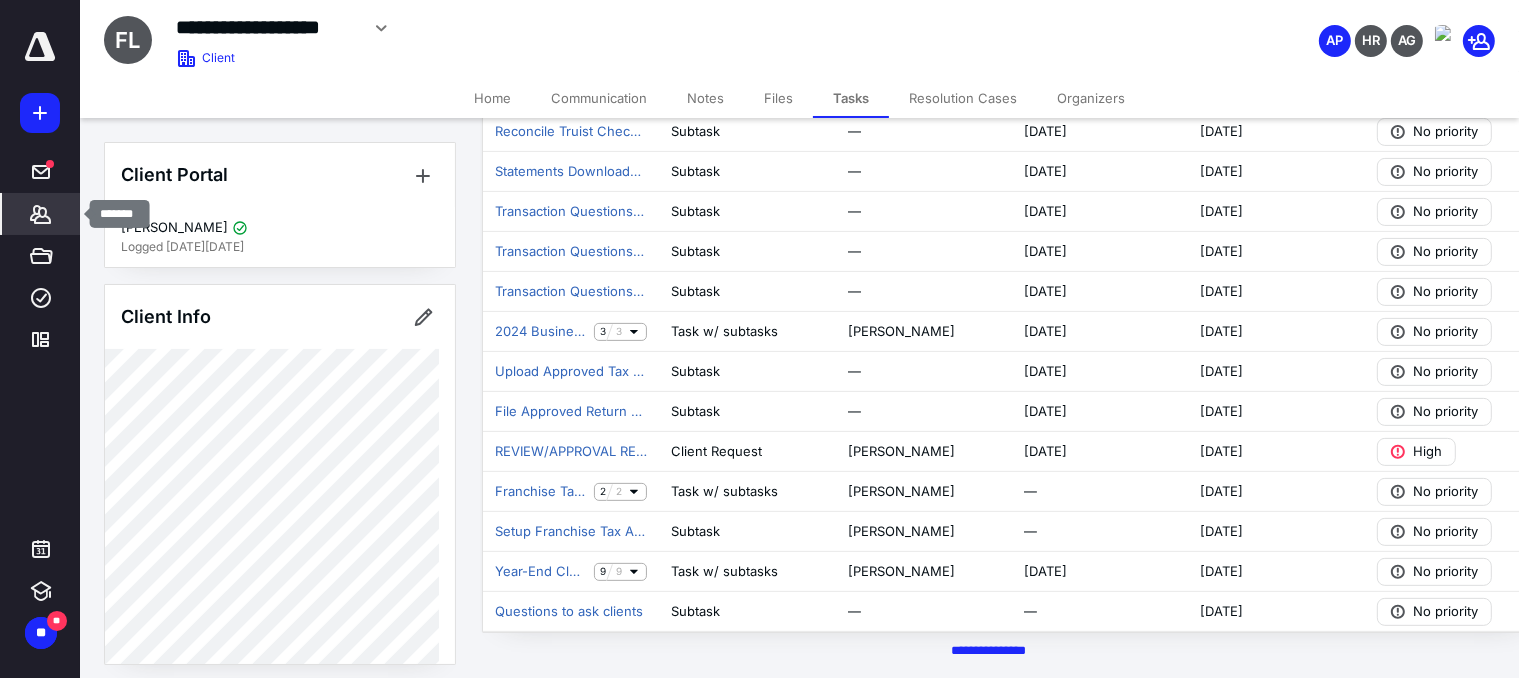 click 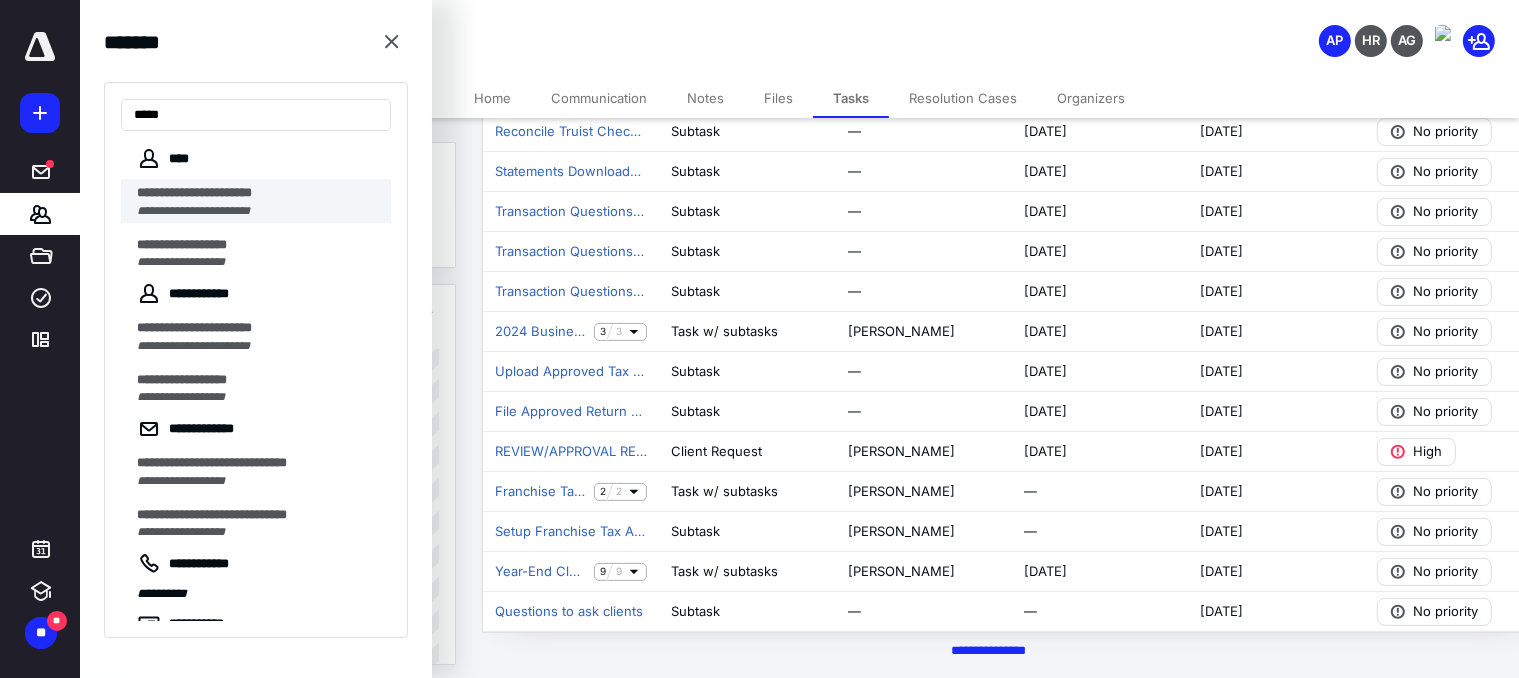 type on "****" 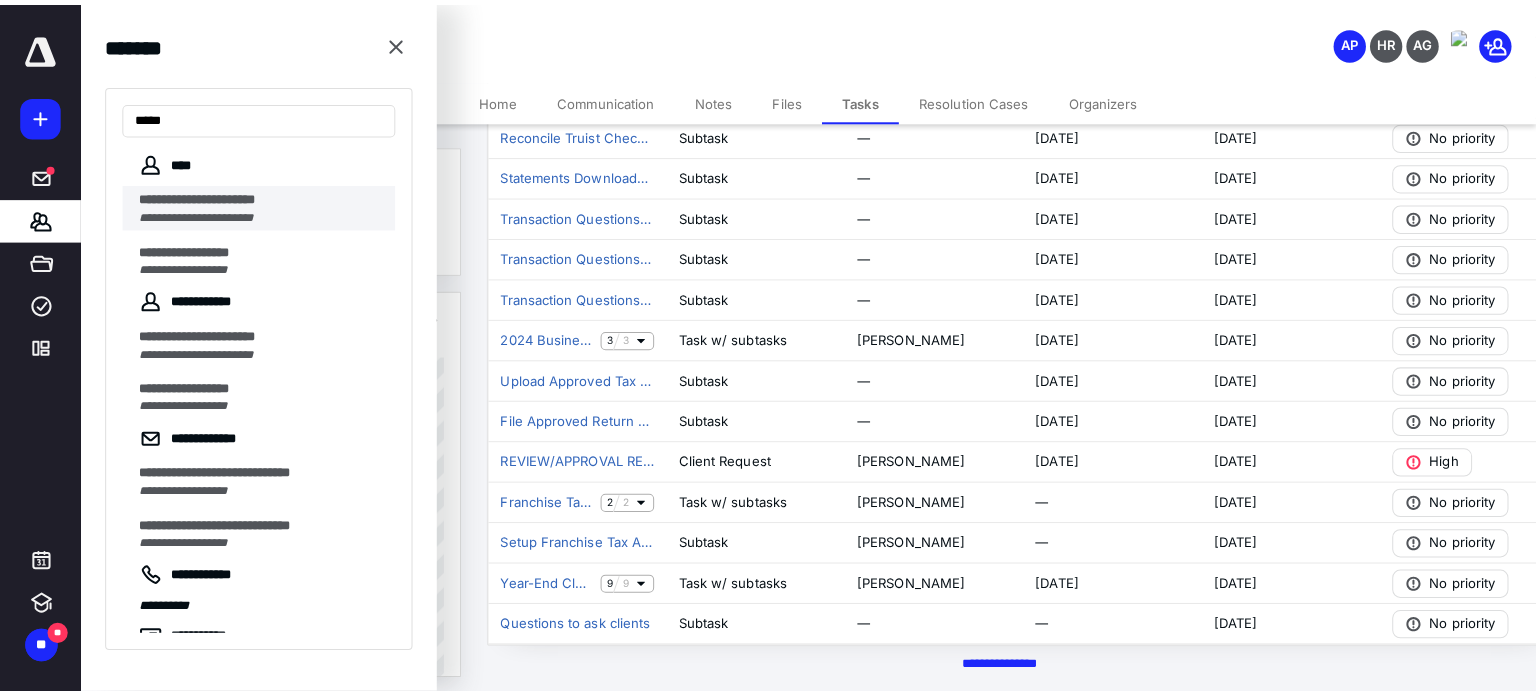 scroll, scrollTop: 0, scrollLeft: 0, axis: both 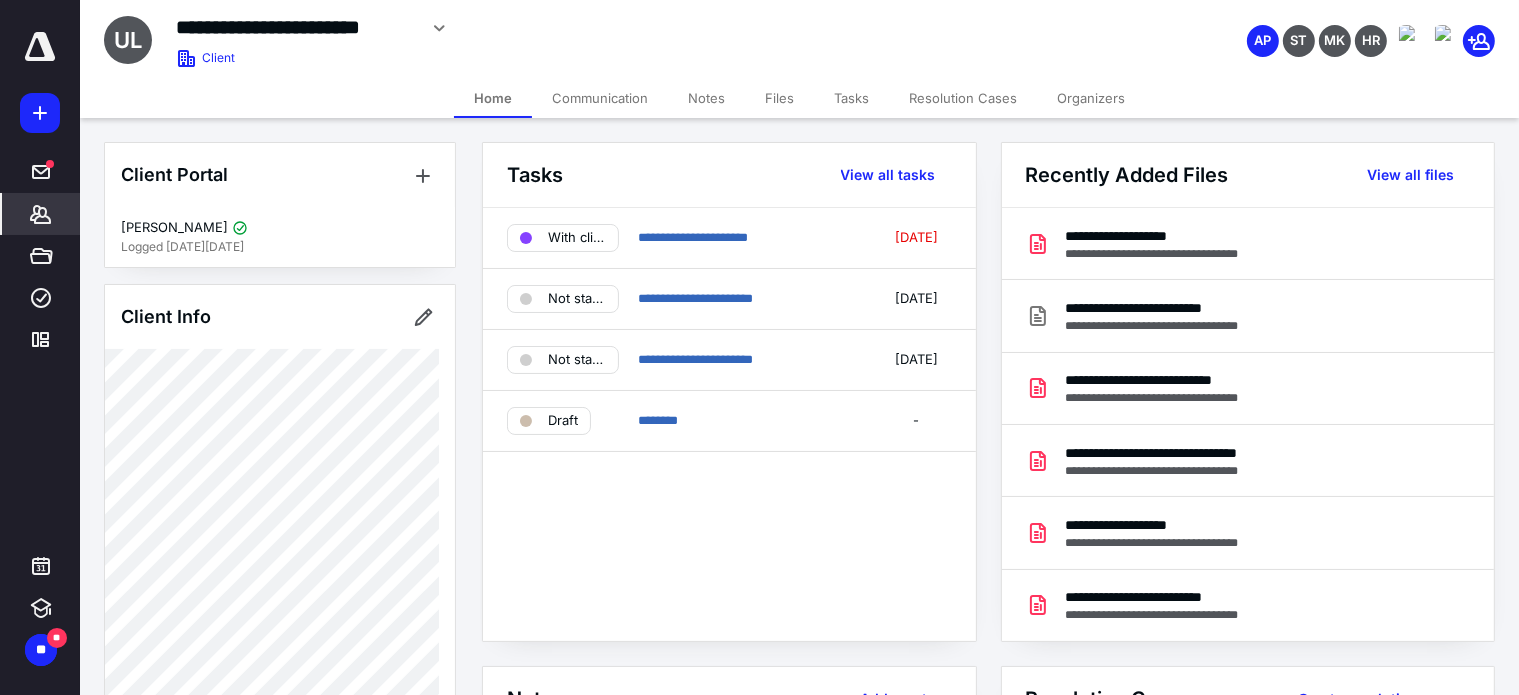 click on "Files" at bounding box center (779, 98) 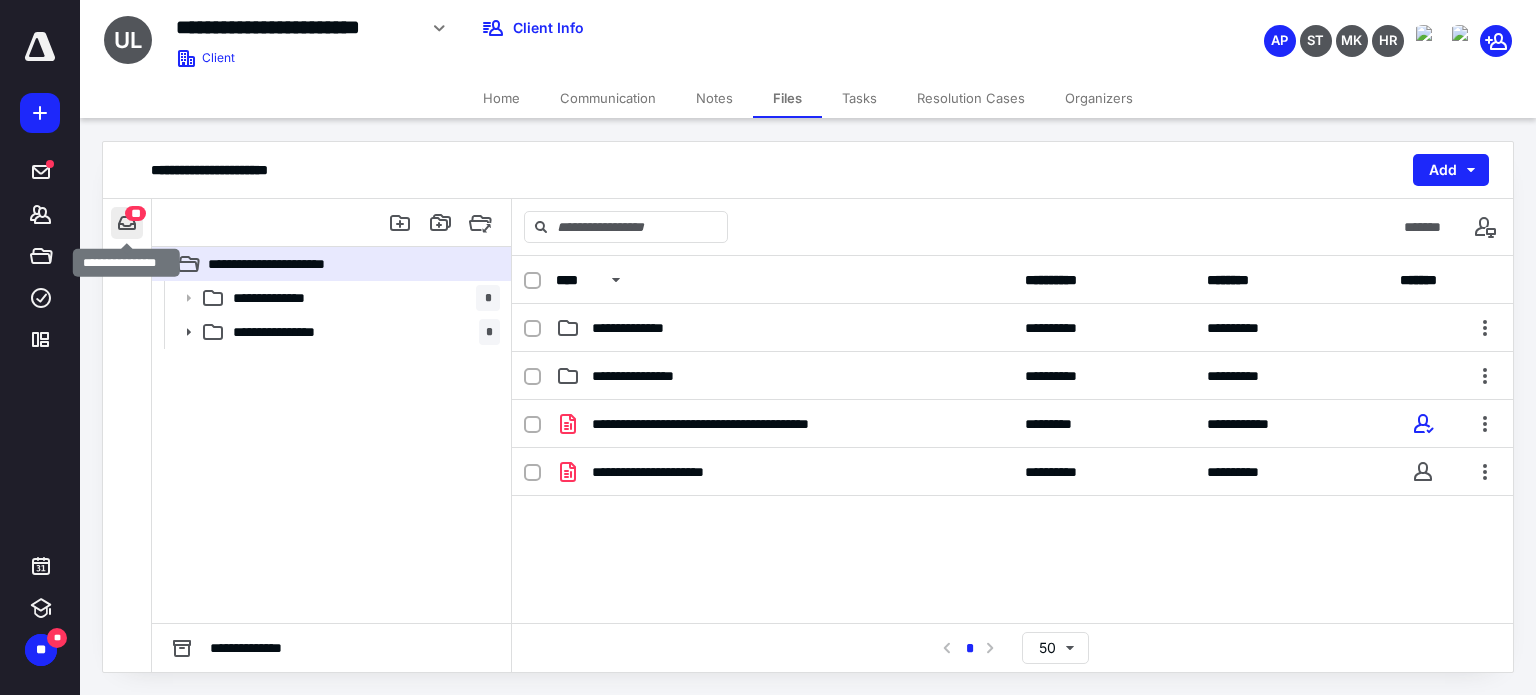 click at bounding box center [127, 223] 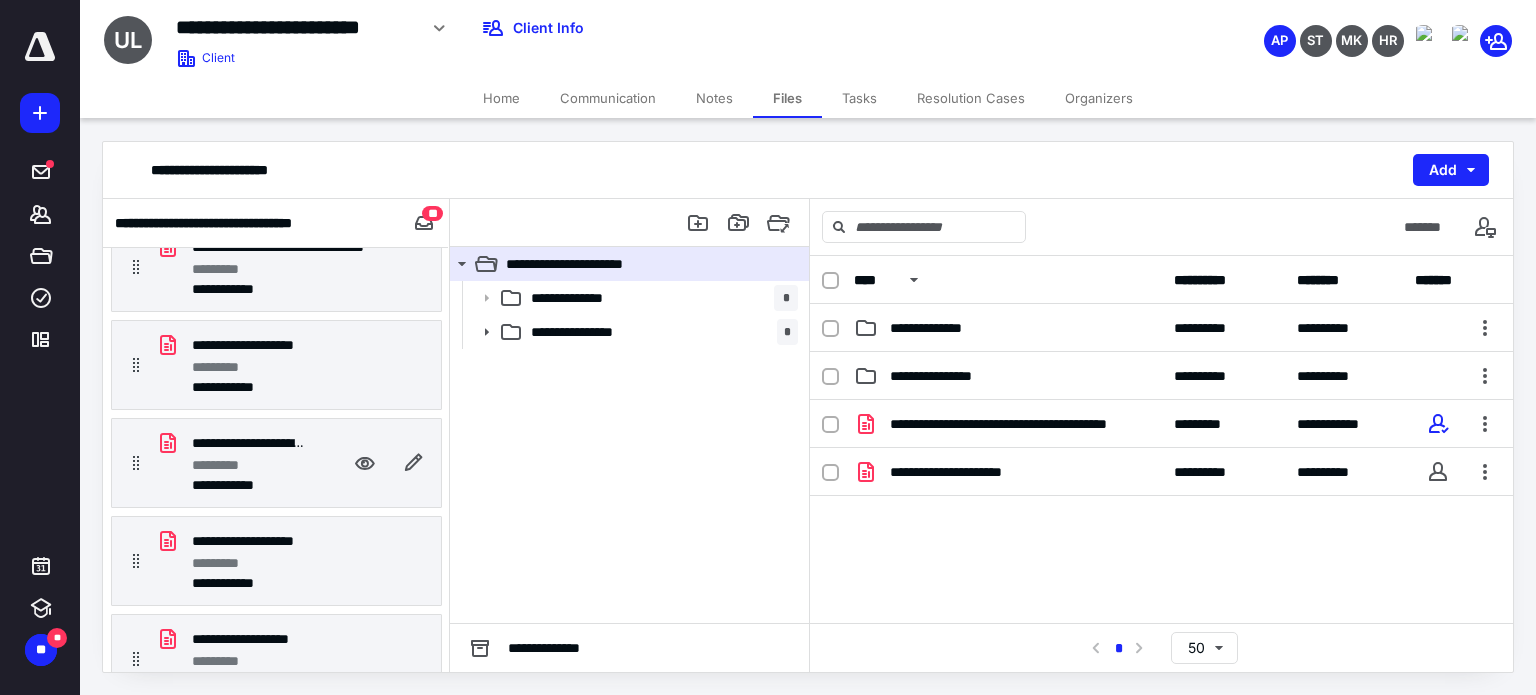 scroll, scrollTop: 300, scrollLeft: 0, axis: vertical 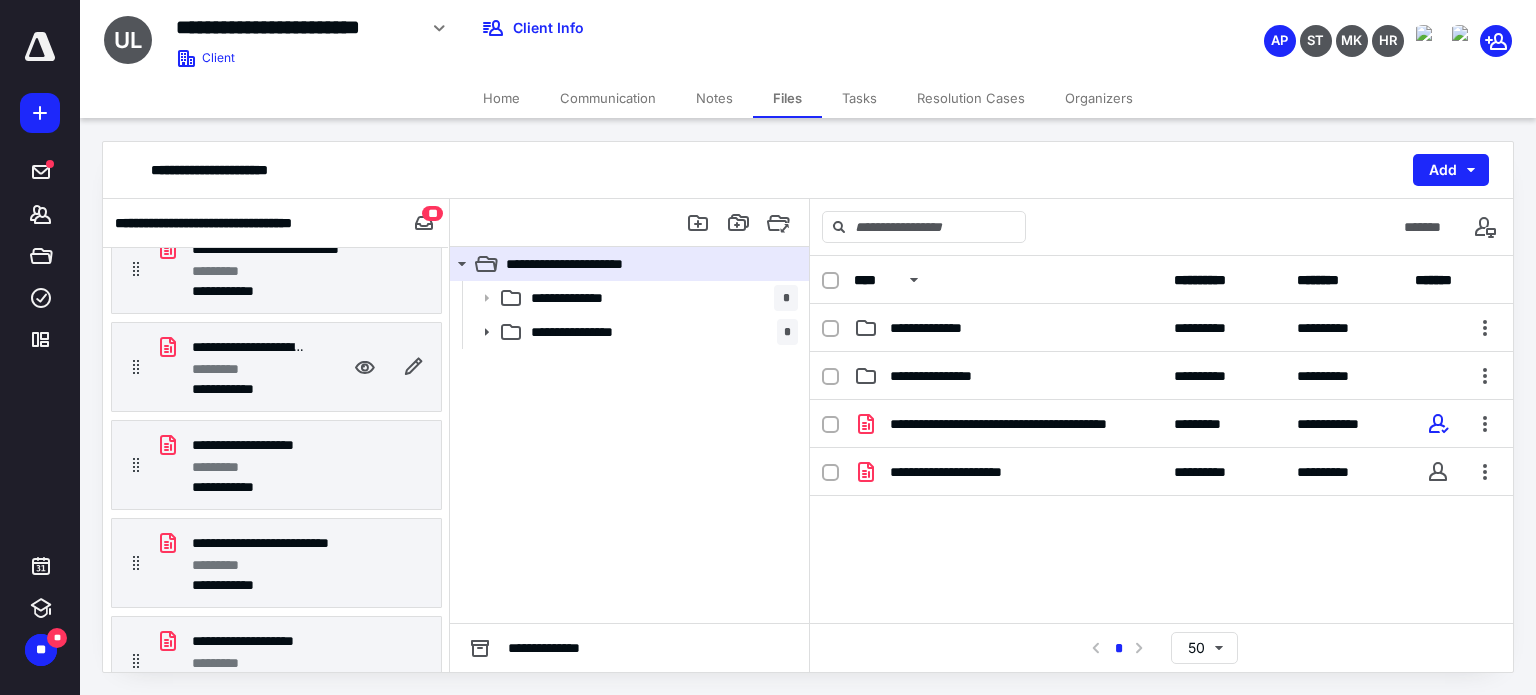 click on "*********" at bounding box center [227, 369] 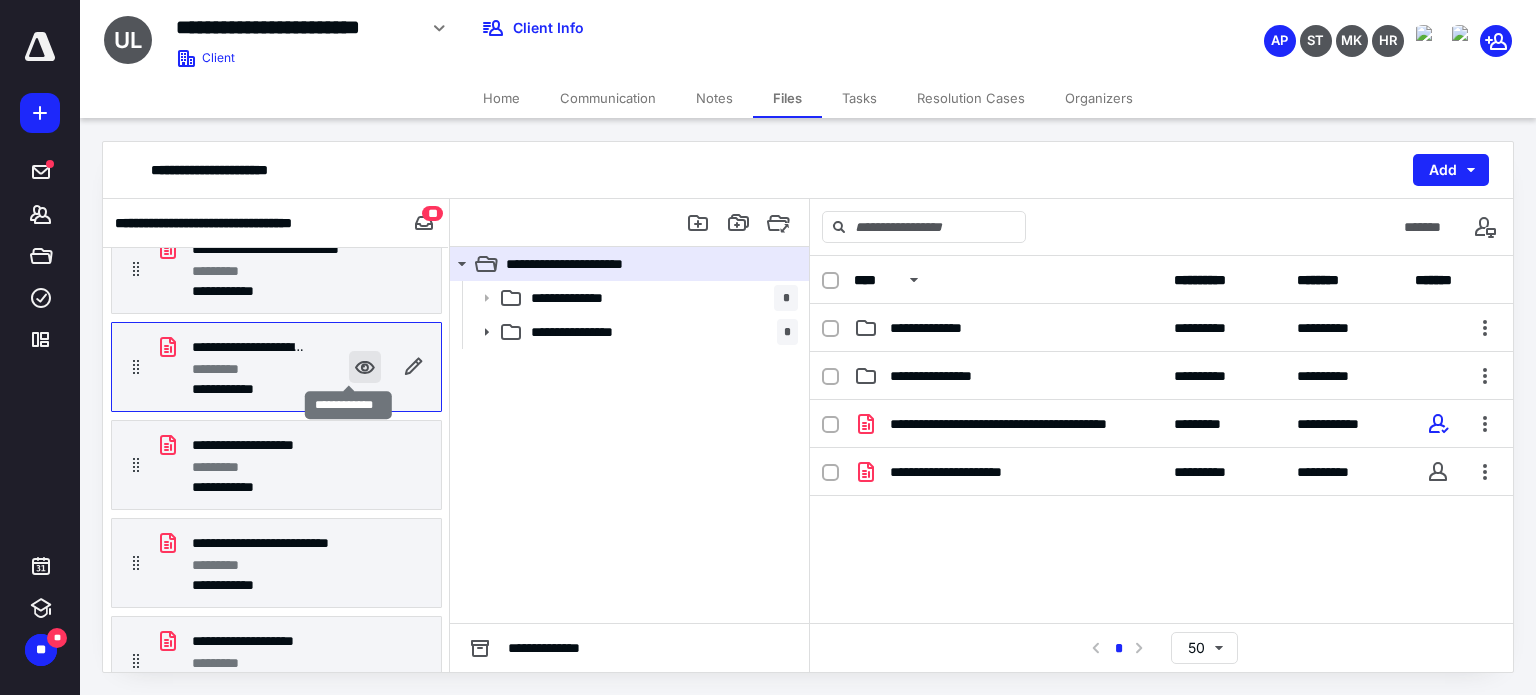 click at bounding box center (365, 367) 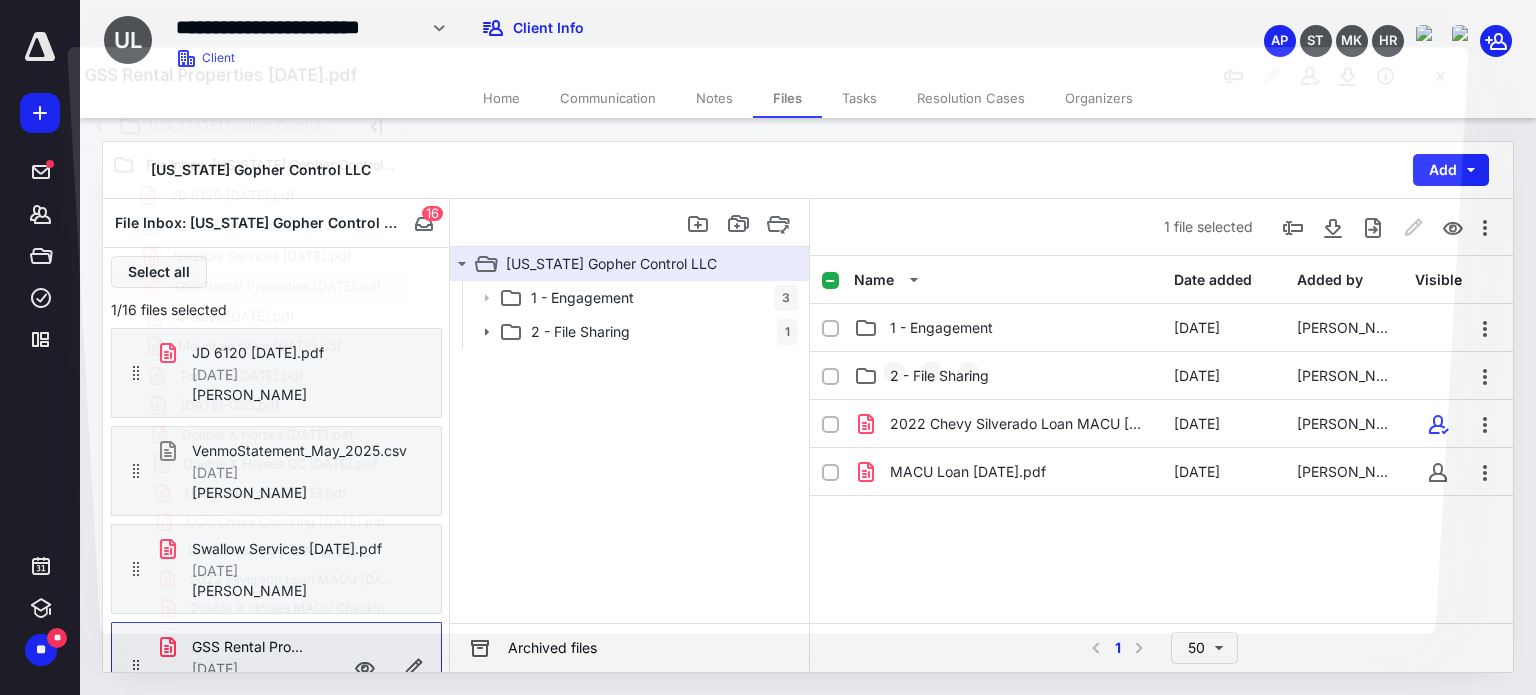 scroll, scrollTop: 300, scrollLeft: 0, axis: vertical 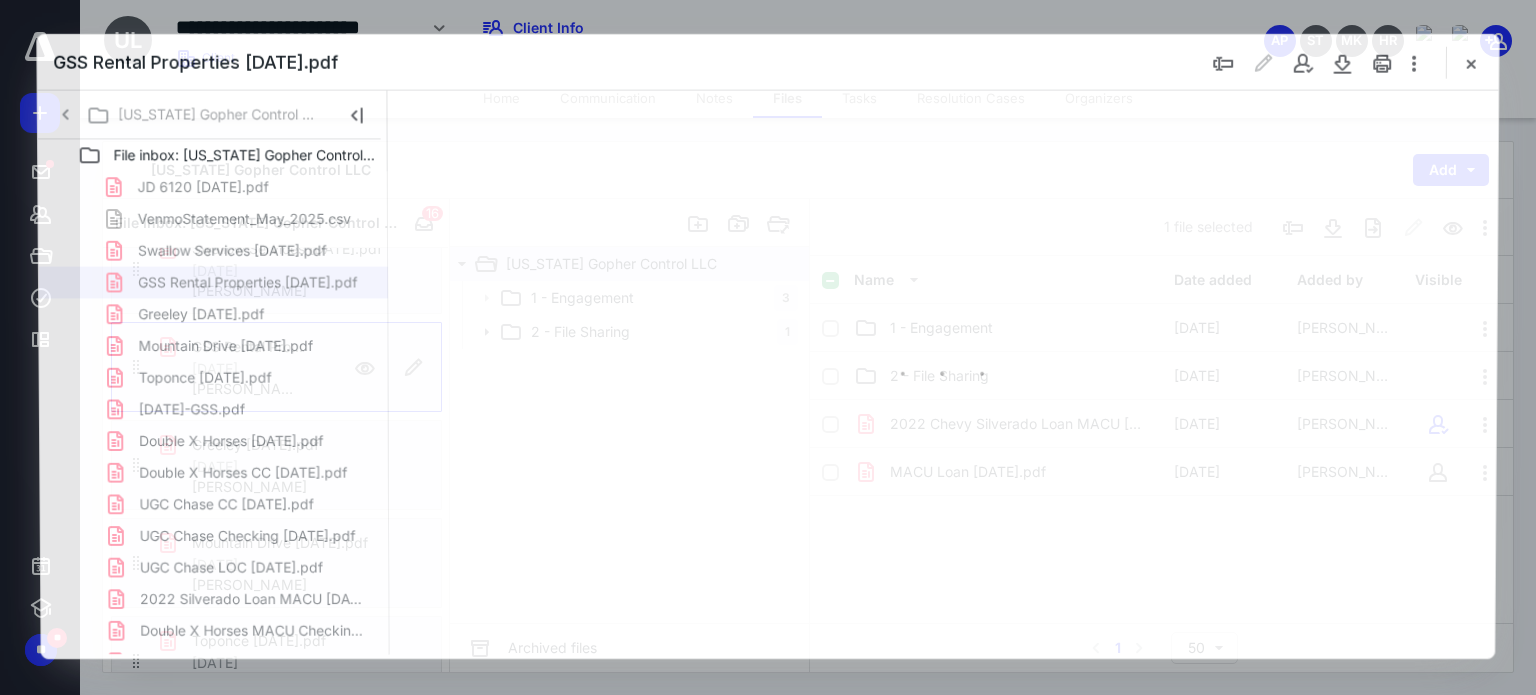click on "GSS Rental Properties [DATE].pdf [US_STATE] Gopher Control LLC File inbox: [US_STATE] Gopher Control LLC JD 6120 [DATE].pdf VenmoStatement_May_2025.csv Swallow Services [DATE].pdf GSS Rental Properties [DATE].pdf Greeley [DATE].pdf Mountain Drive [DATE].pdf Toponce [DATE].pdf [DATE]-GSS.pdf Double X Horses [DATE].pdf Double X Horses CC [DATE].pdf UGC Chase CC [DATE].pdf UGC Chase Checking [DATE].pdf UGC Chase LOC [DATE].pdf 2022 Silverado Loan MACU [DATE].pdf Double X Horses MACU Checking [DATE].pdf Double X Horses MACU CC [DATE].pdf" at bounding box center [768, 347] 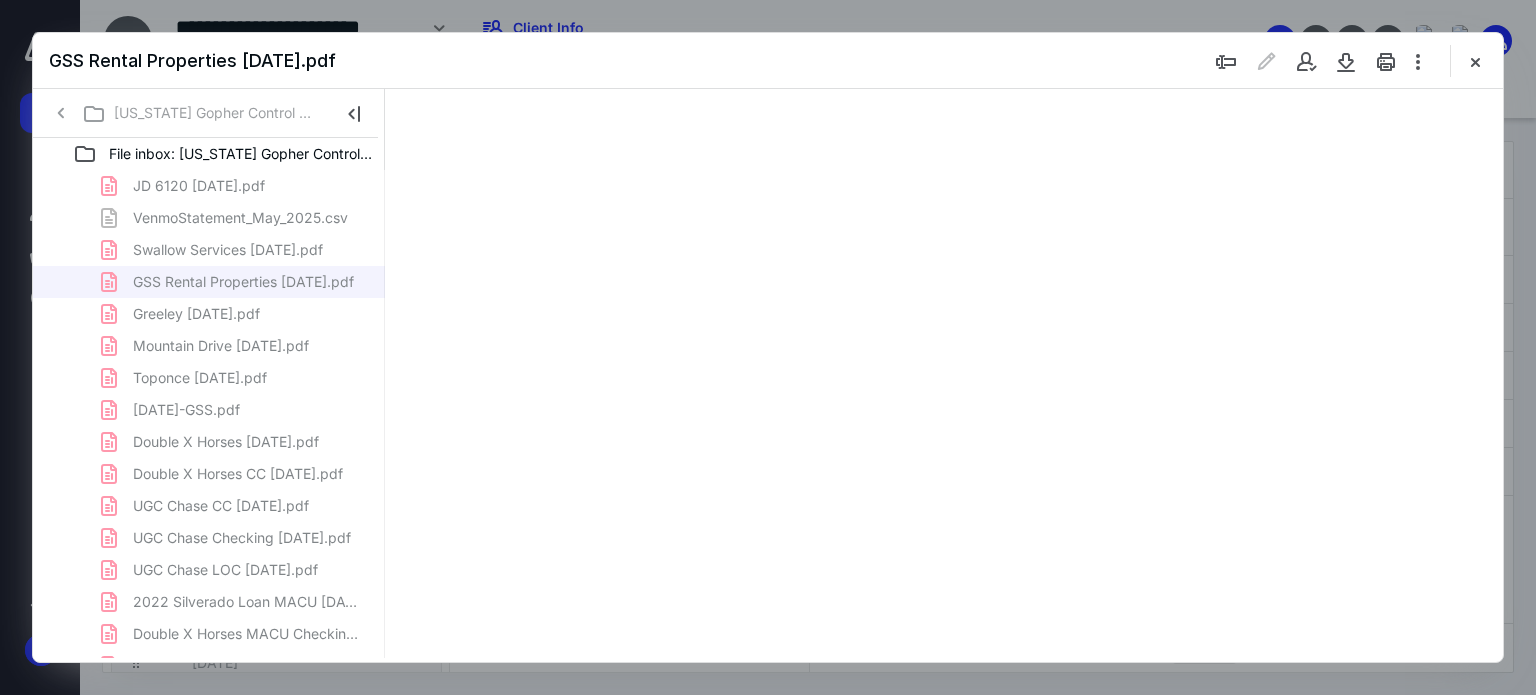 scroll, scrollTop: 0, scrollLeft: 0, axis: both 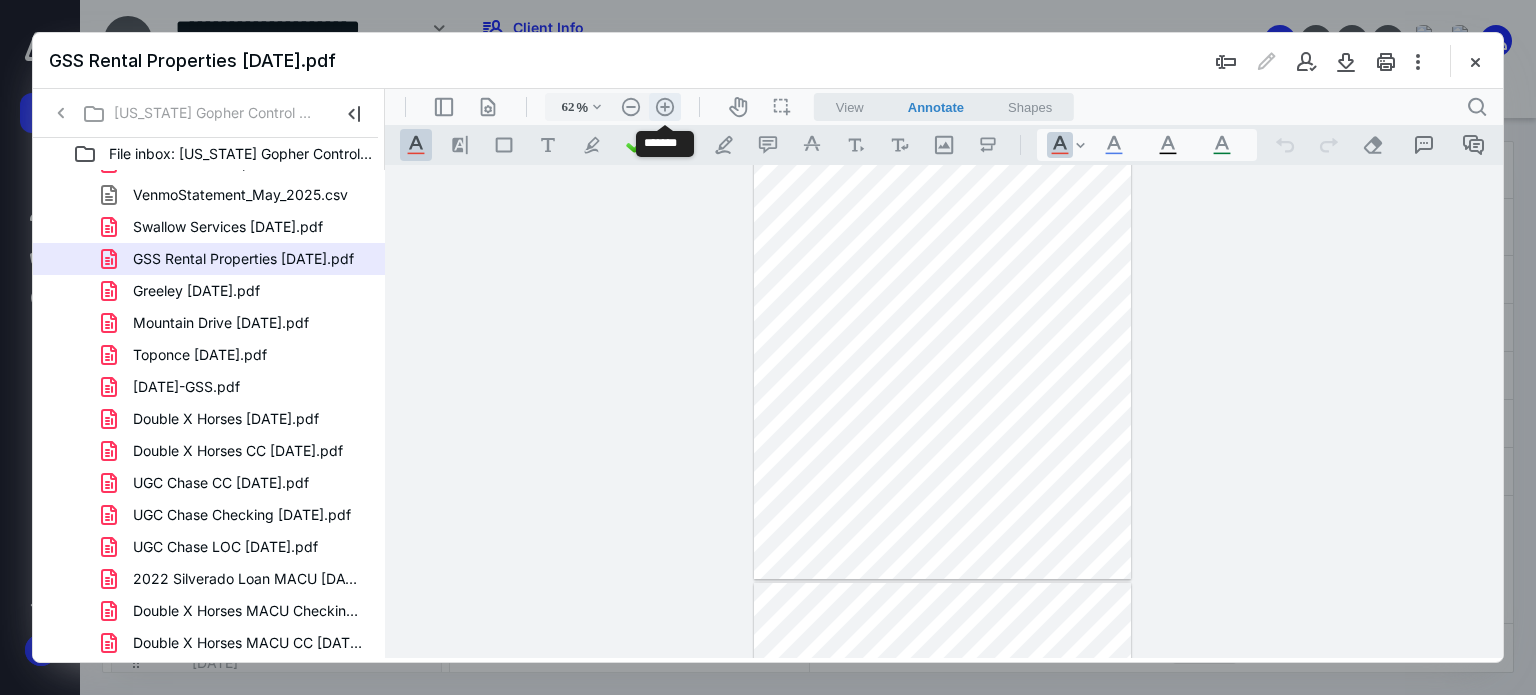 click on ".cls-1{fill:#abb0c4;} icon - header - zoom - in - line" at bounding box center [665, 107] 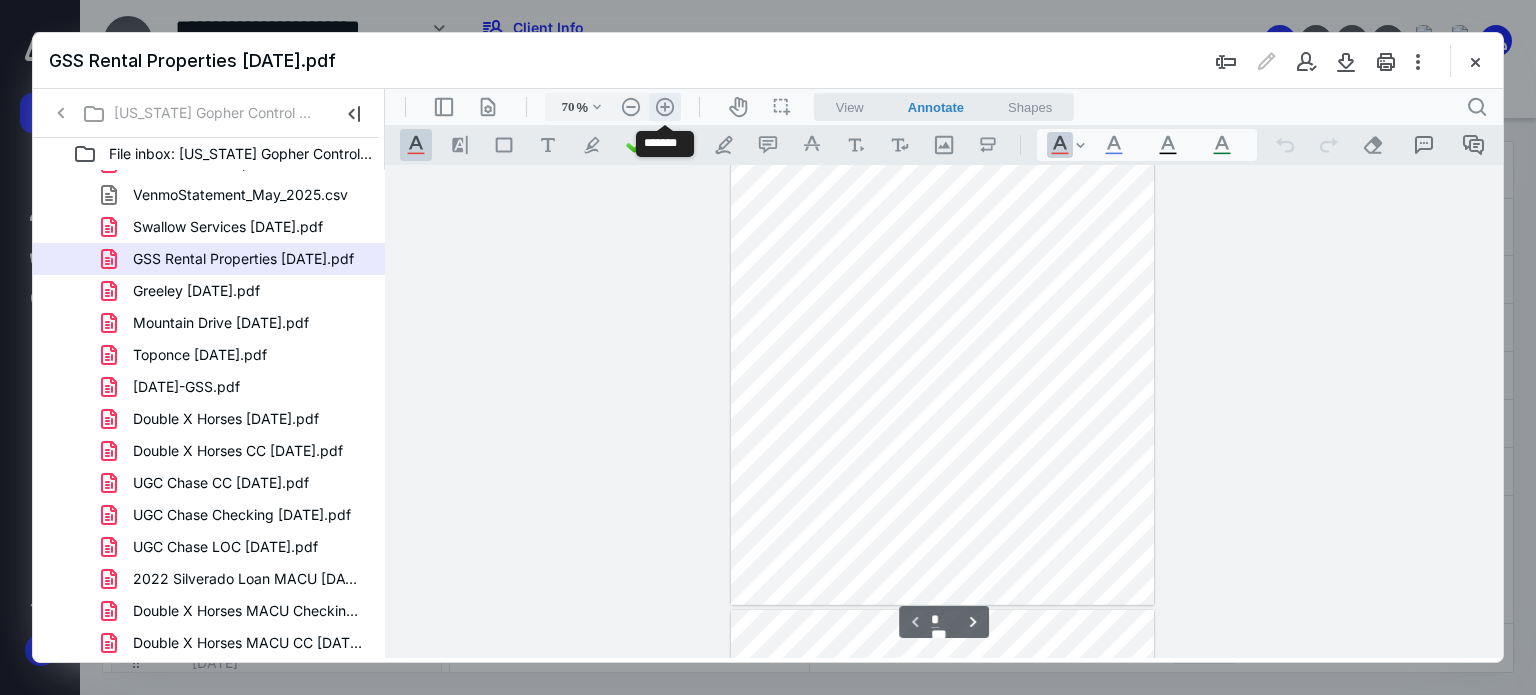 click on ".cls-1{fill:#abb0c4;} icon - header - zoom - in - line" at bounding box center [665, 107] 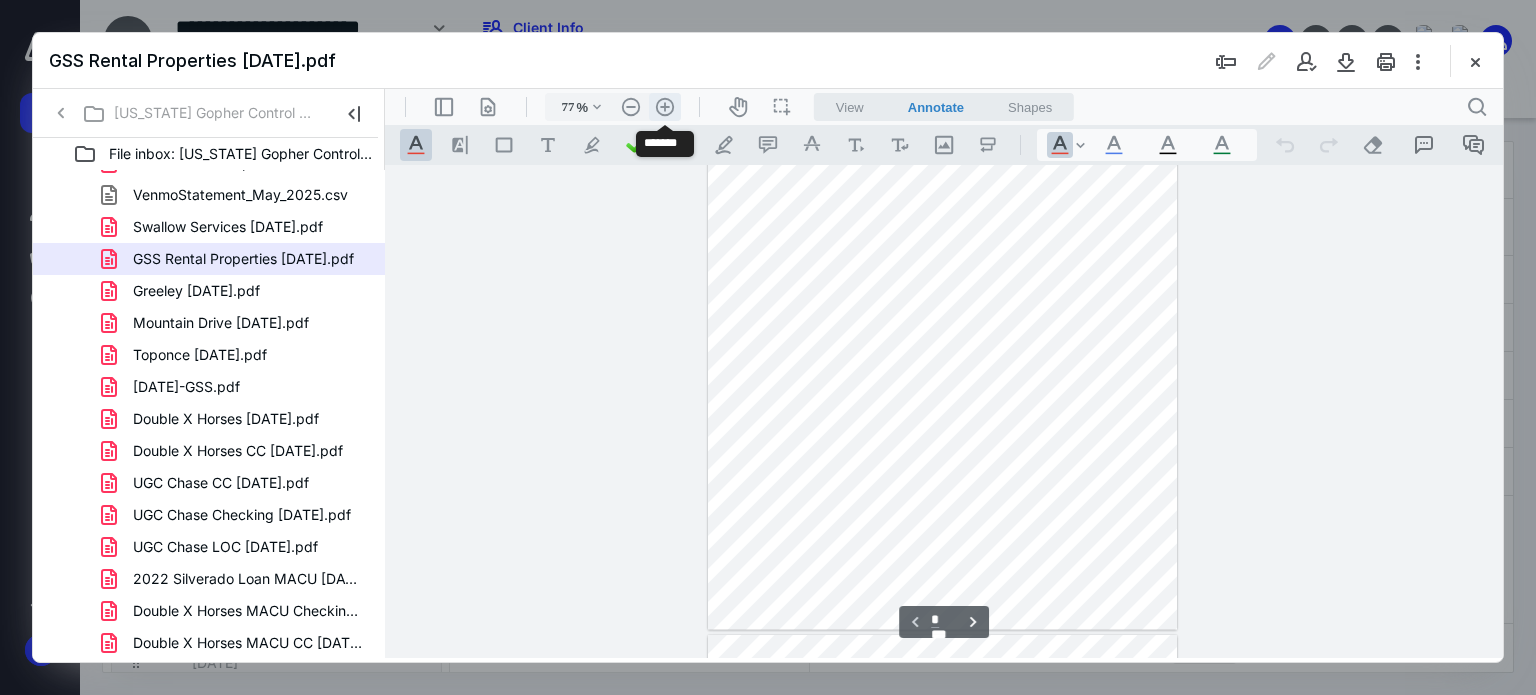 click on ".cls-1{fill:#abb0c4;} icon - header - zoom - in - line" at bounding box center [665, 107] 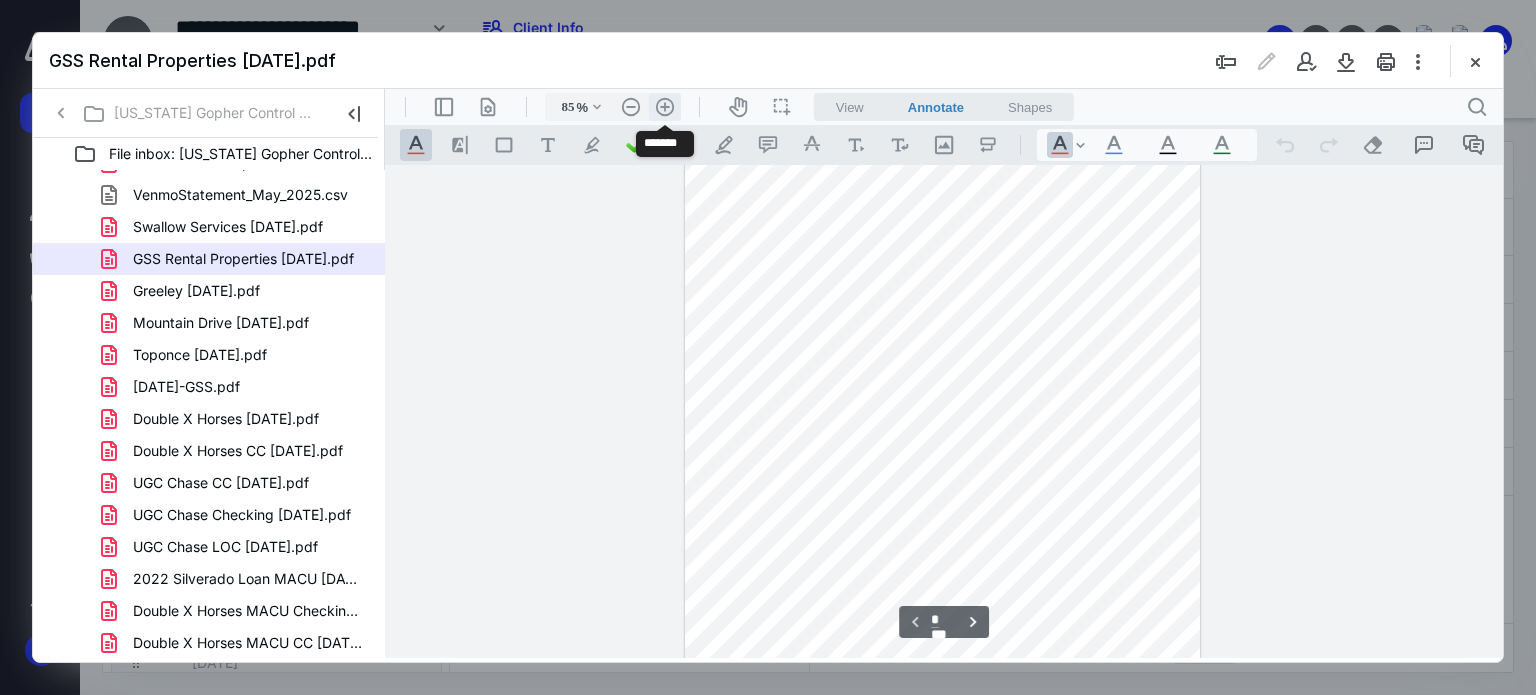click on ".cls-1{fill:#abb0c4;} icon - header - zoom - in - line" at bounding box center [665, 107] 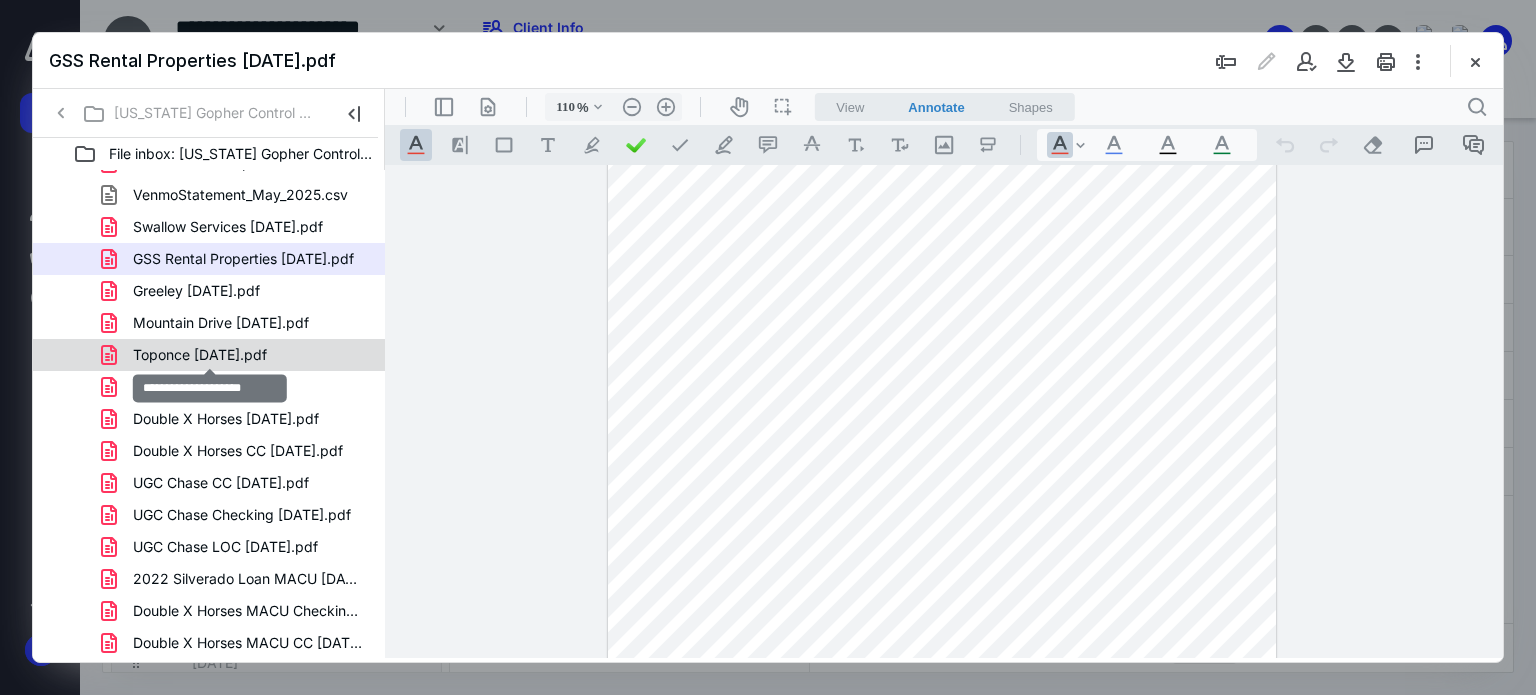 click on "Toponce [DATE].pdf" at bounding box center (200, 355) 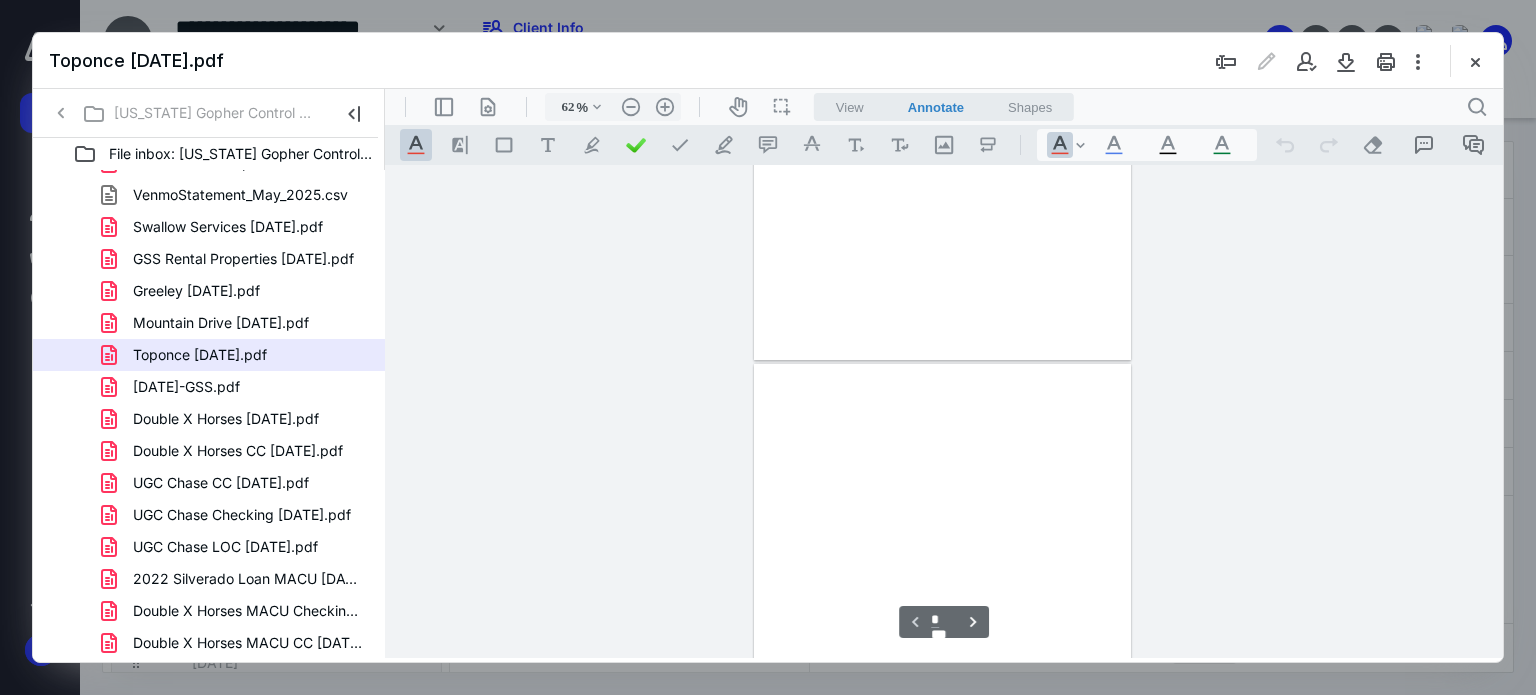 scroll, scrollTop: 77, scrollLeft: 0, axis: vertical 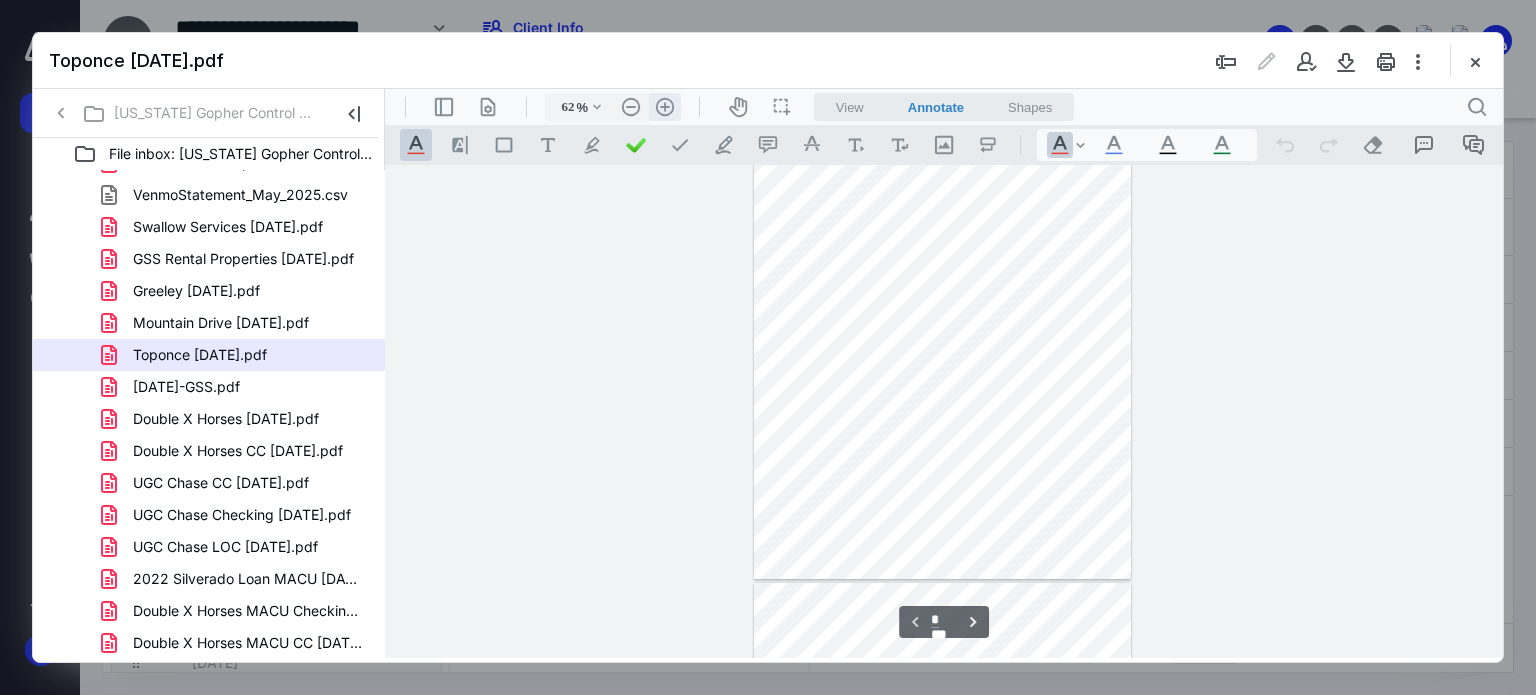 click on ".cls-1{fill:#abb0c4;} icon - header - zoom - in - line" at bounding box center (665, 107) 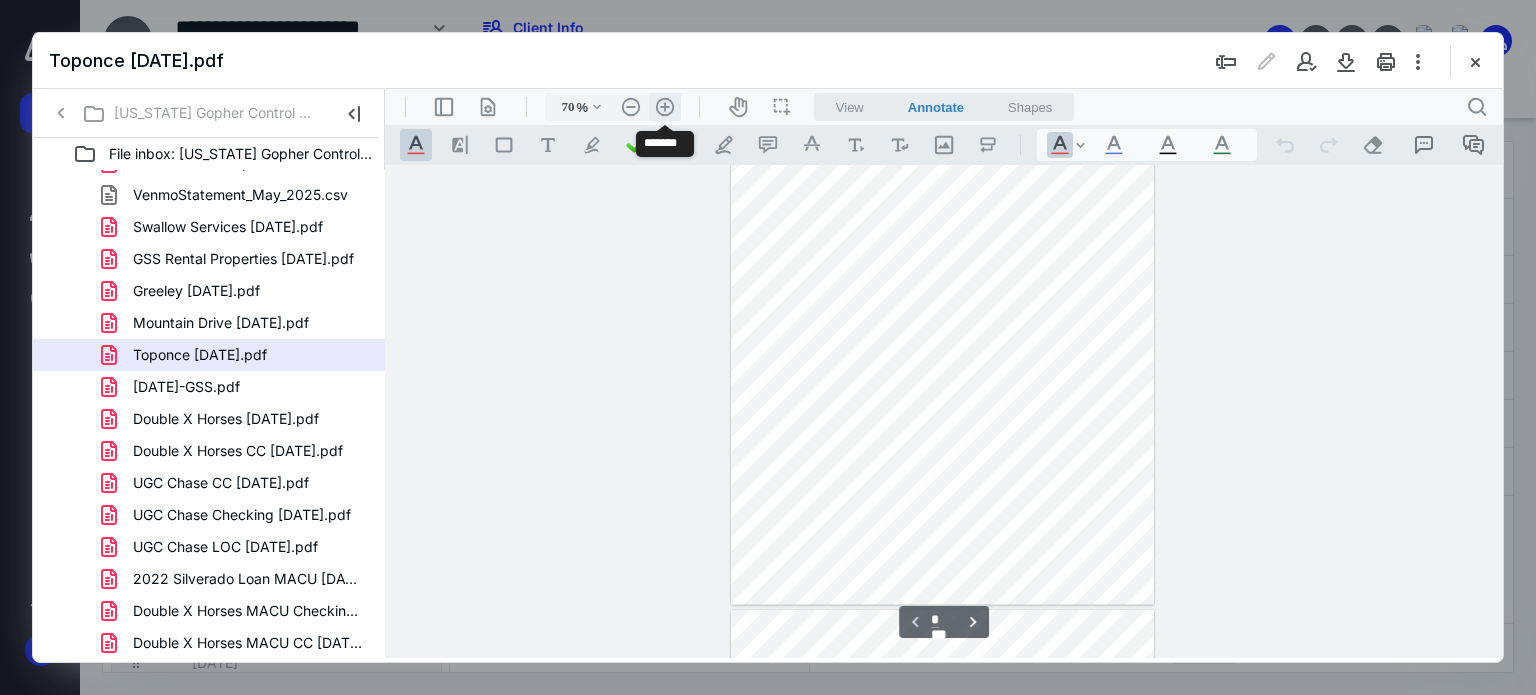 click on ".cls-1{fill:#abb0c4;} icon - header - zoom - in - line" at bounding box center [665, 107] 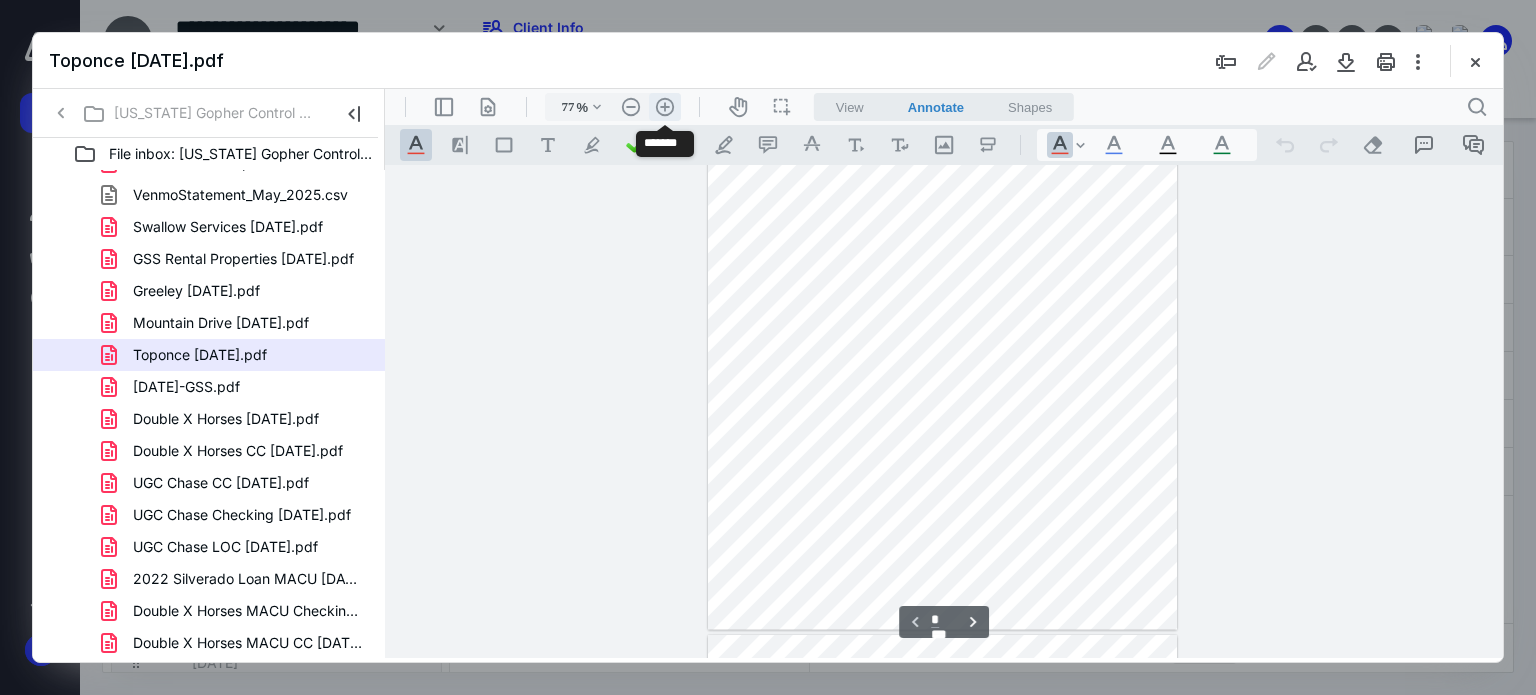 click on ".cls-1{fill:#abb0c4;} icon - header - zoom - in - line" at bounding box center (665, 107) 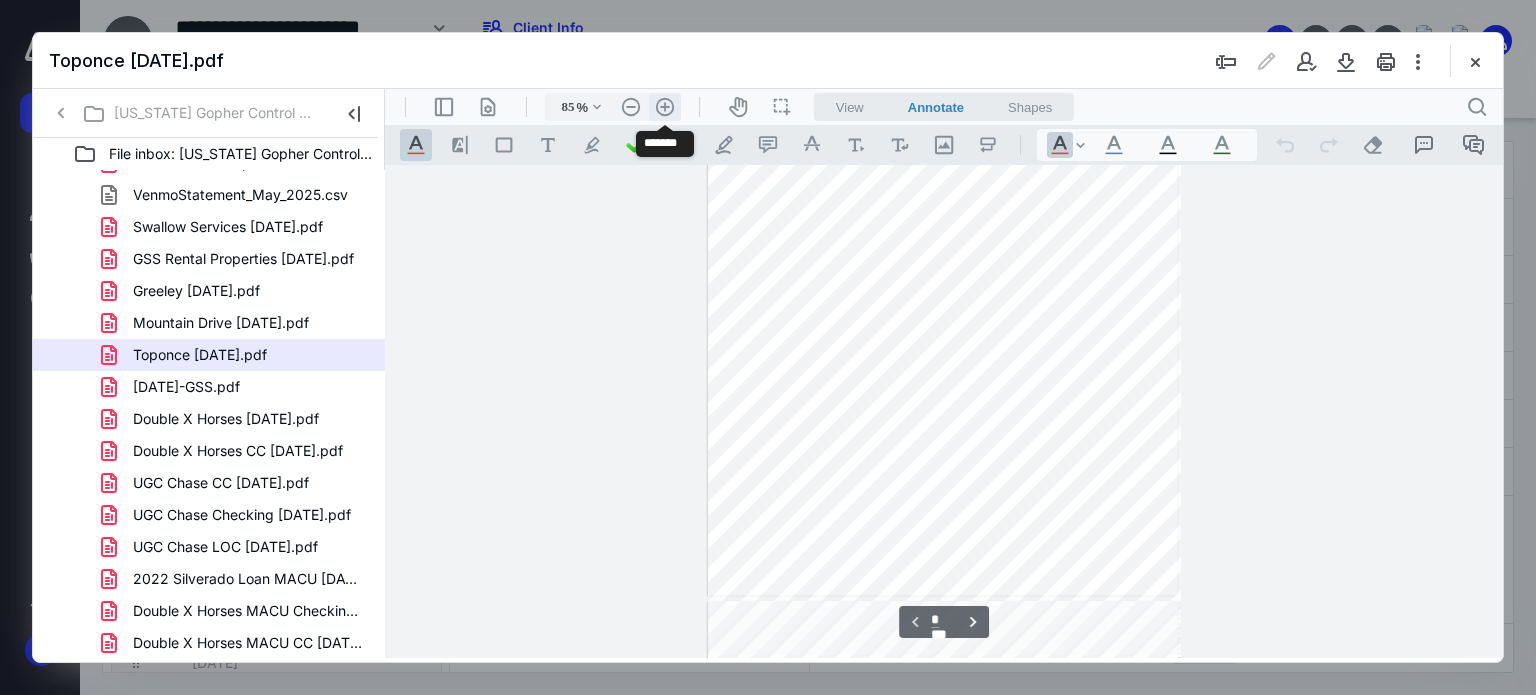 click on ".cls-1{fill:#abb0c4;} icon - header - zoom - in - line" at bounding box center (665, 107) 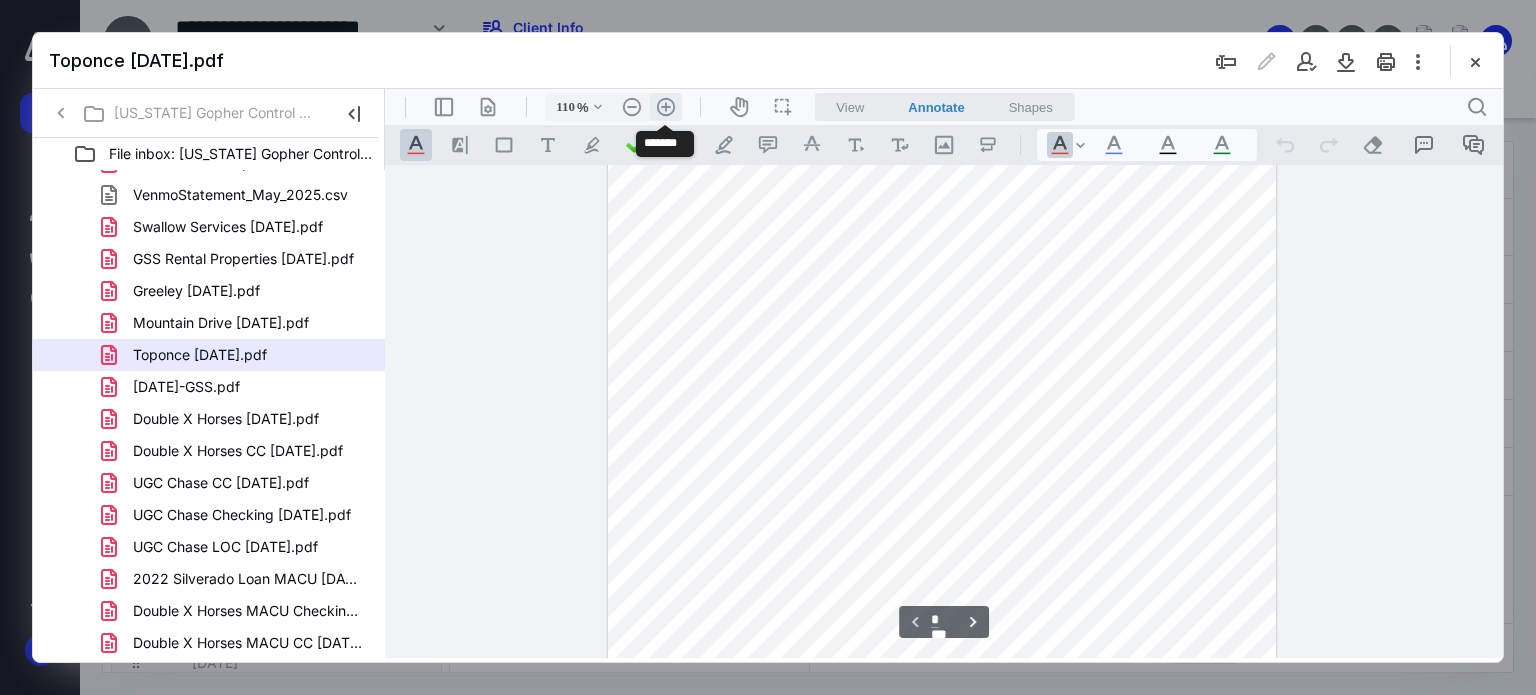 click on ".cls-1{fill:#abb0c4;} icon - header - zoom - in - line" at bounding box center [666, 107] 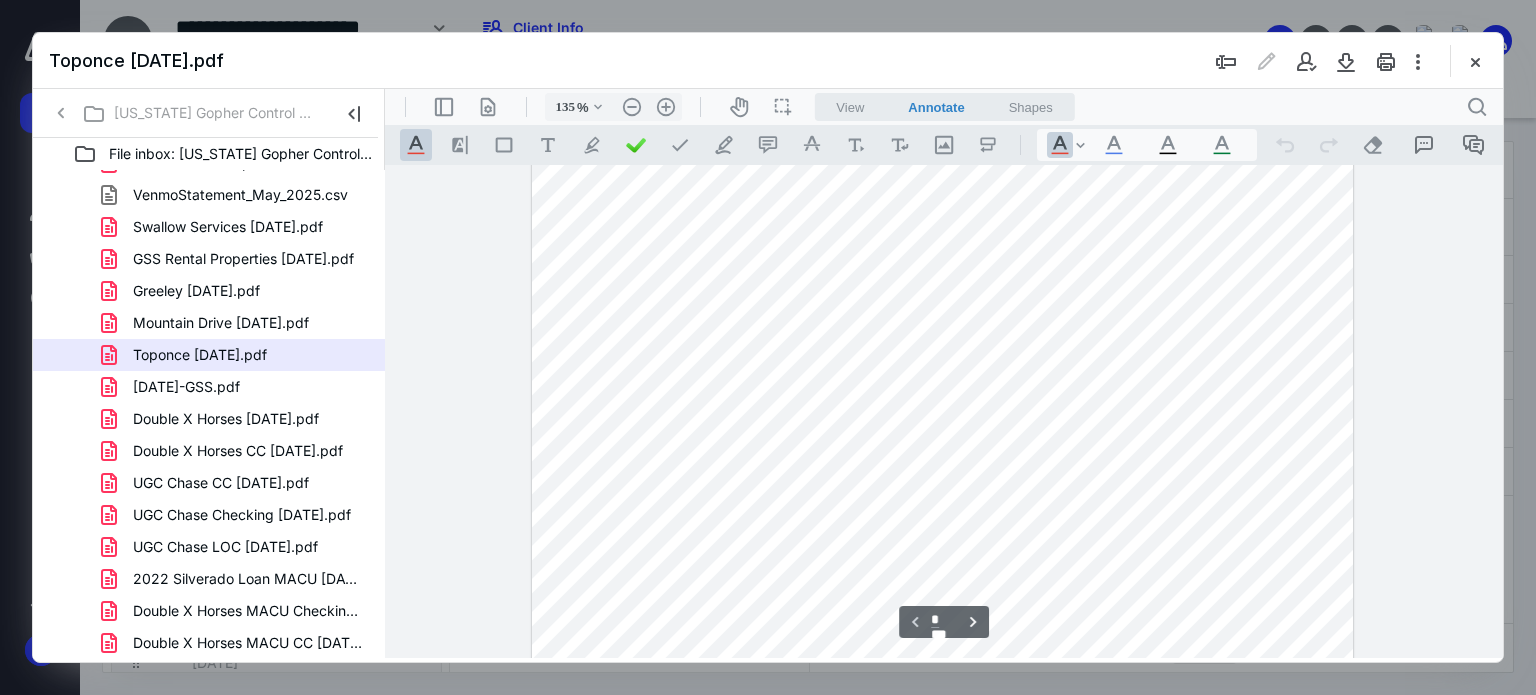 scroll, scrollTop: 0, scrollLeft: 0, axis: both 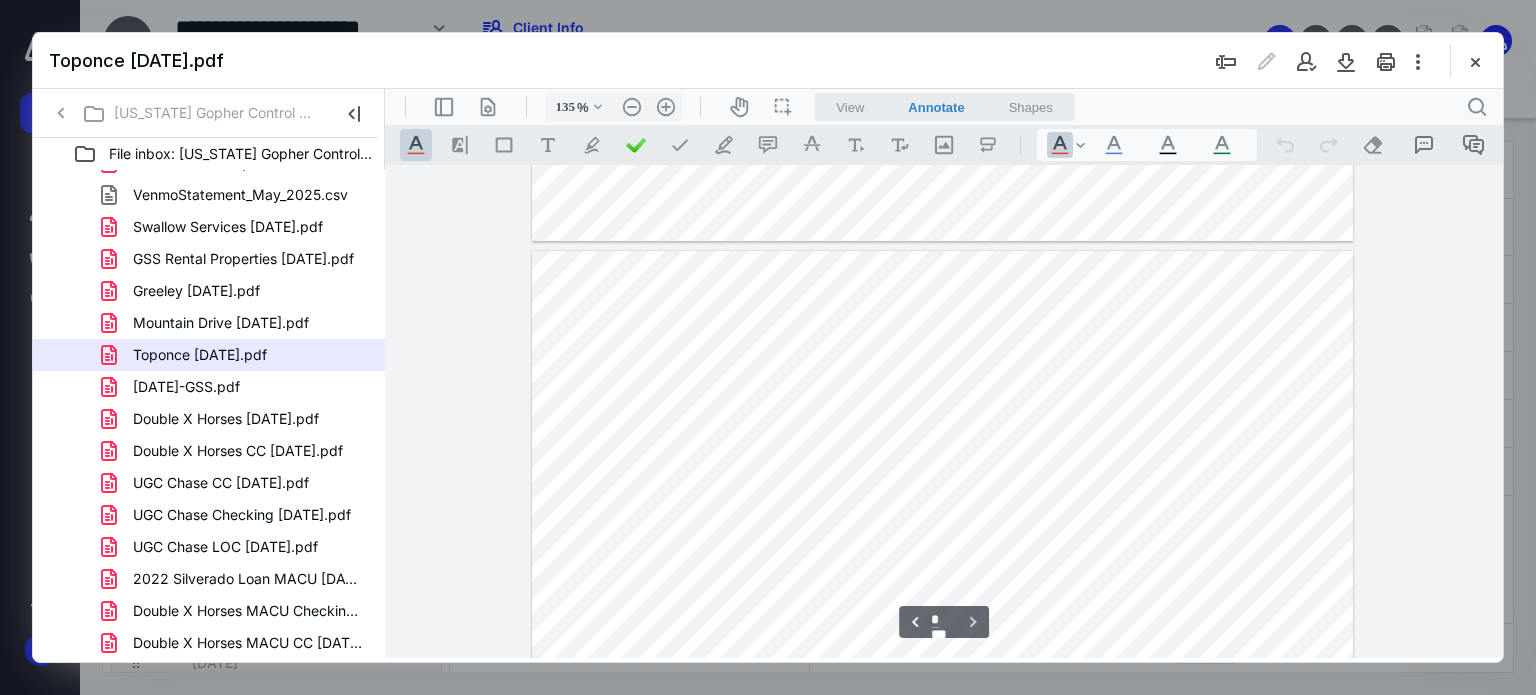 type on "*" 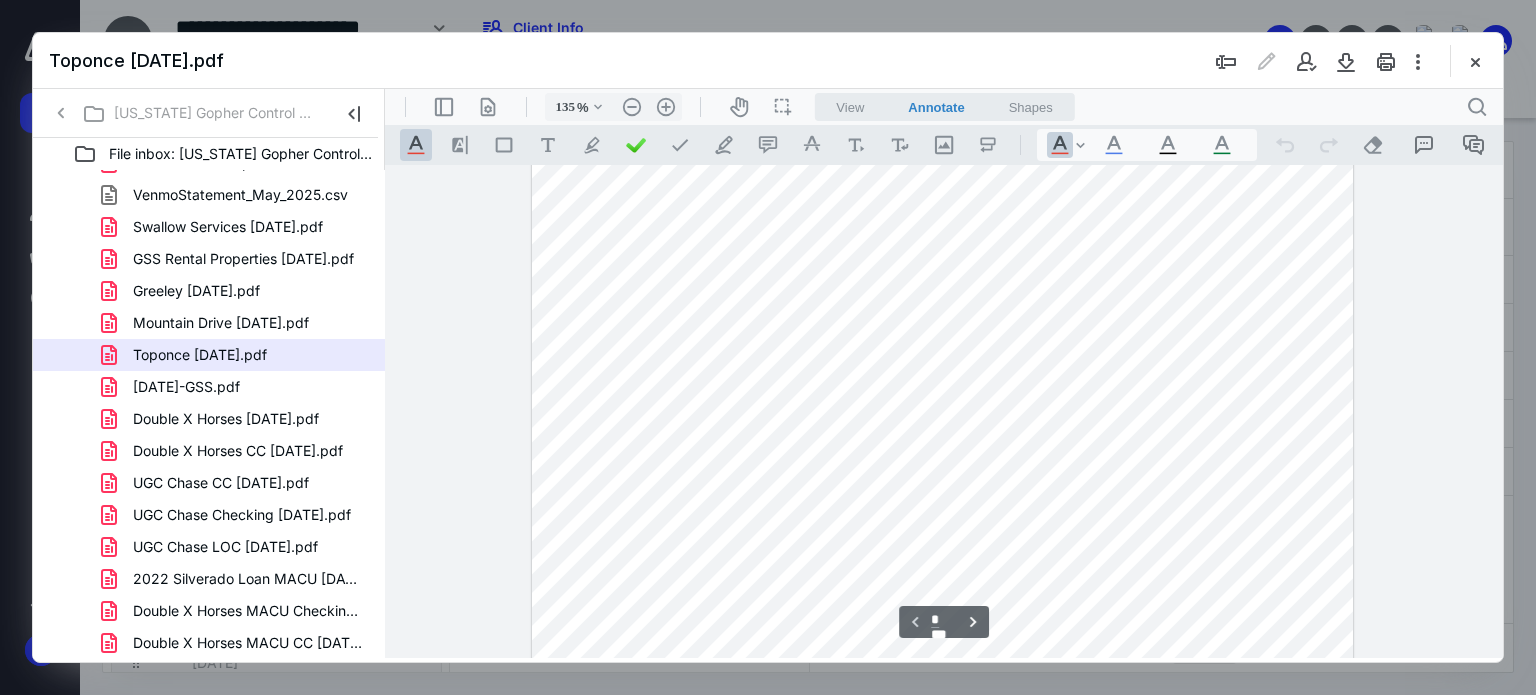 scroll, scrollTop: 0, scrollLeft: 0, axis: both 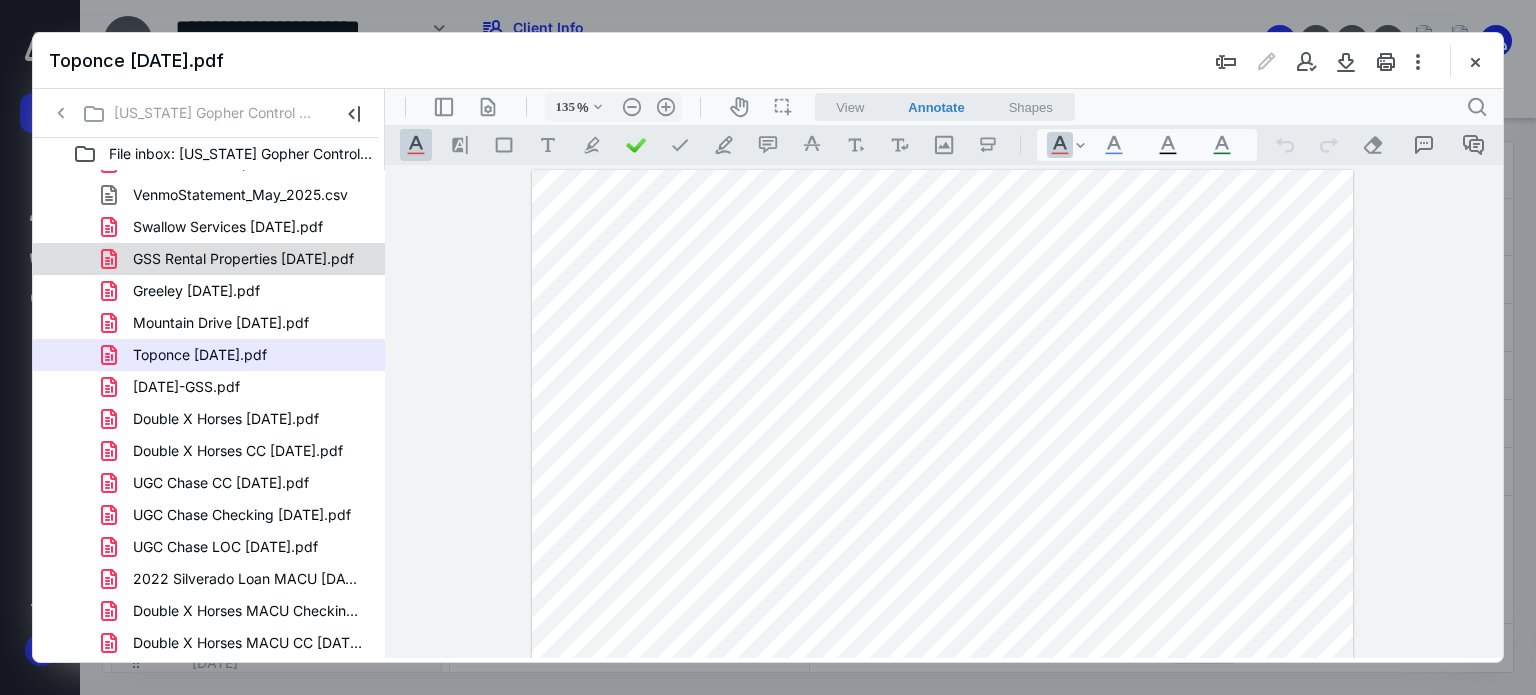 click on "GSS Rental Properties [DATE].pdf" at bounding box center (243, 259) 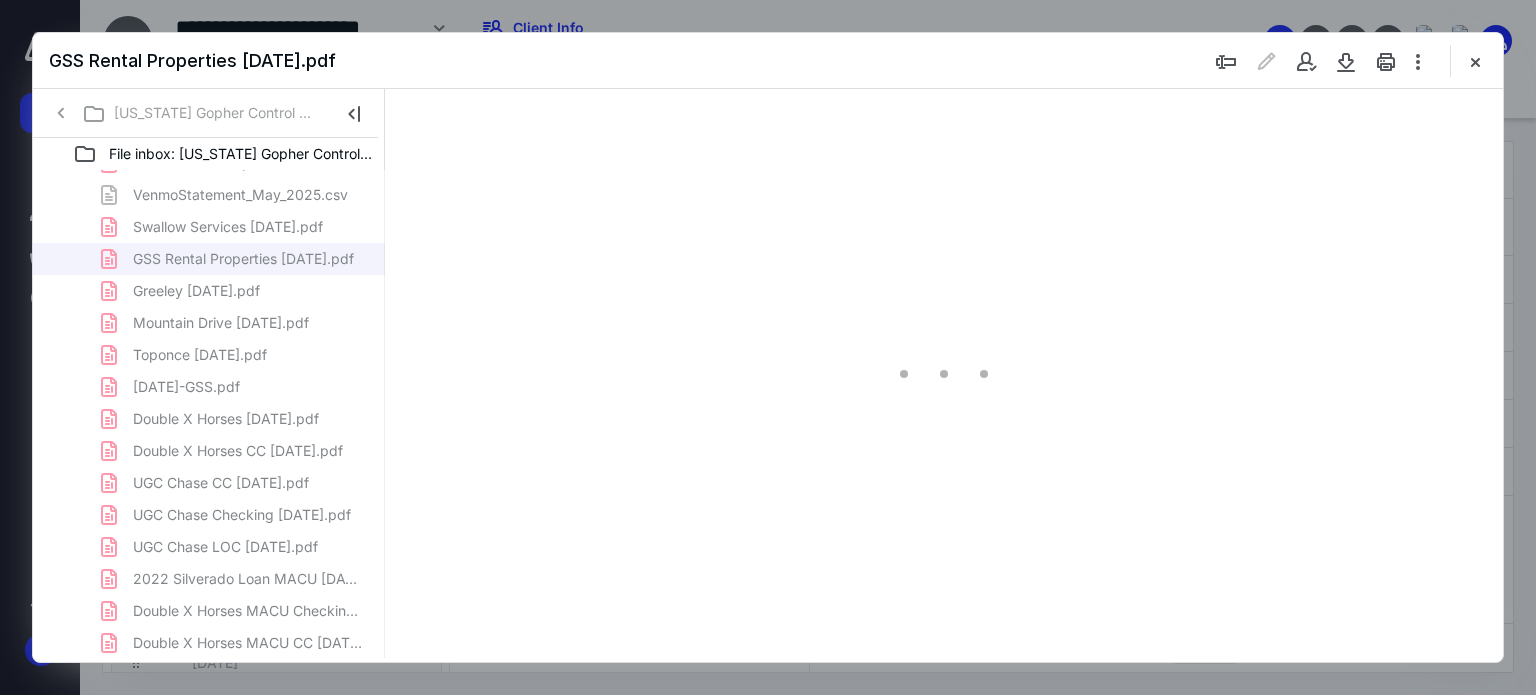 type on "62" 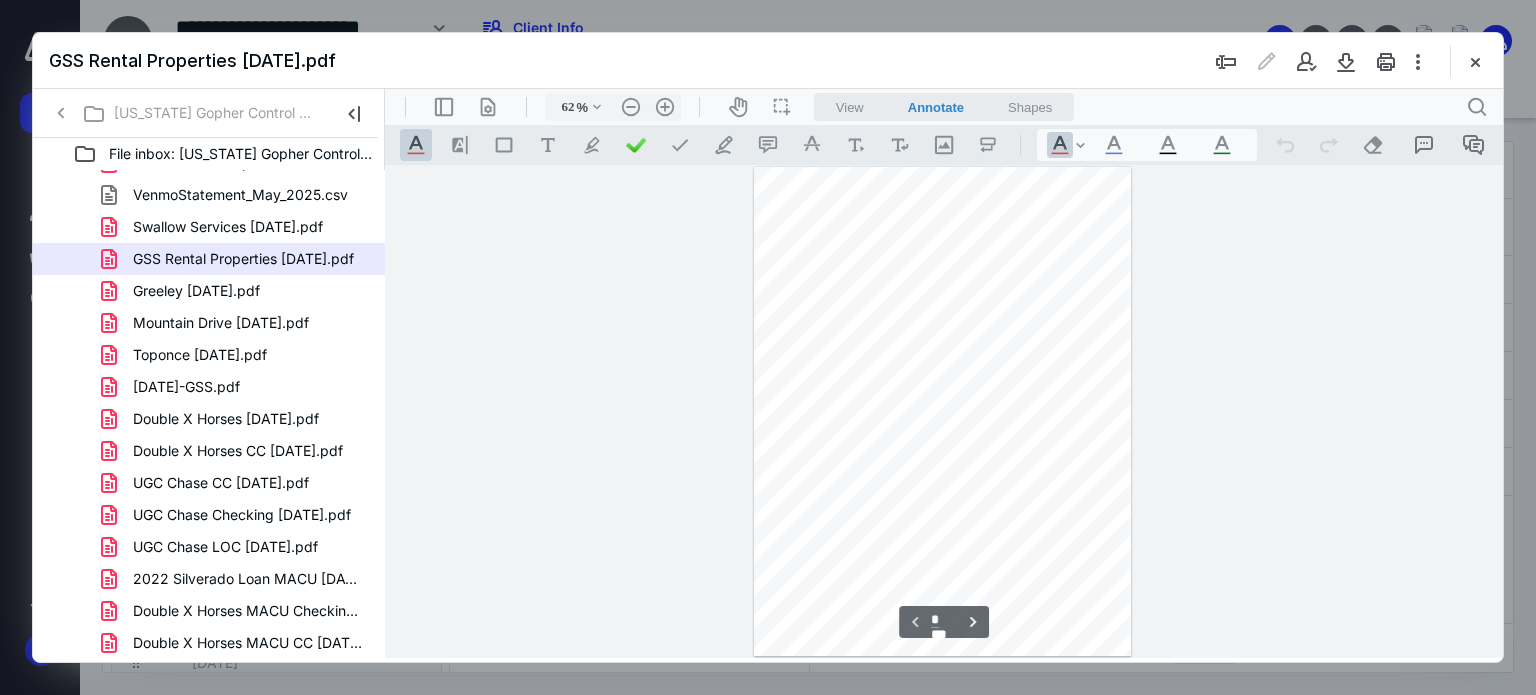 scroll, scrollTop: 77, scrollLeft: 0, axis: vertical 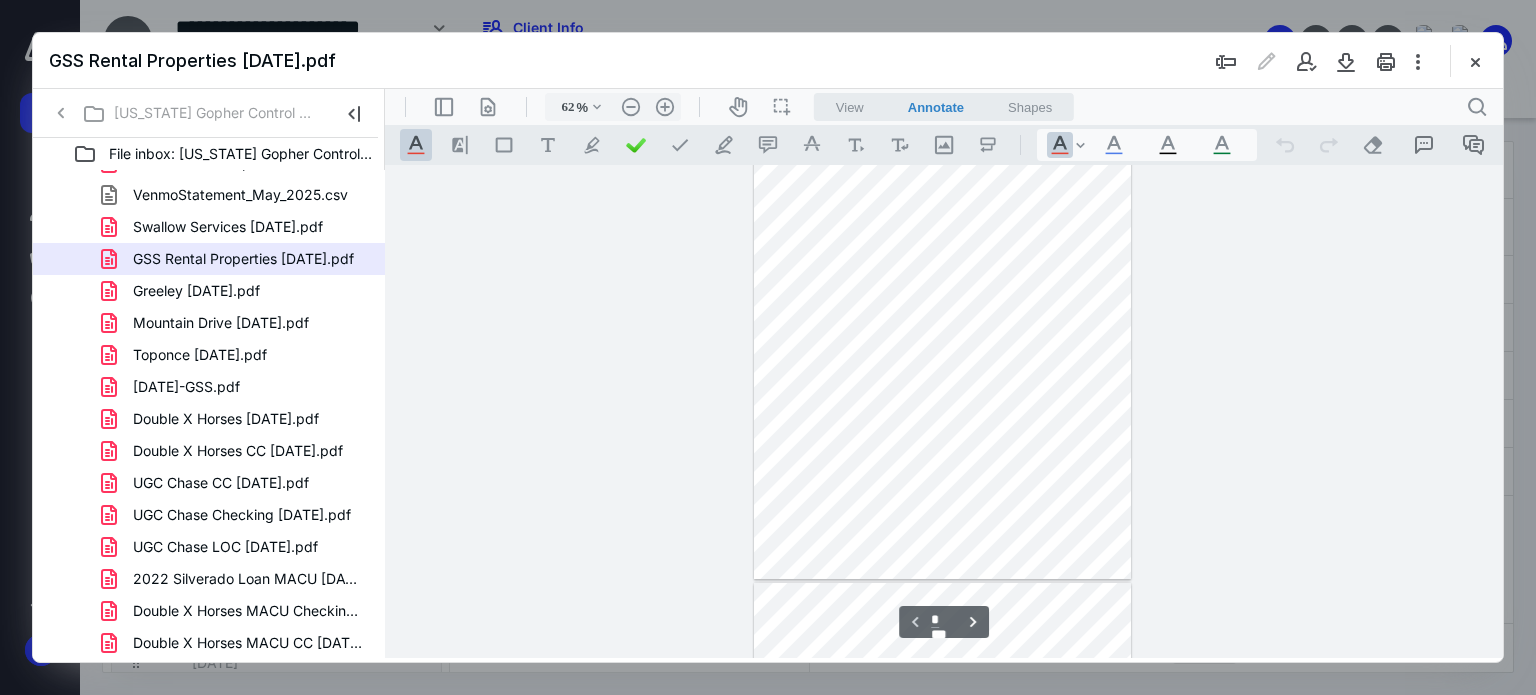 click at bounding box center [944, 412] 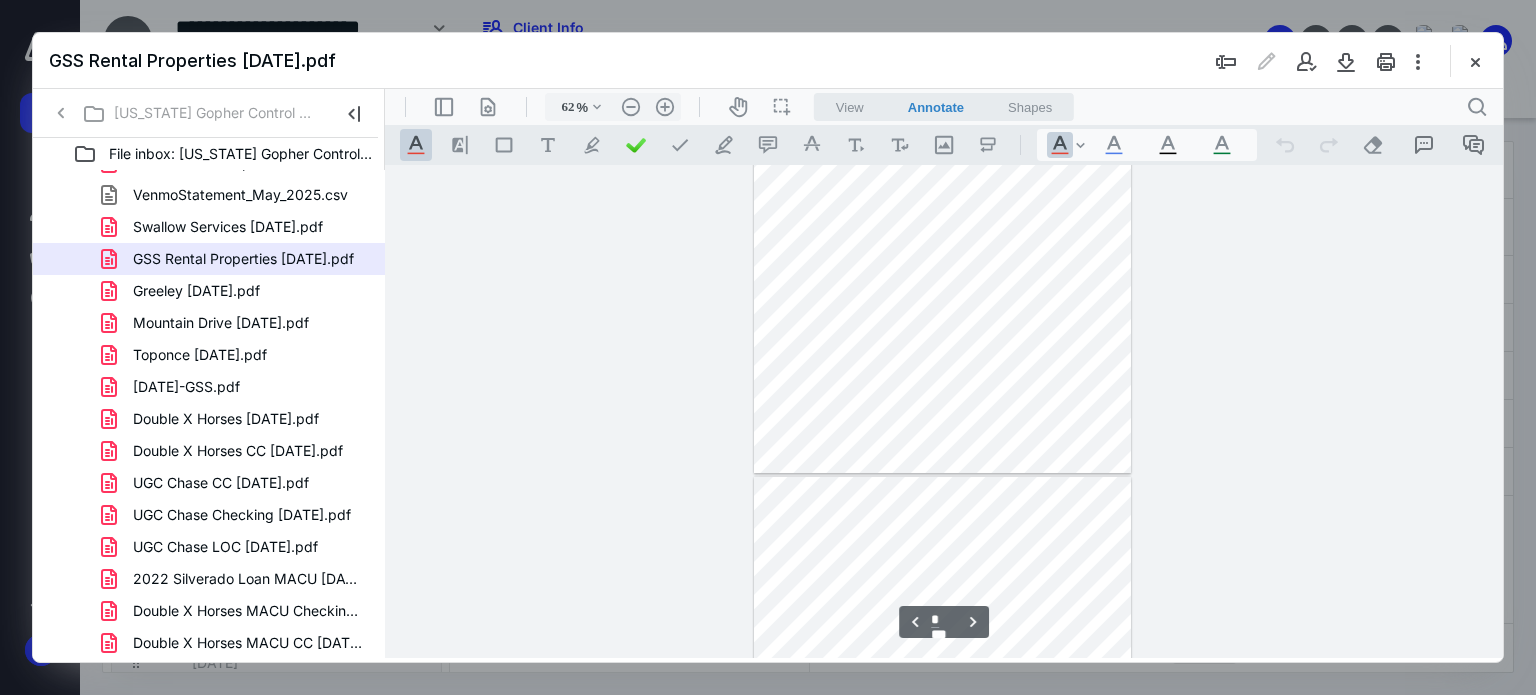 scroll, scrollTop: 677, scrollLeft: 0, axis: vertical 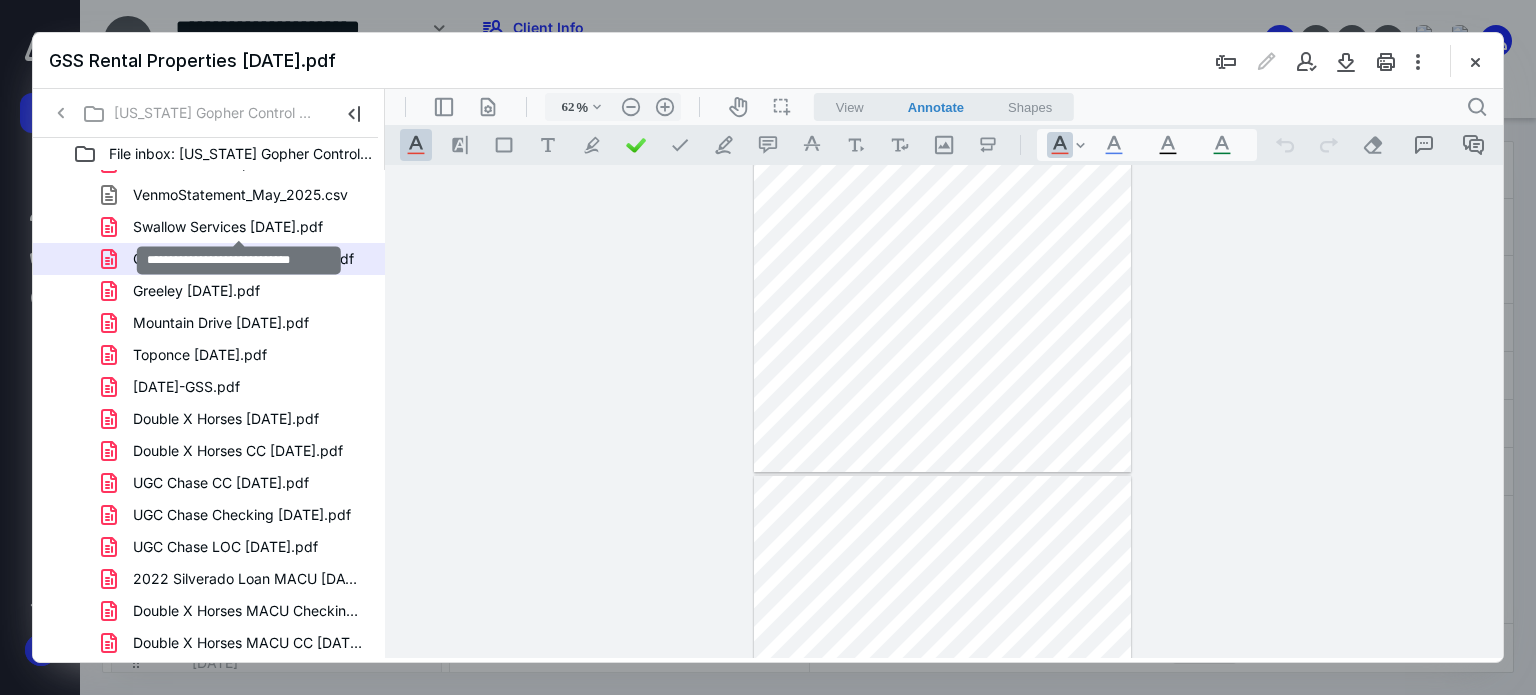 click on "Swallow Services [DATE].pdf" at bounding box center [228, 227] 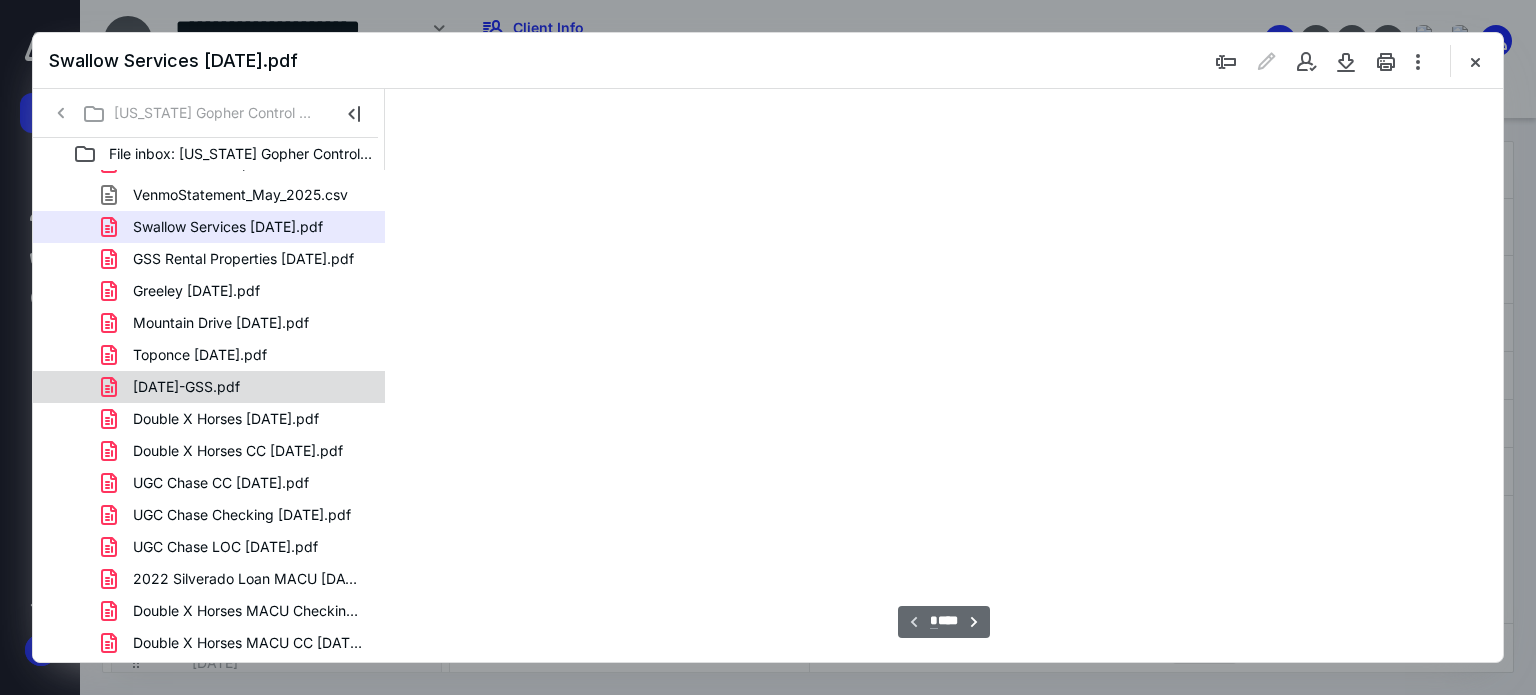 scroll, scrollTop: 77, scrollLeft: 0, axis: vertical 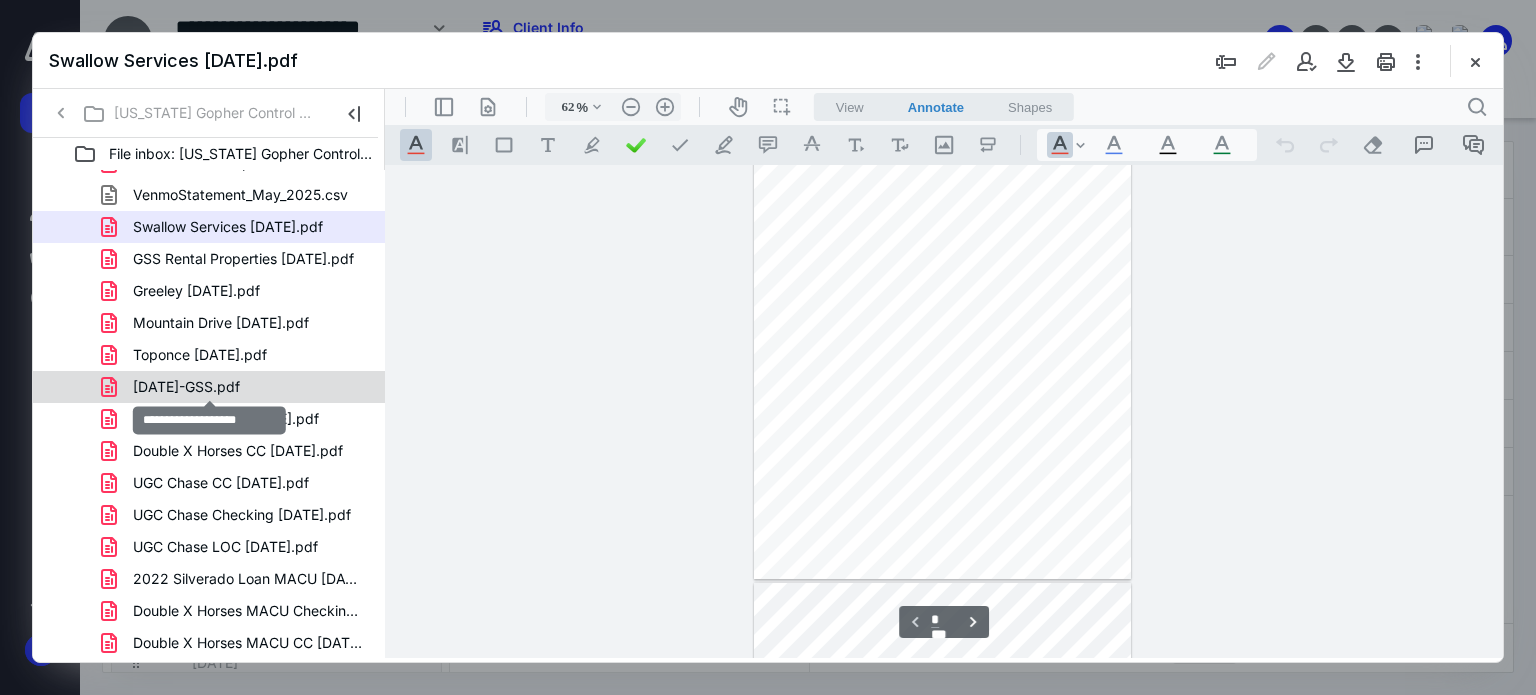 click on "[DATE]-GSS.pdf" at bounding box center (186, 387) 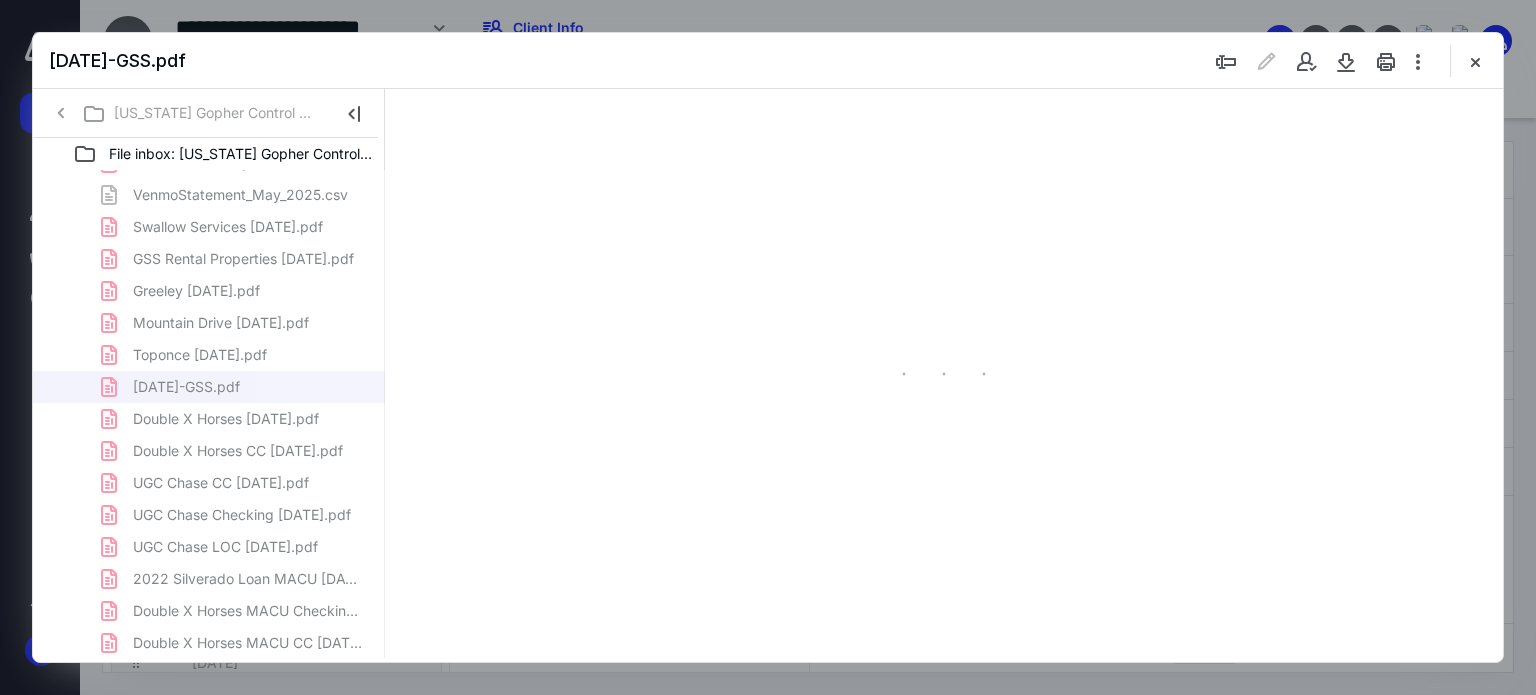 scroll, scrollTop: 77, scrollLeft: 0, axis: vertical 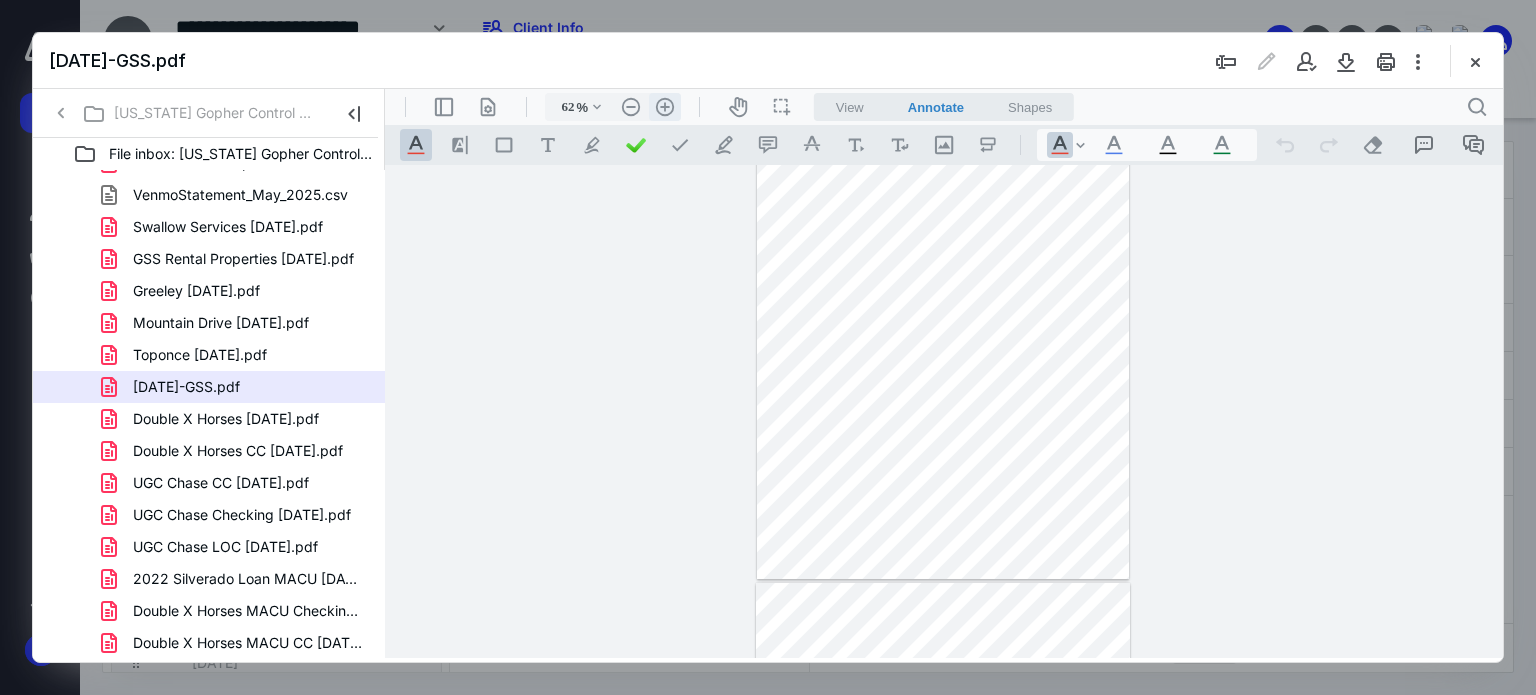 click on ".cls-1{fill:#abb0c4;} icon - header - zoom - in - line" at bounding box center [665, 107] 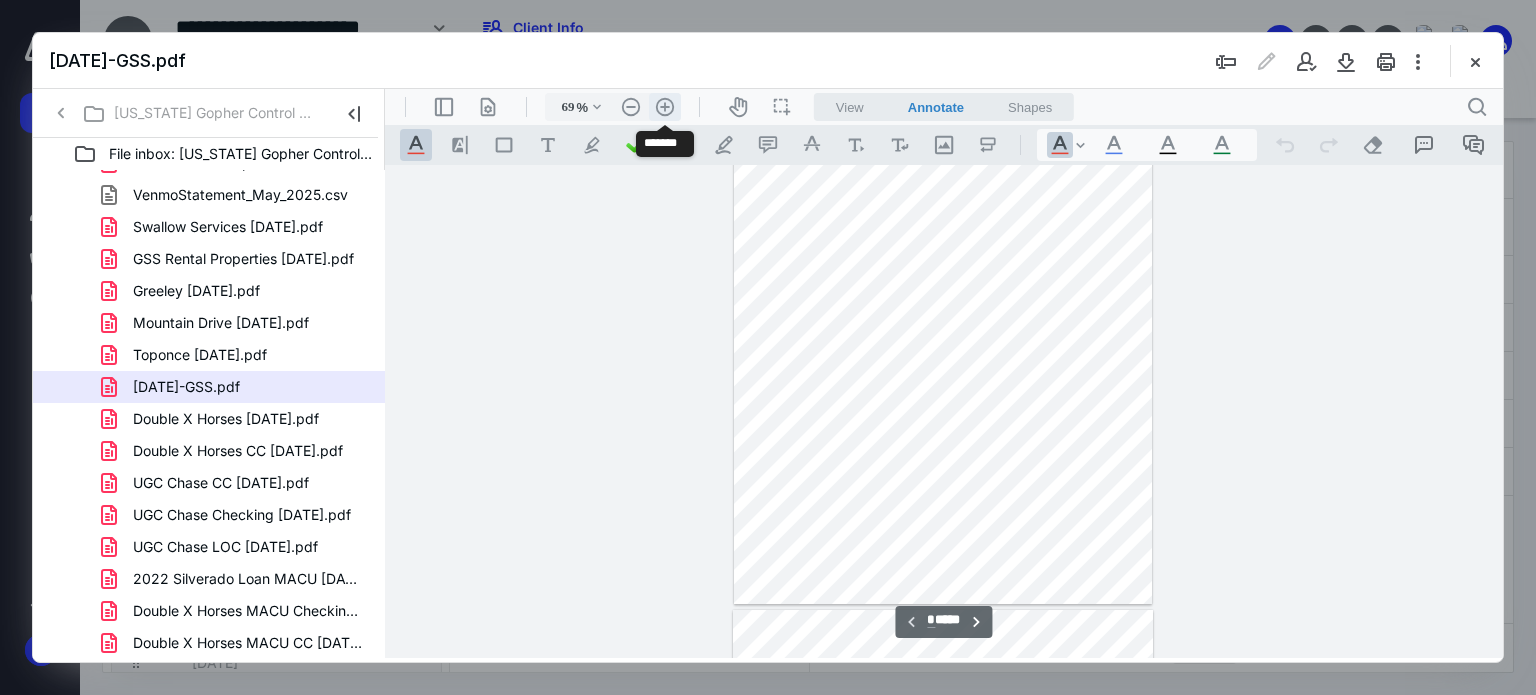click on ".cls-1{fill:#abb0c4;} icon - header - zoom - in - line" at bounding box center (665, 107) 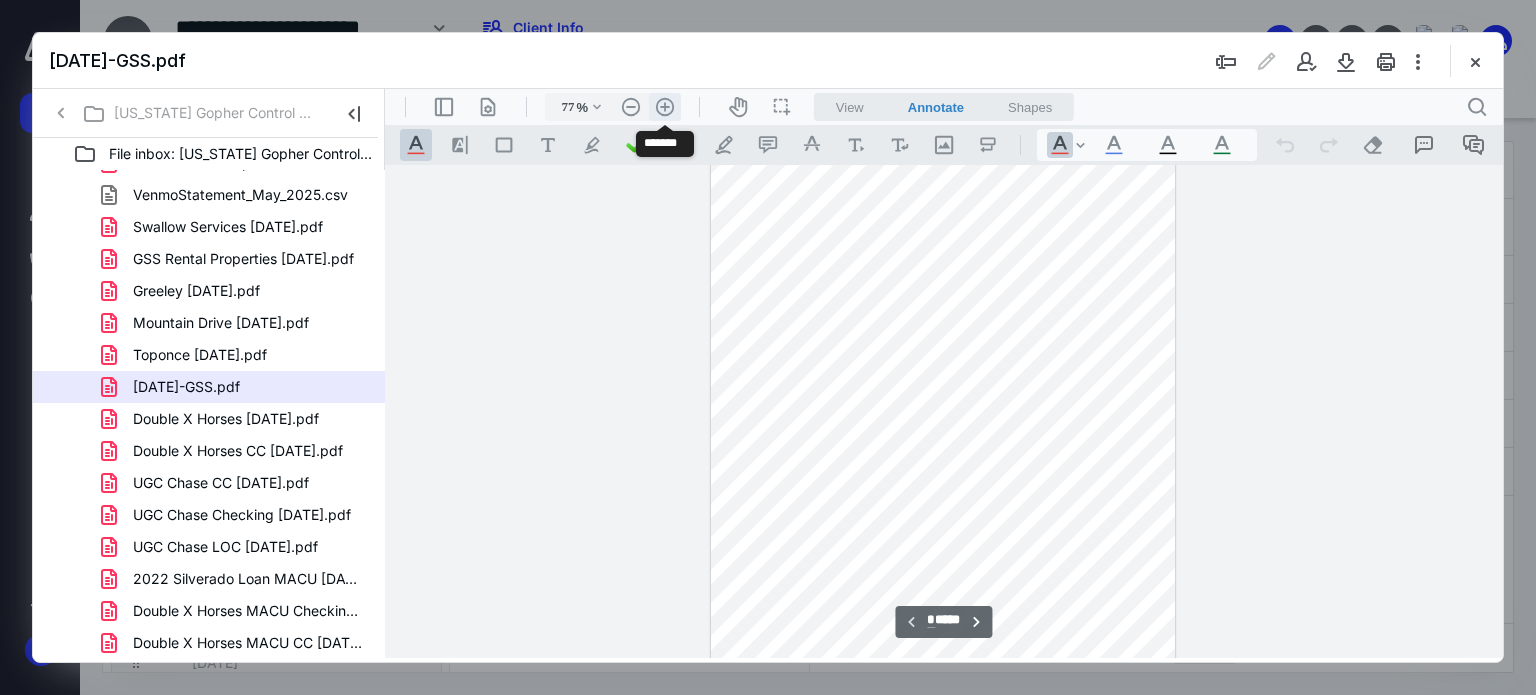 click on ".cls-1{fill:#abb0c4;} icon - header - zoom - in - line" at bounding box center (665, 107) 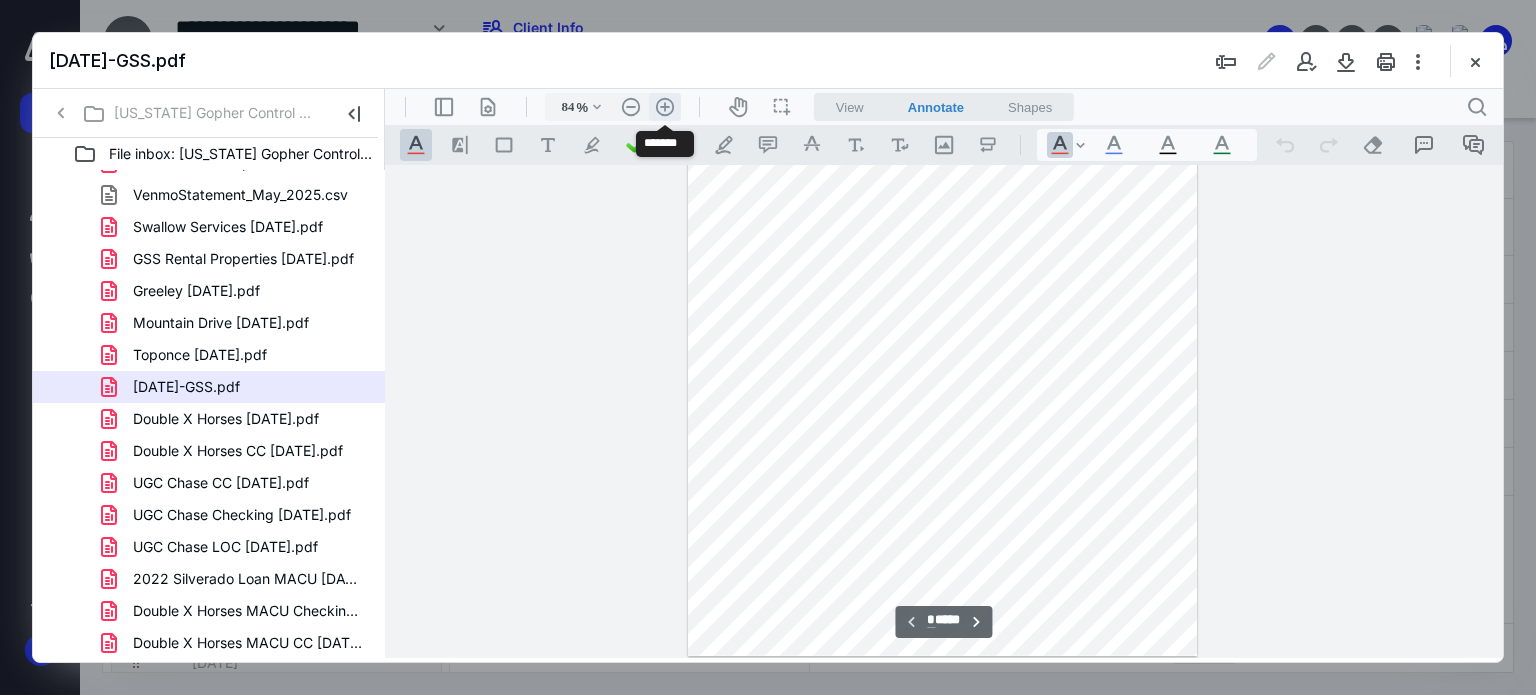 click on ".cls-1{fill:#abb0c4;} icon - header - zoom - in - line" at bounding box center (665, 107) 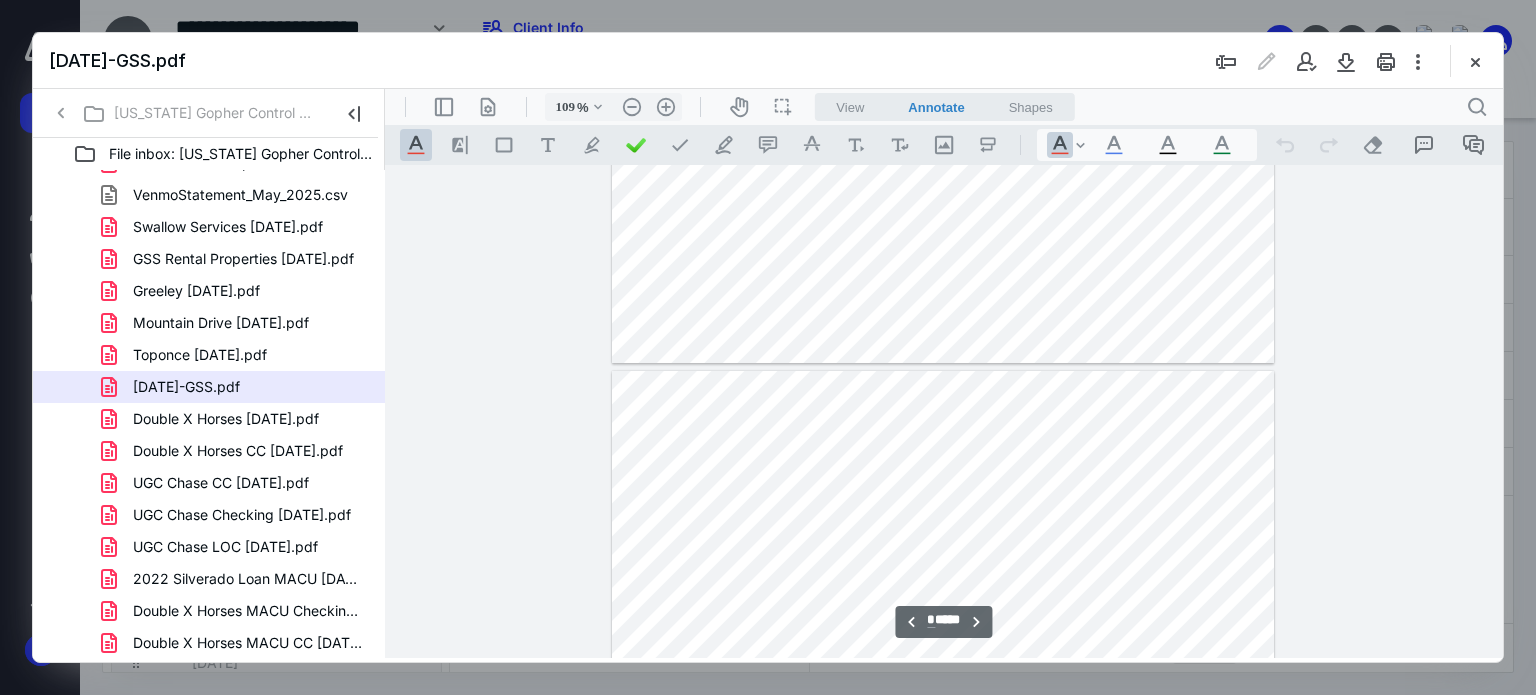 type on "*" 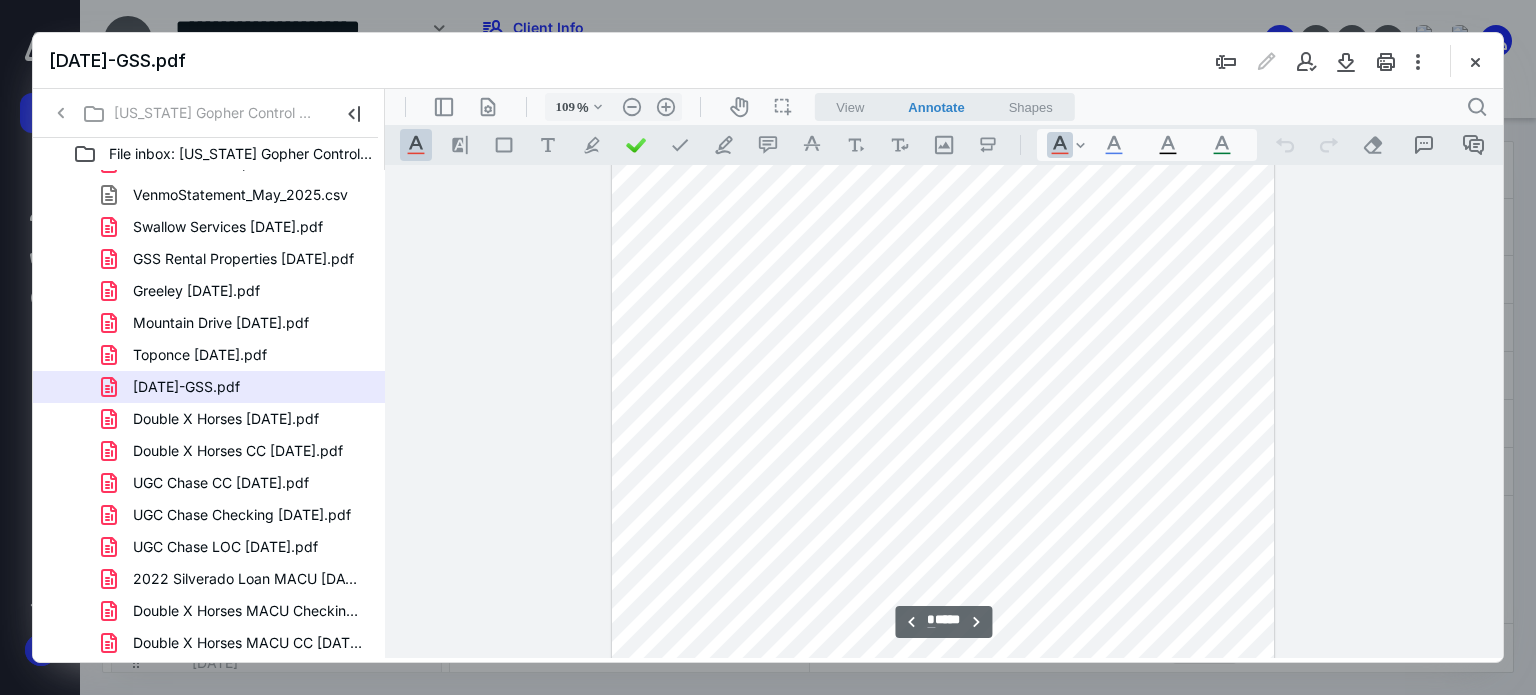 scroll, scrollTop: 2696, scrollLeft: 0, axis: vertical 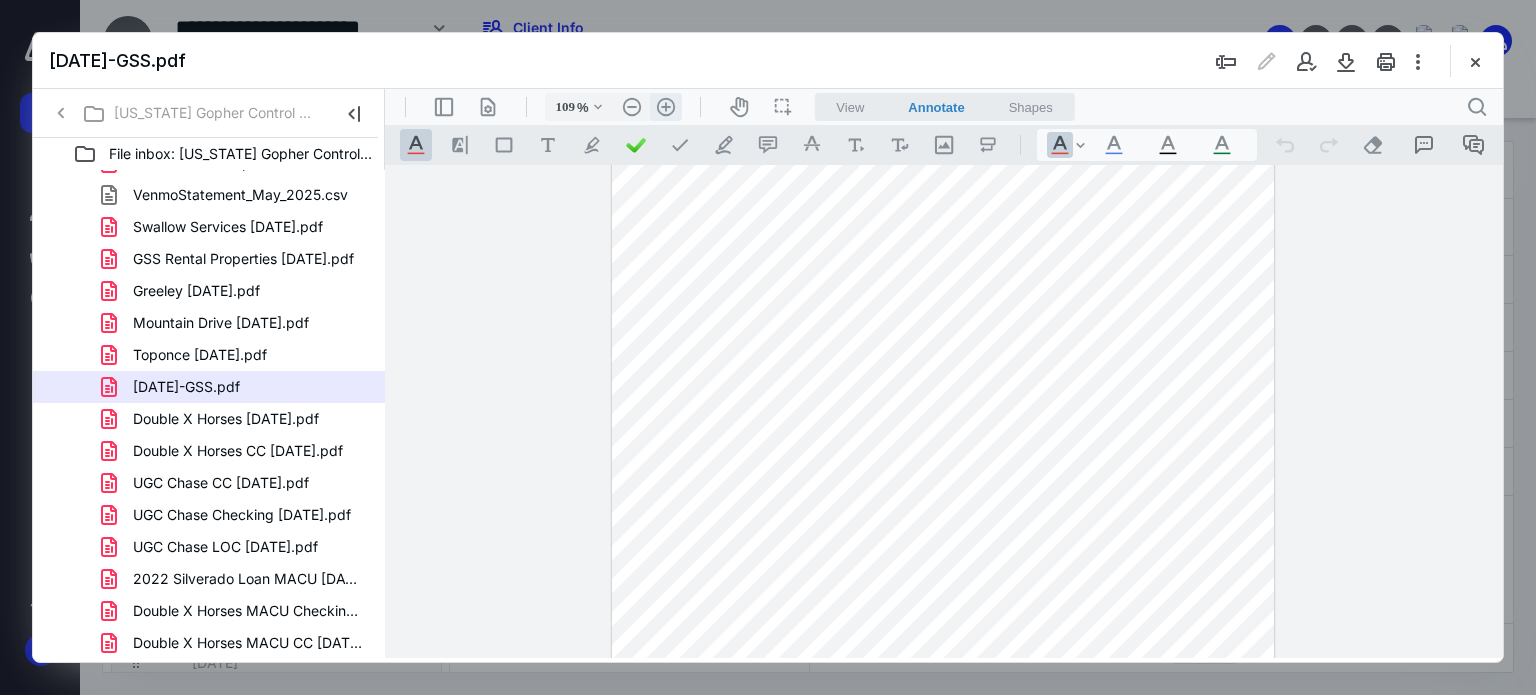 click on ".cls-1{fill:#abb0c4;} icon - header - zoom - in - line" at bounding box center [666, 107] 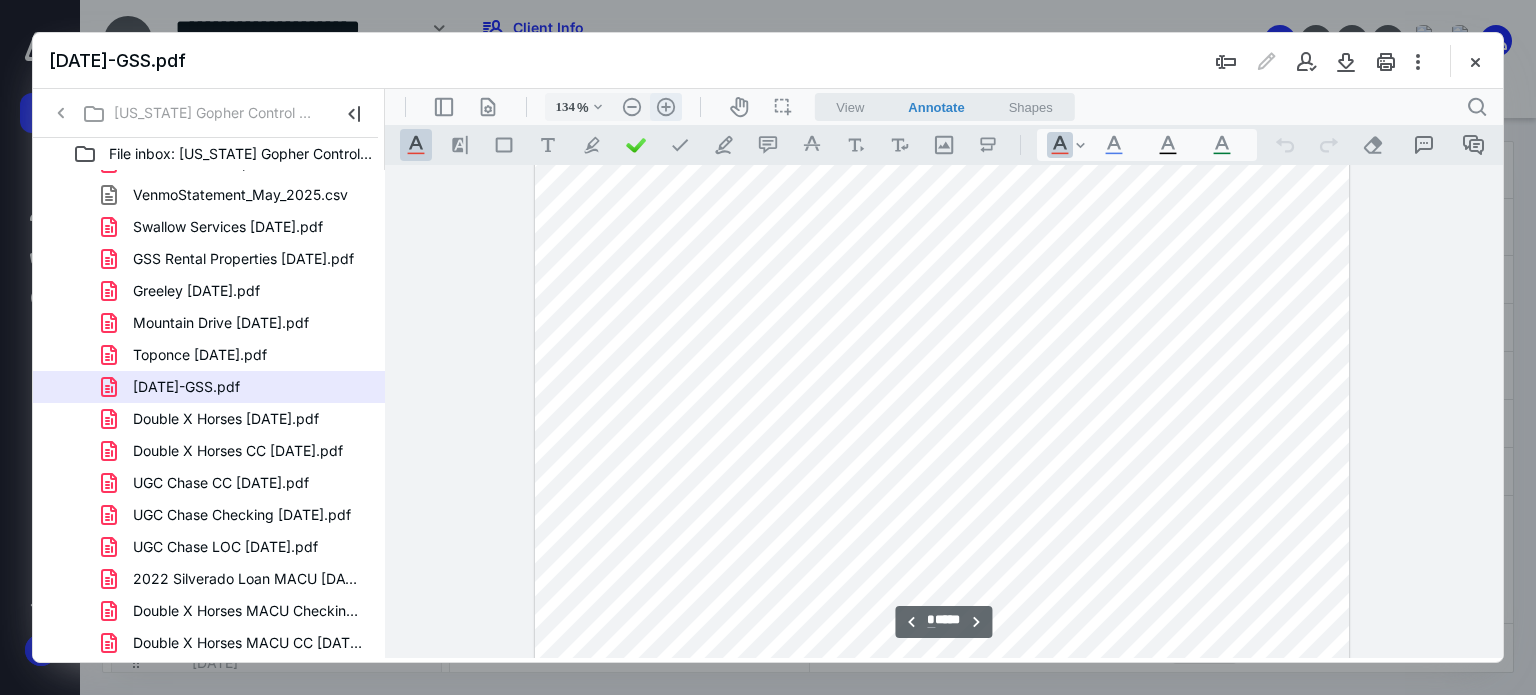 click on ".cls-1{fill:#abb0c4;} icon - header - zoom - in - line" at bounding box center (666, 107) 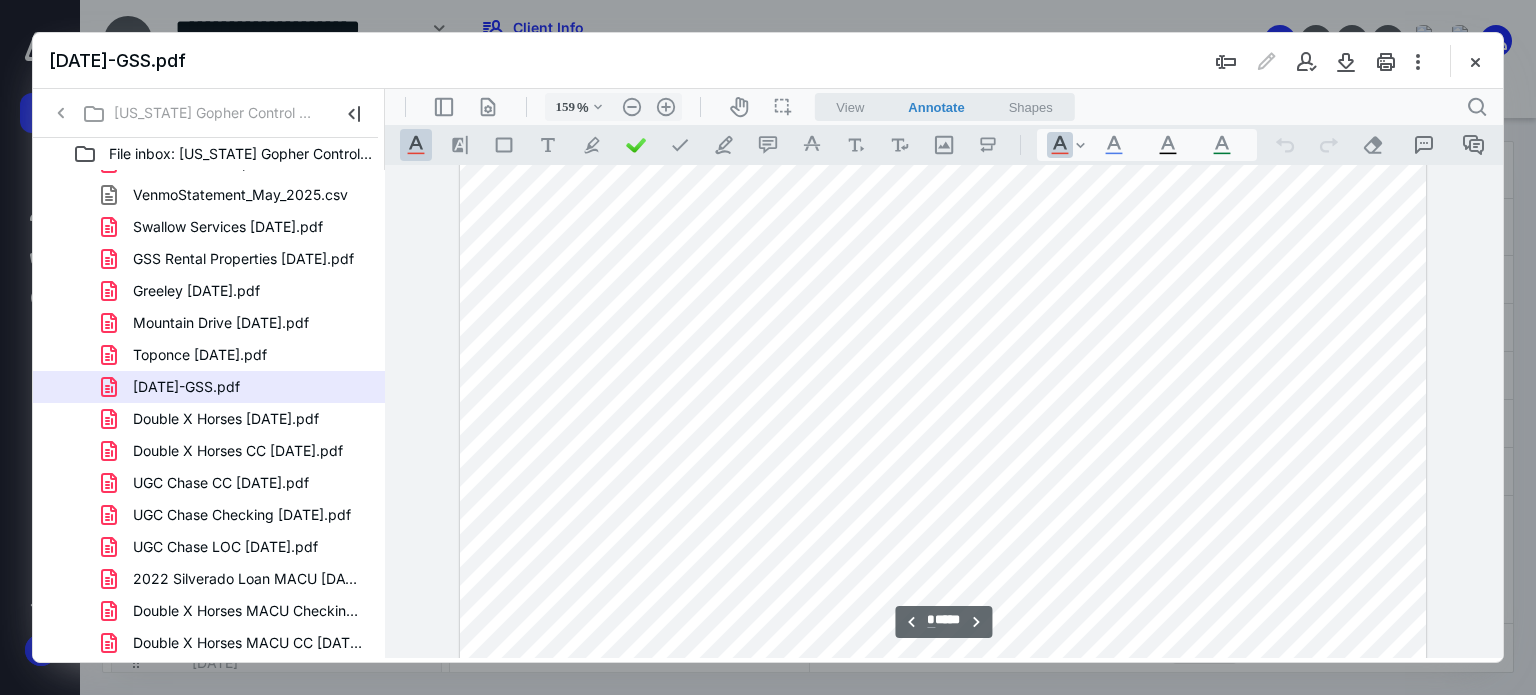 scroll, scrollTop: 4129, scrollLeft: 0, axis: vertical 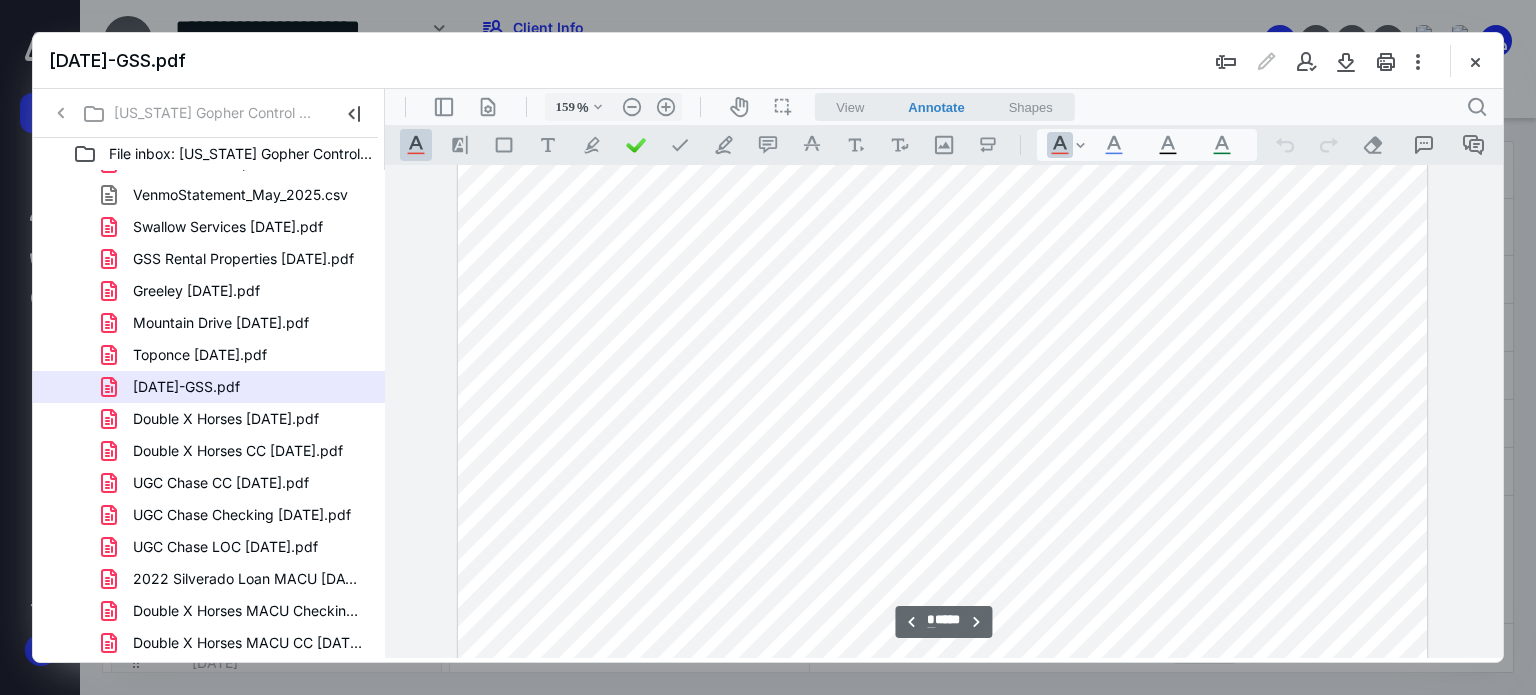 type on "*" 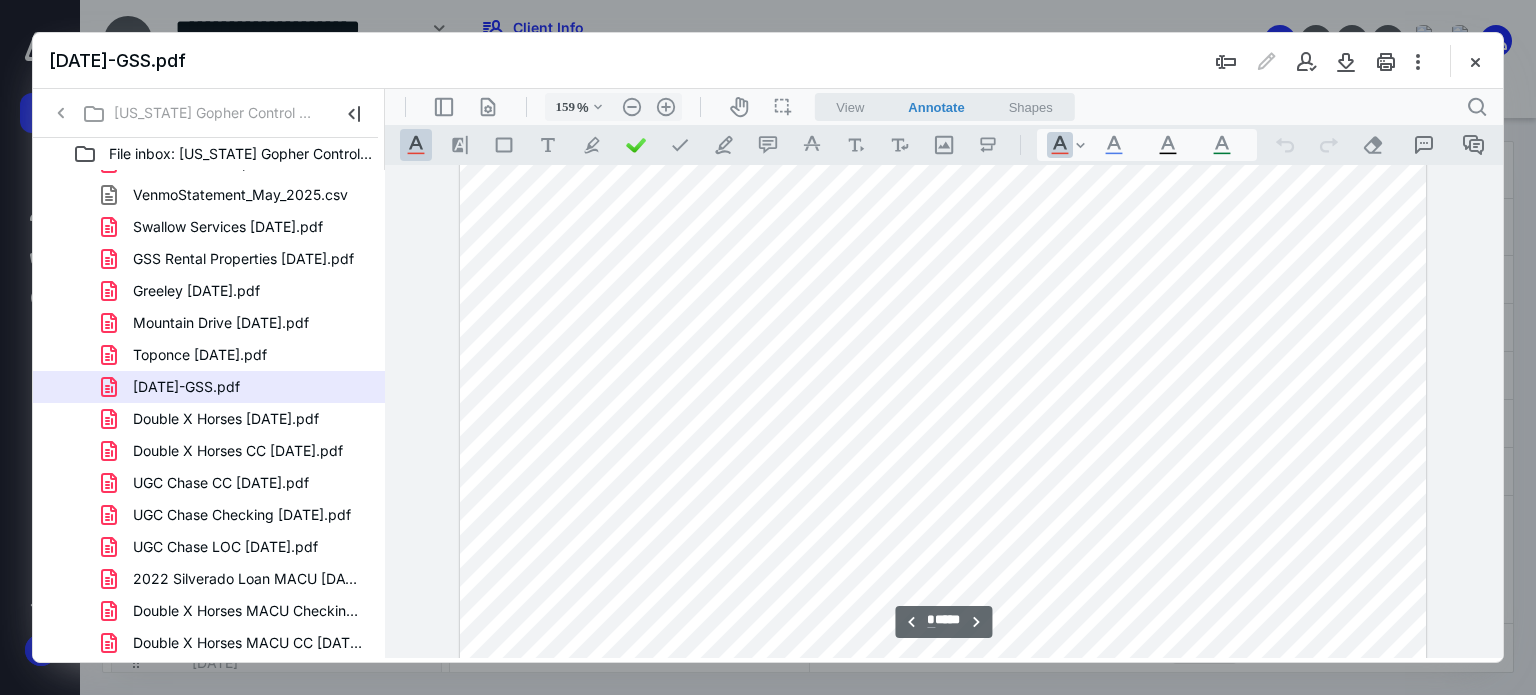 scroll, scrollTop: 2729, scrollLeft: 0, axis: vertical 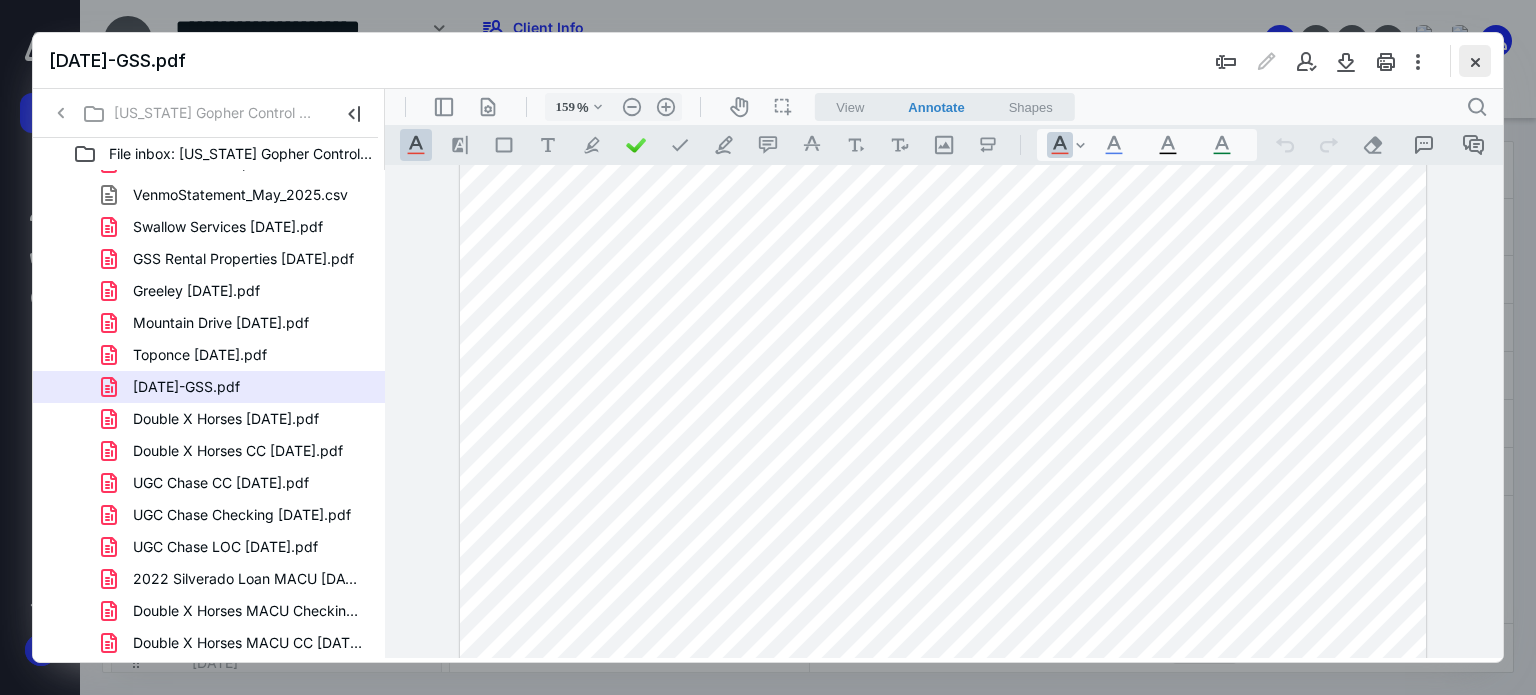 click at bounding box center [1475, 61] 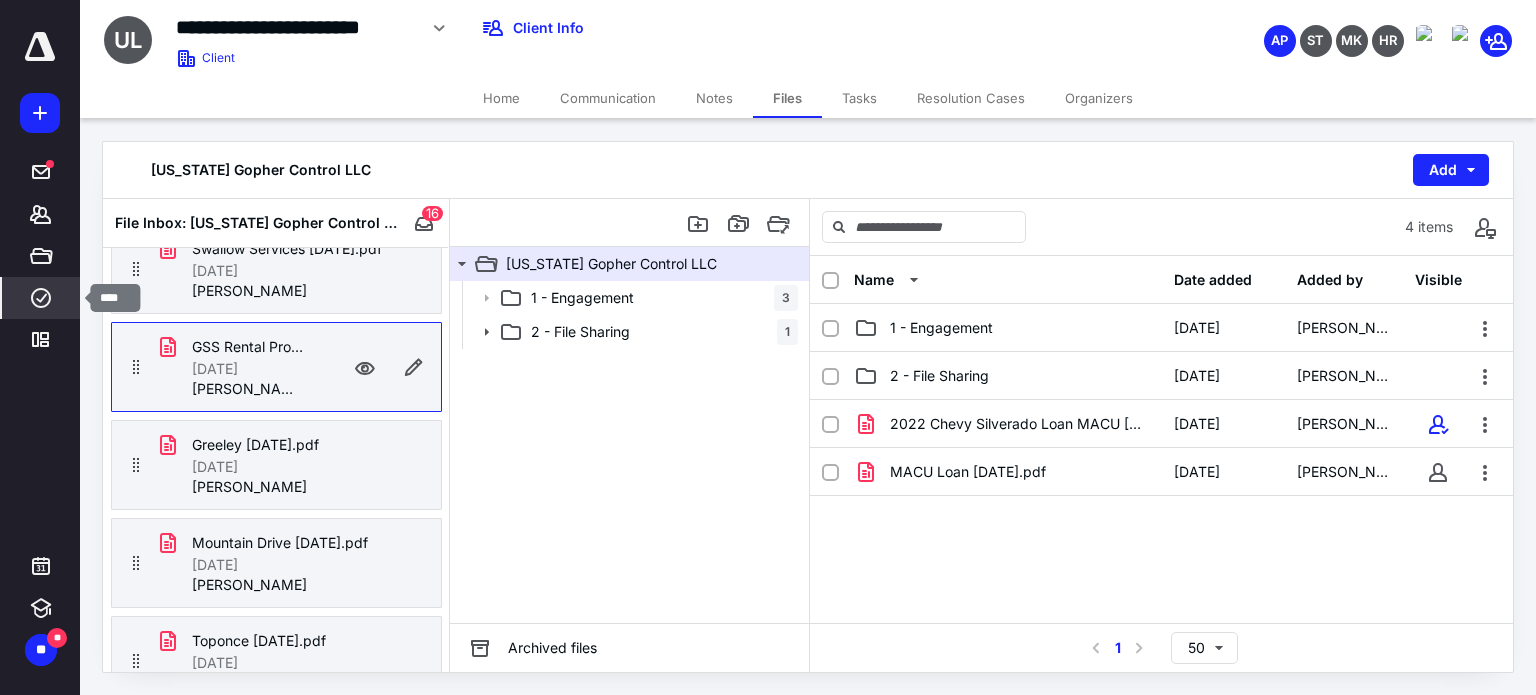click 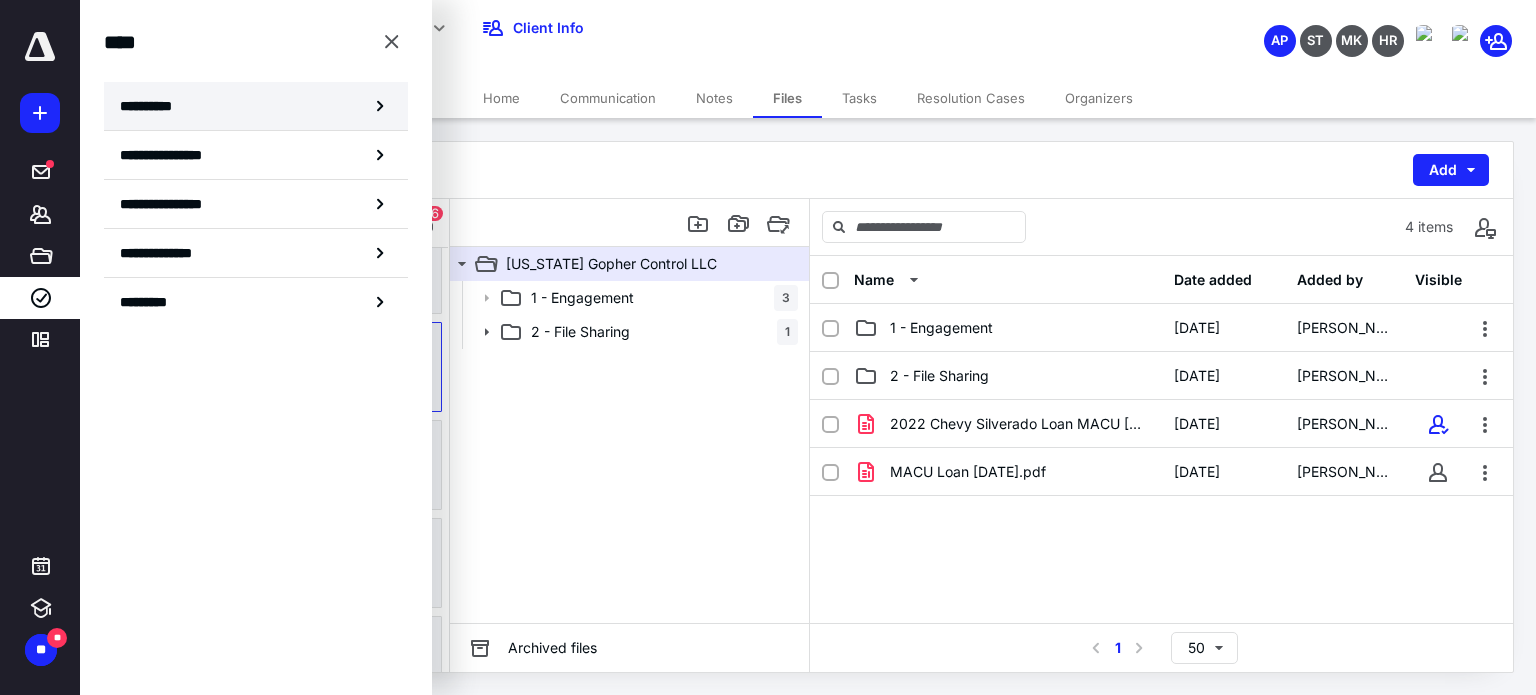 click on "**********" at bounding box center [153, 106] 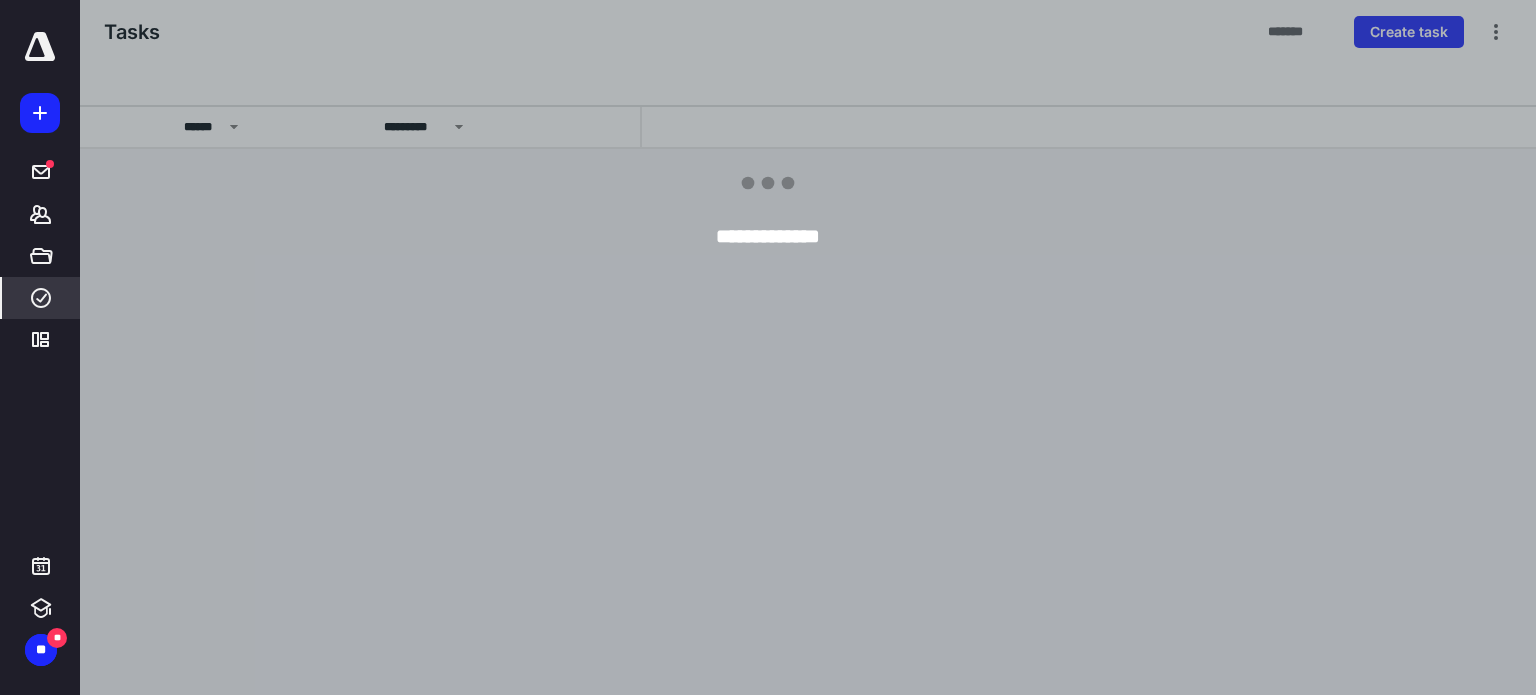 click on "**********" at bounding box center [40, 347] 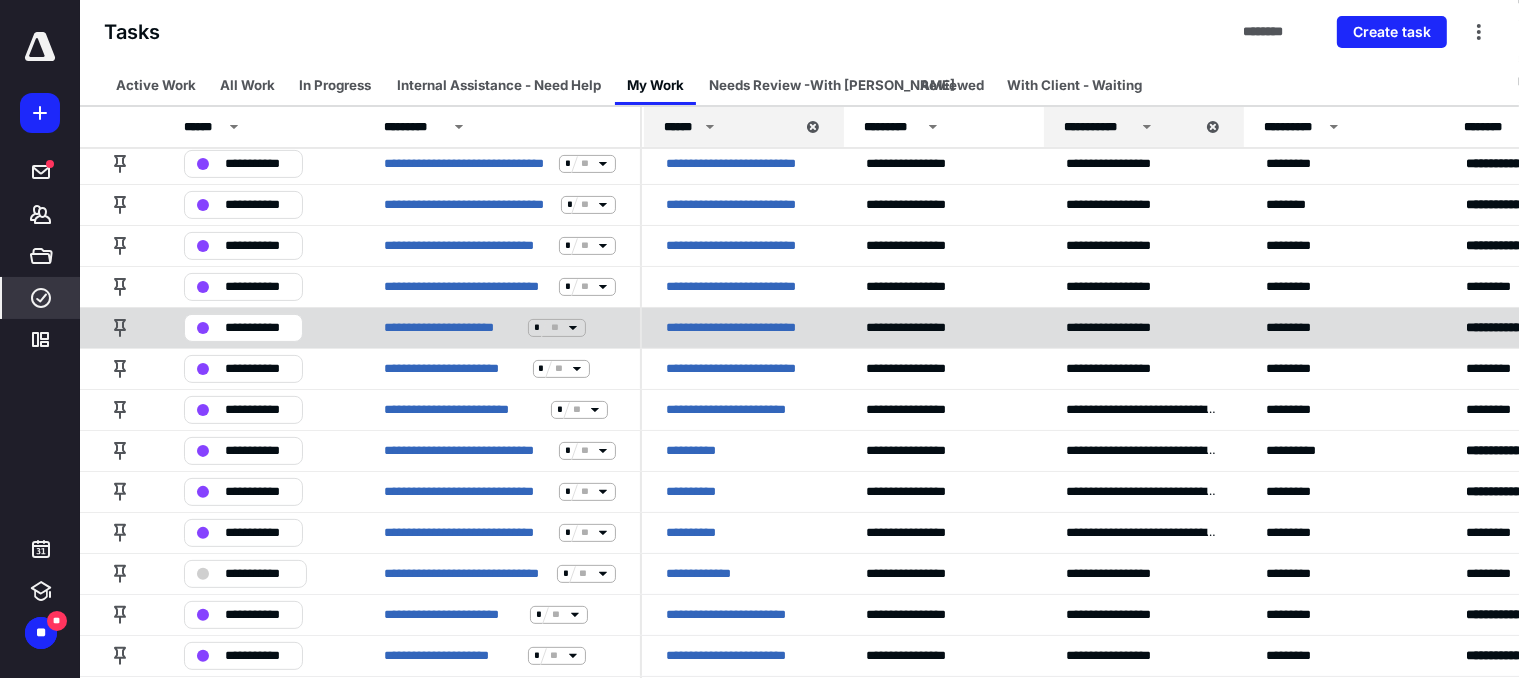 scroll, scrollTop: 500, scrollLeft: 0, axis: vertical 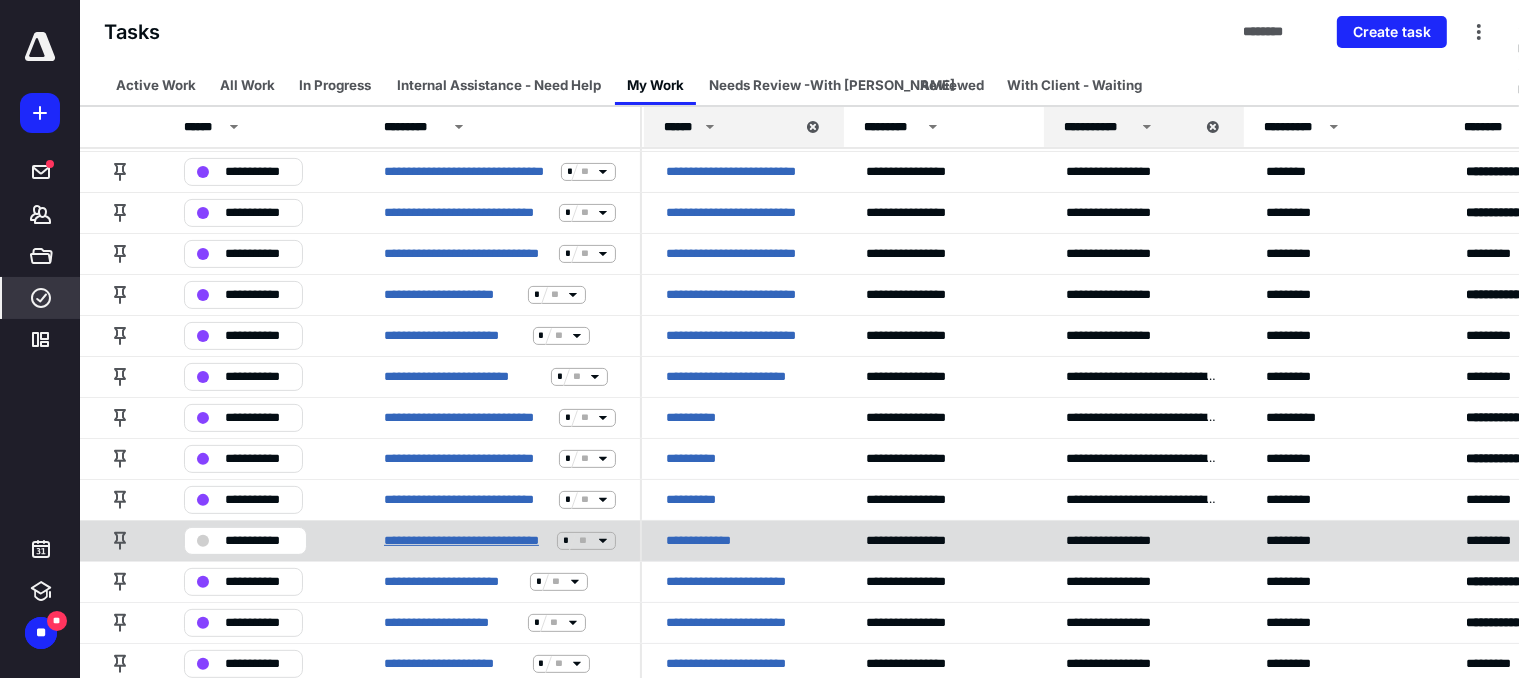 click on "**********" at bounding box center [466, 541] 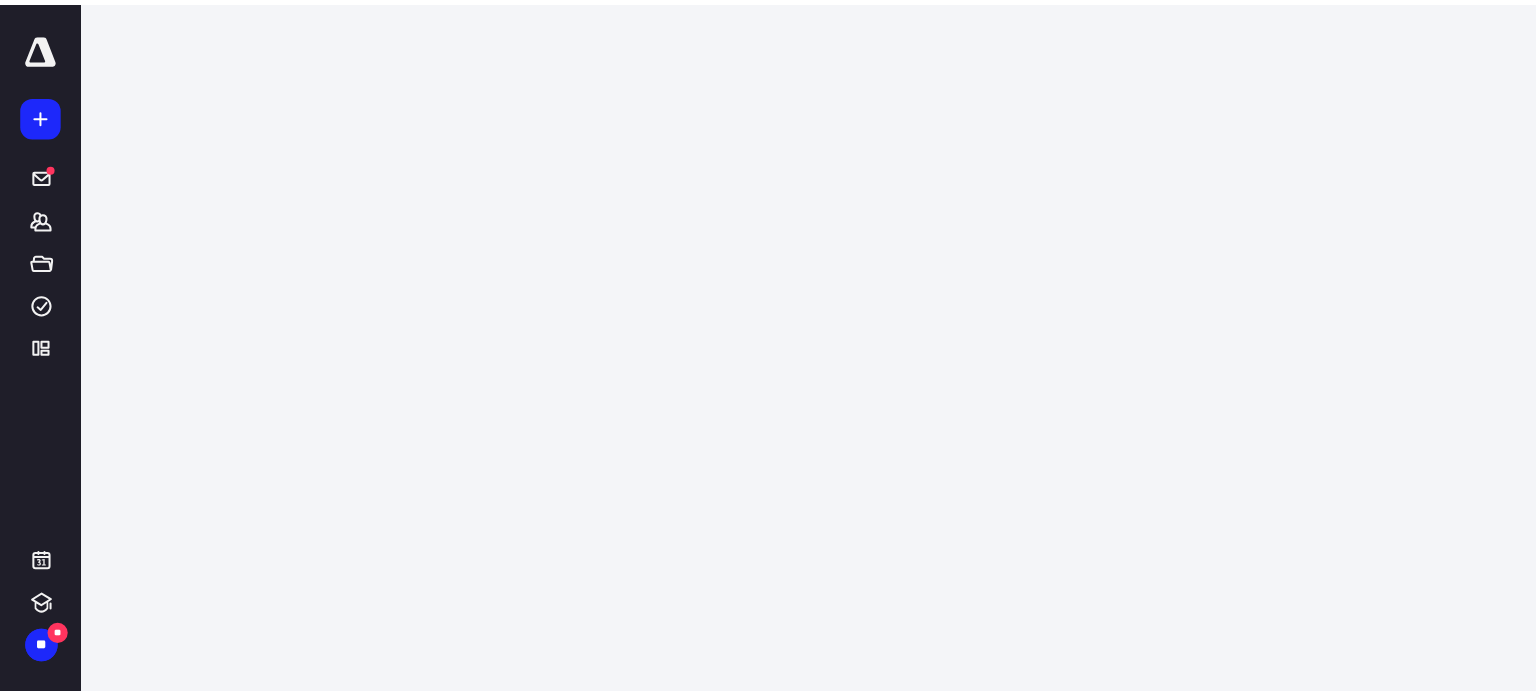 scroll, scrollTop: 0, scrollLeft: 0, axis: both 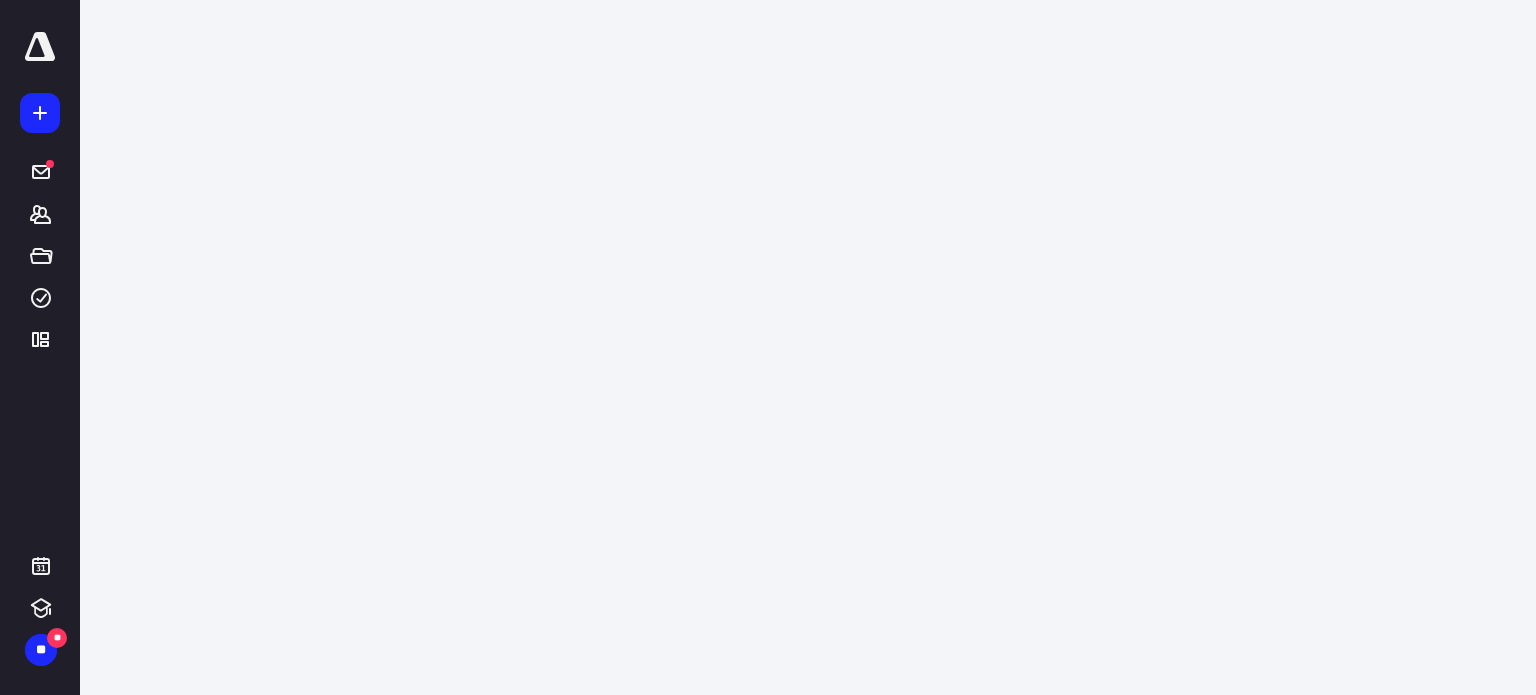 click on "**********" at bounding box center (40, 347) 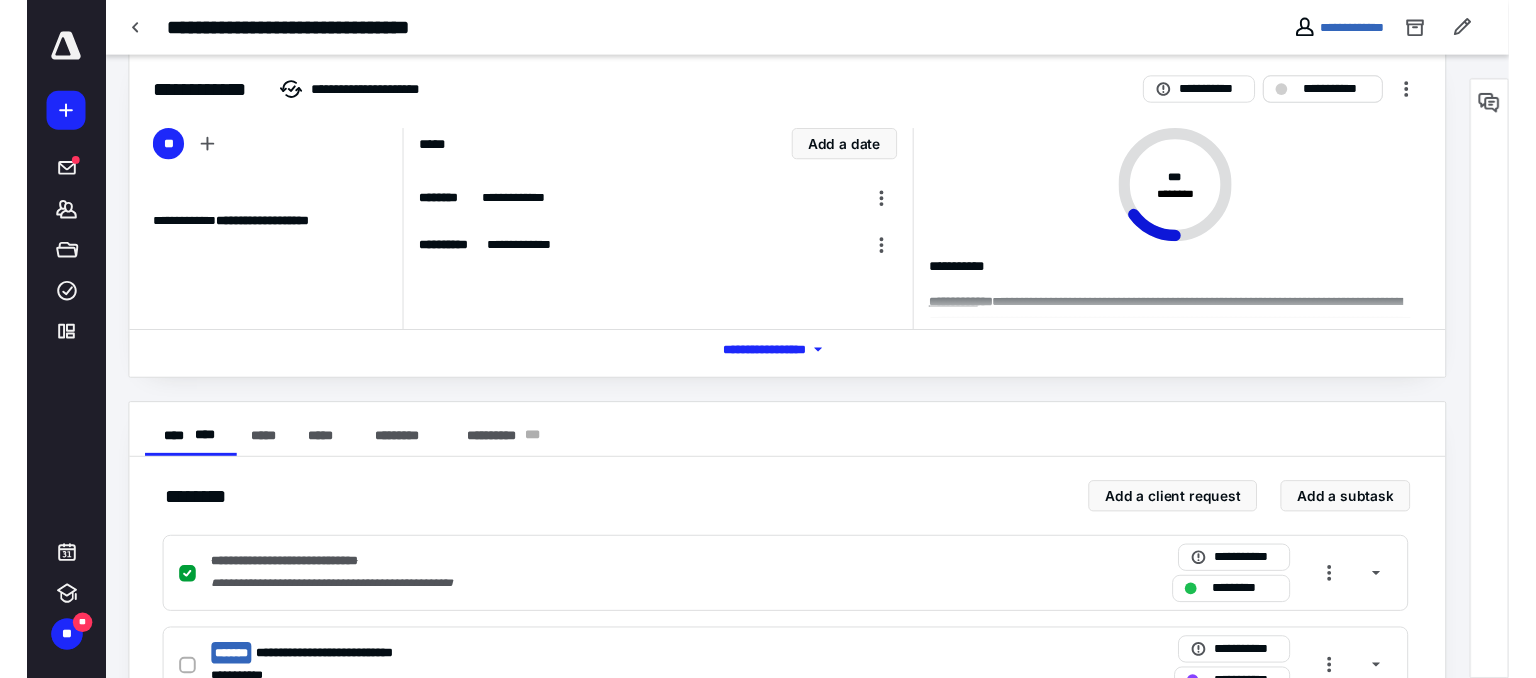 scroll, scrollTop: 0, scrollLeft: 0, axis: both 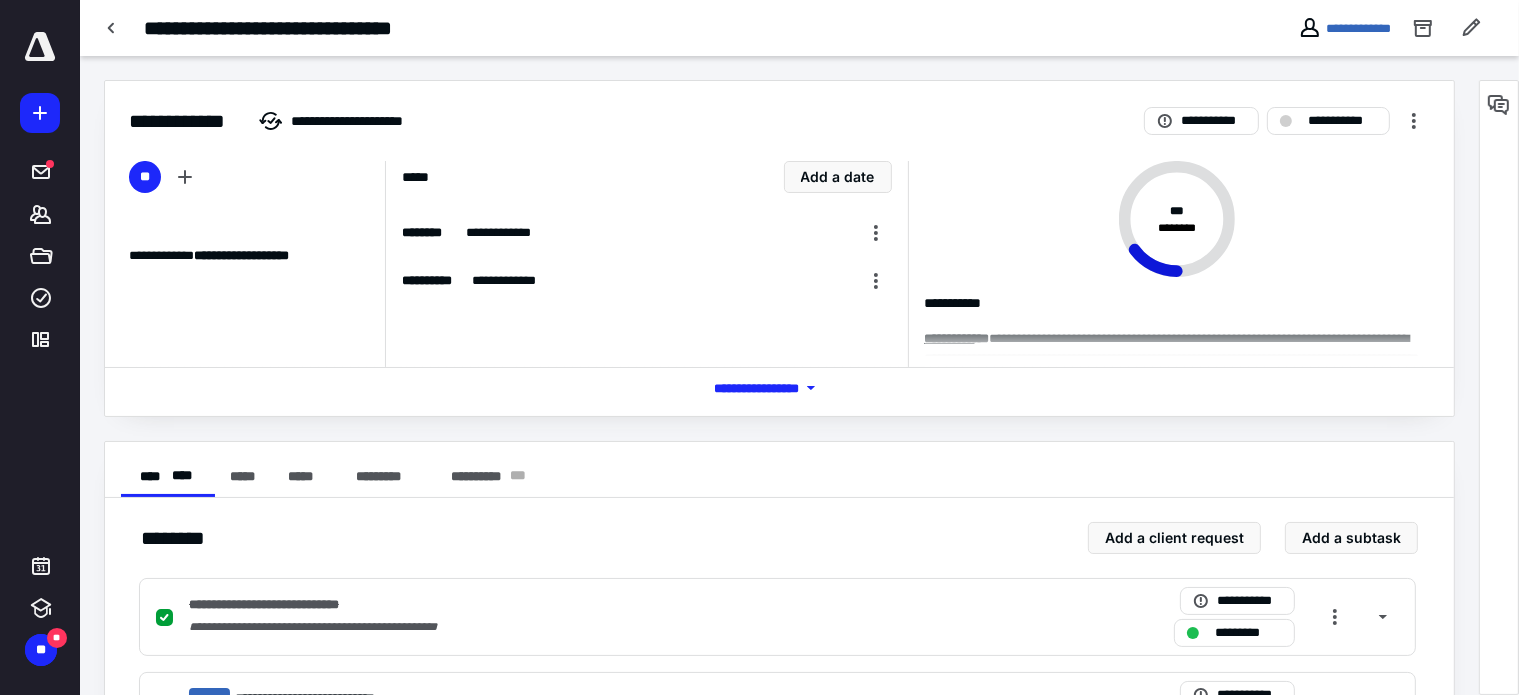 click on "**********" at bounding box center (779, 109) 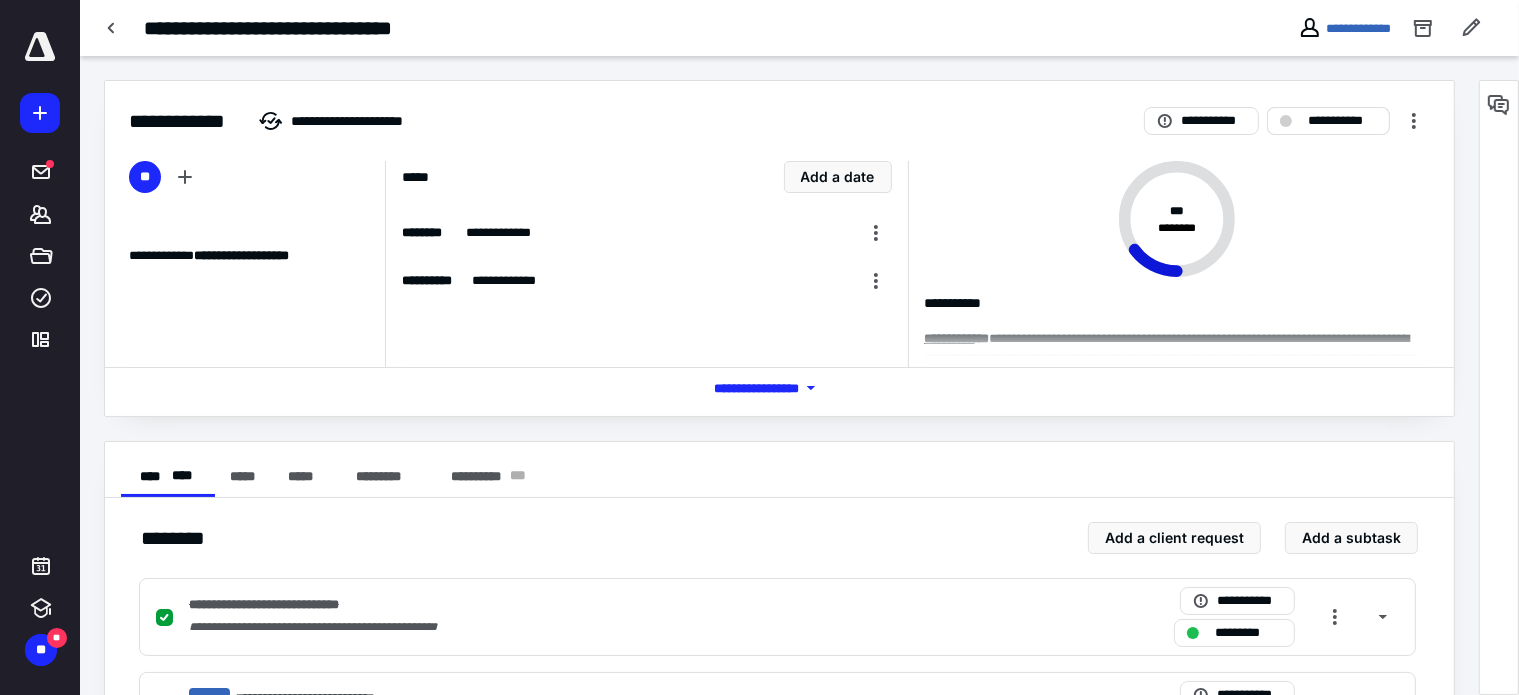 click on "**********" at bounding box center [1342, 121] 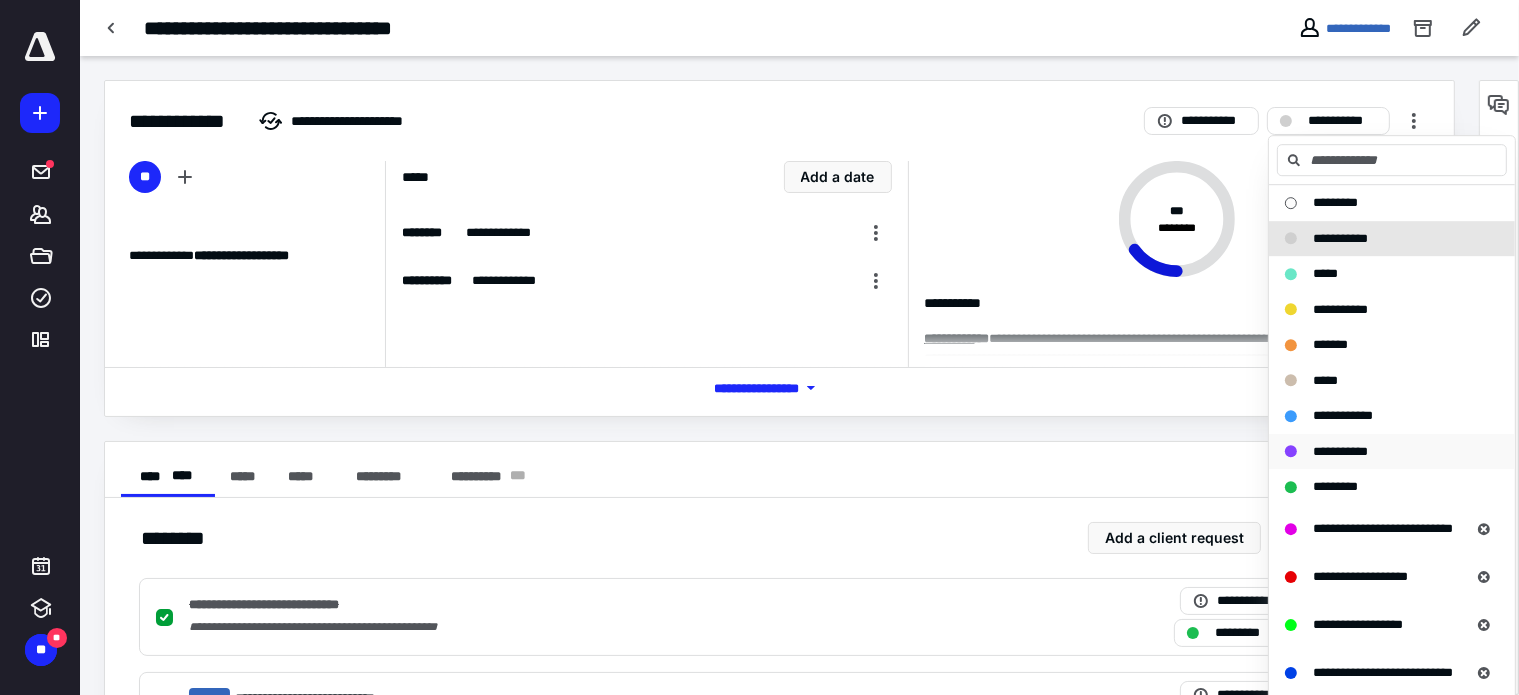 click on "**********" at bounding box center [1340, 451] 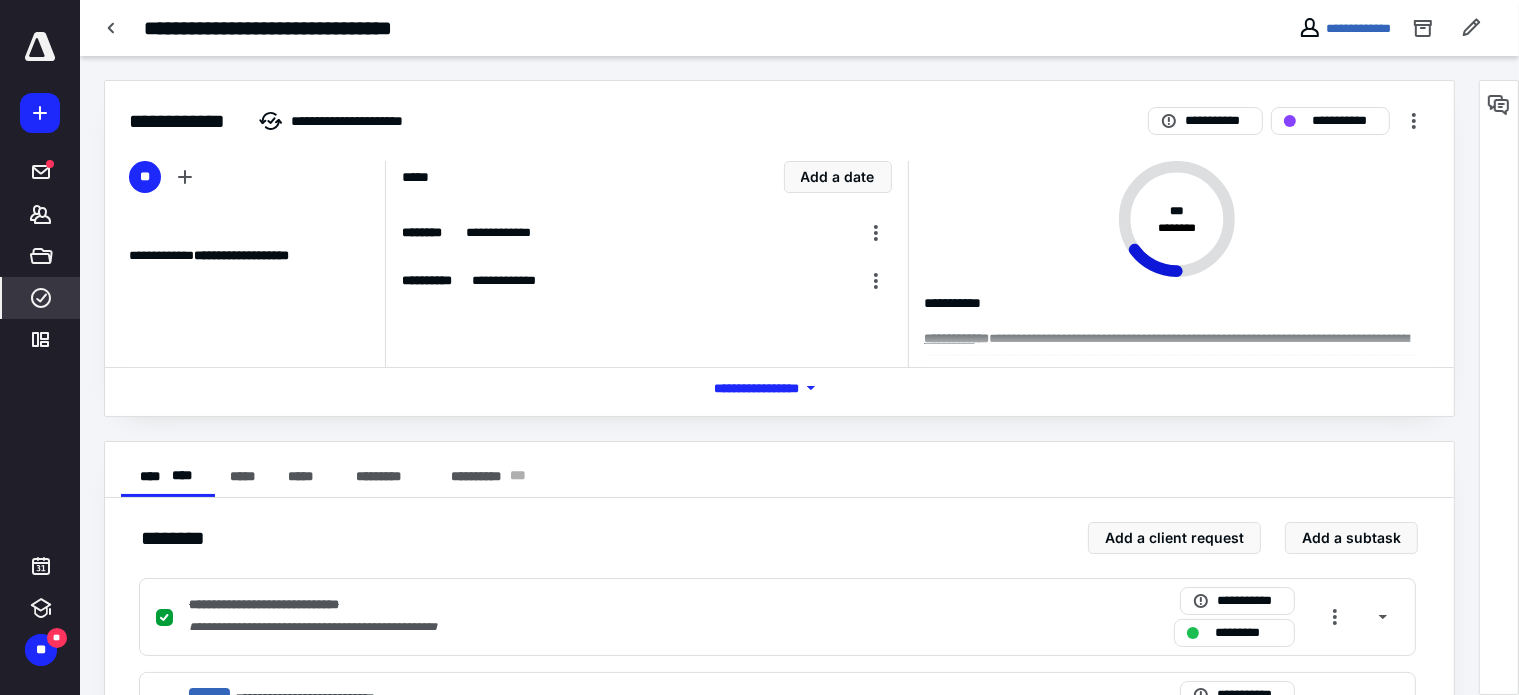 click on "****" at bounding box center (41, 298) 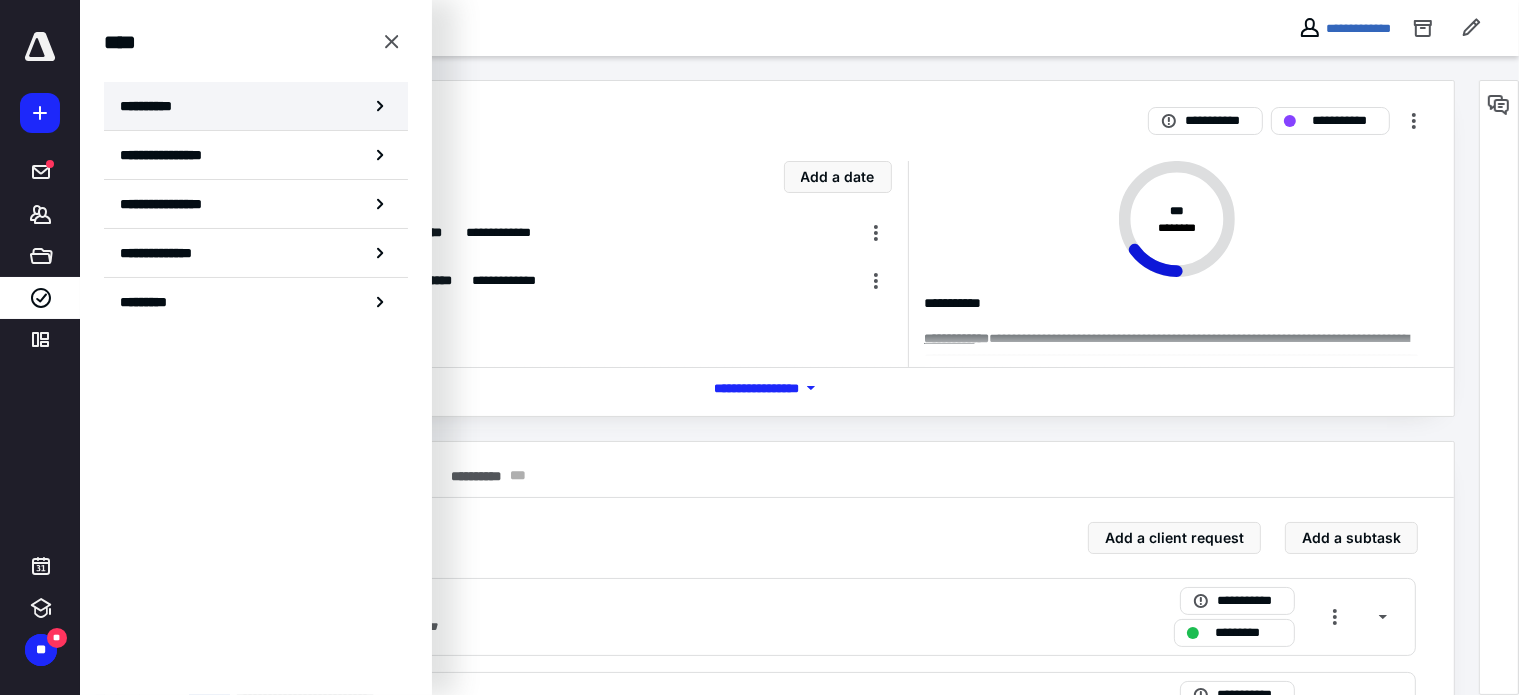 click on "**********" at bounding box center [256, 106] 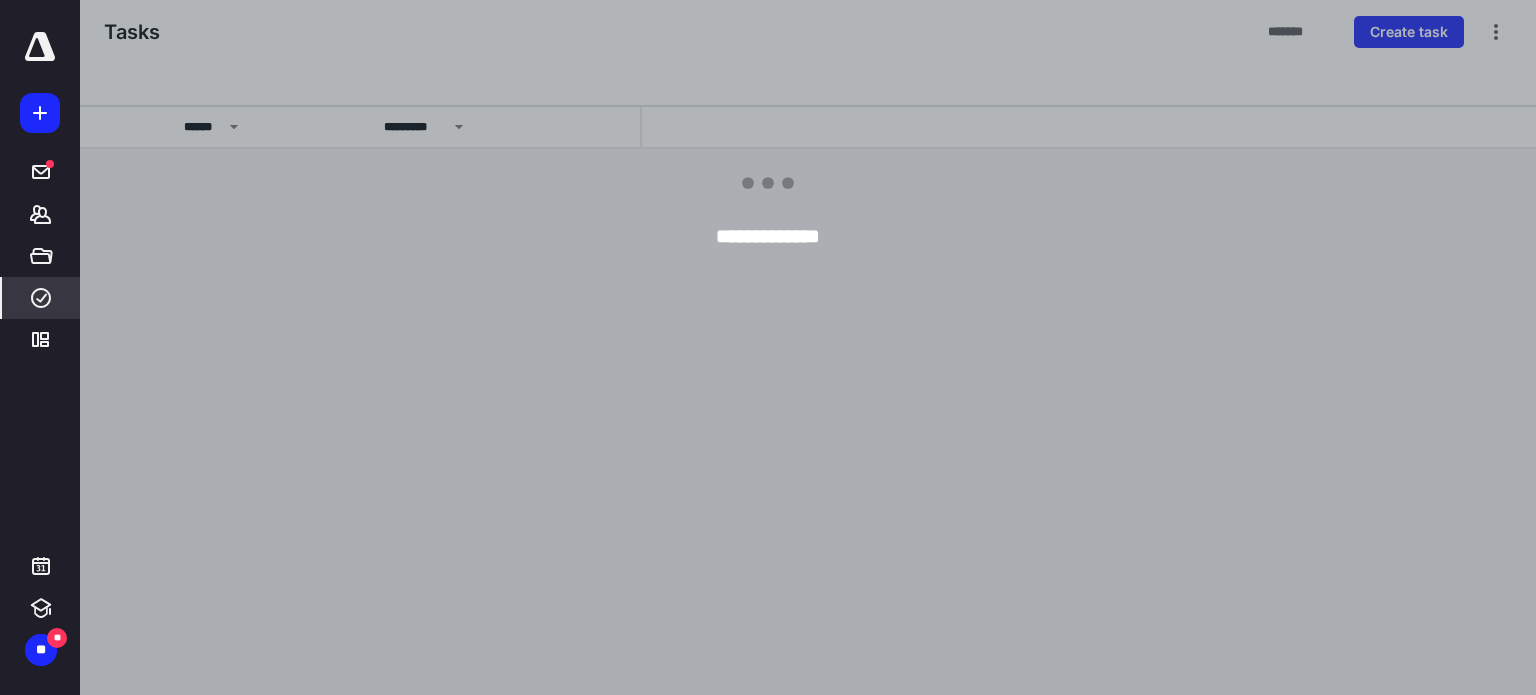 click on "**********" at bounding box center [40, 347] 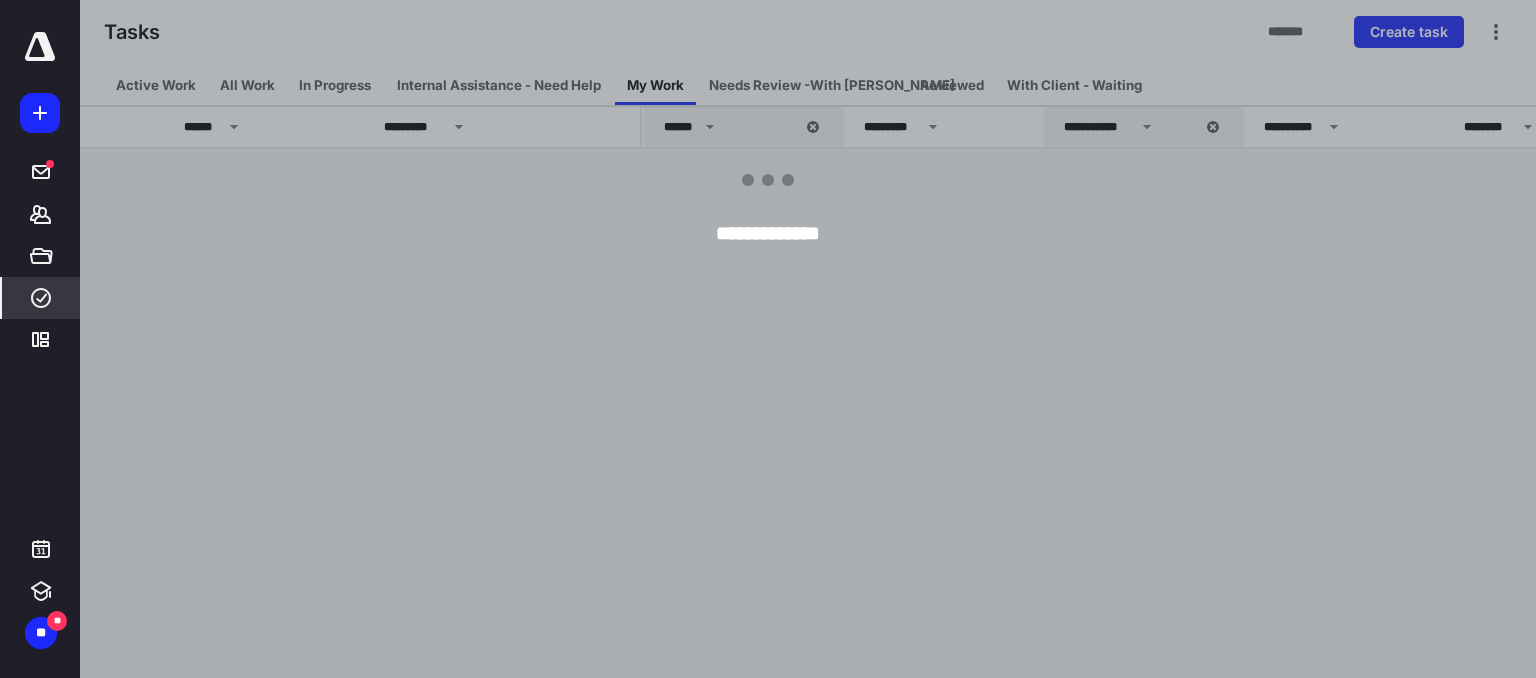 click on "**********" at bounding box center [40, 339] 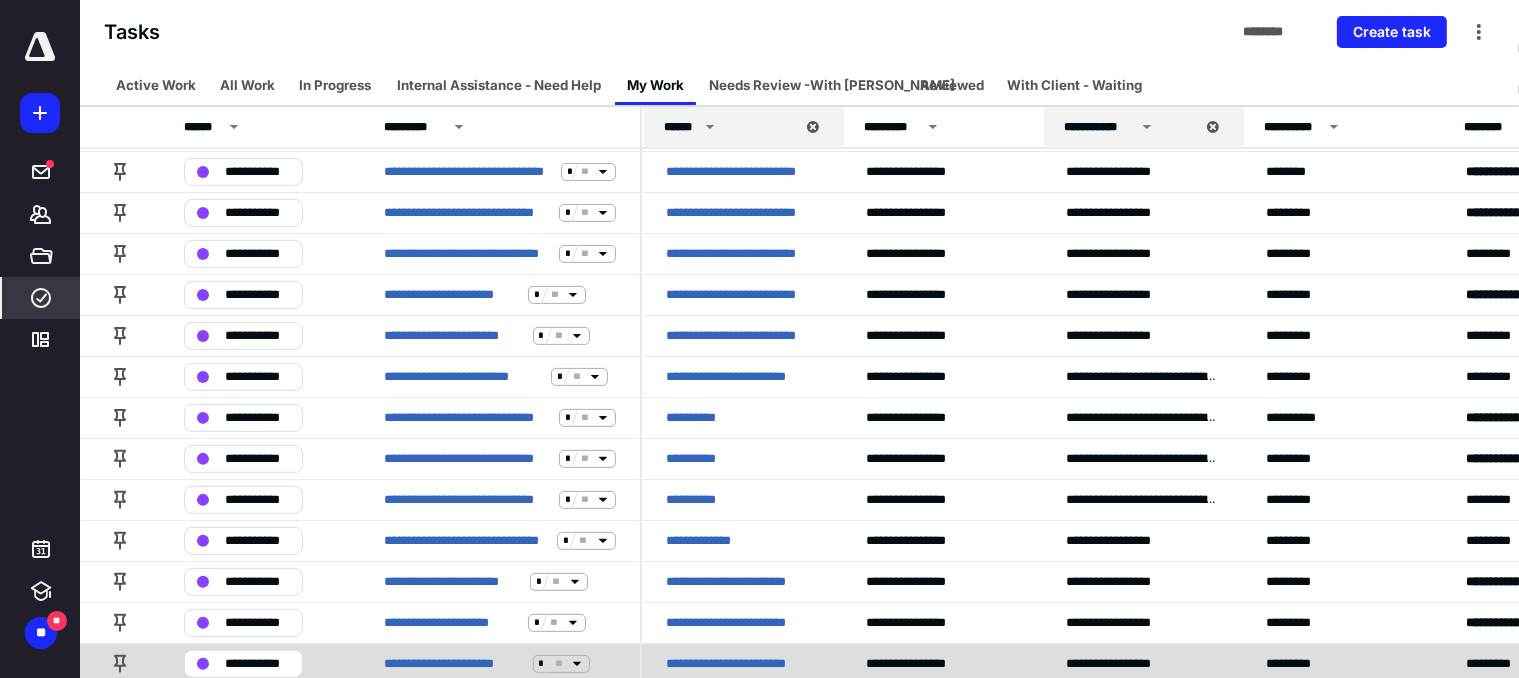 scroll, scrollTop: 600, scrollLeft: 0, axis: vertical 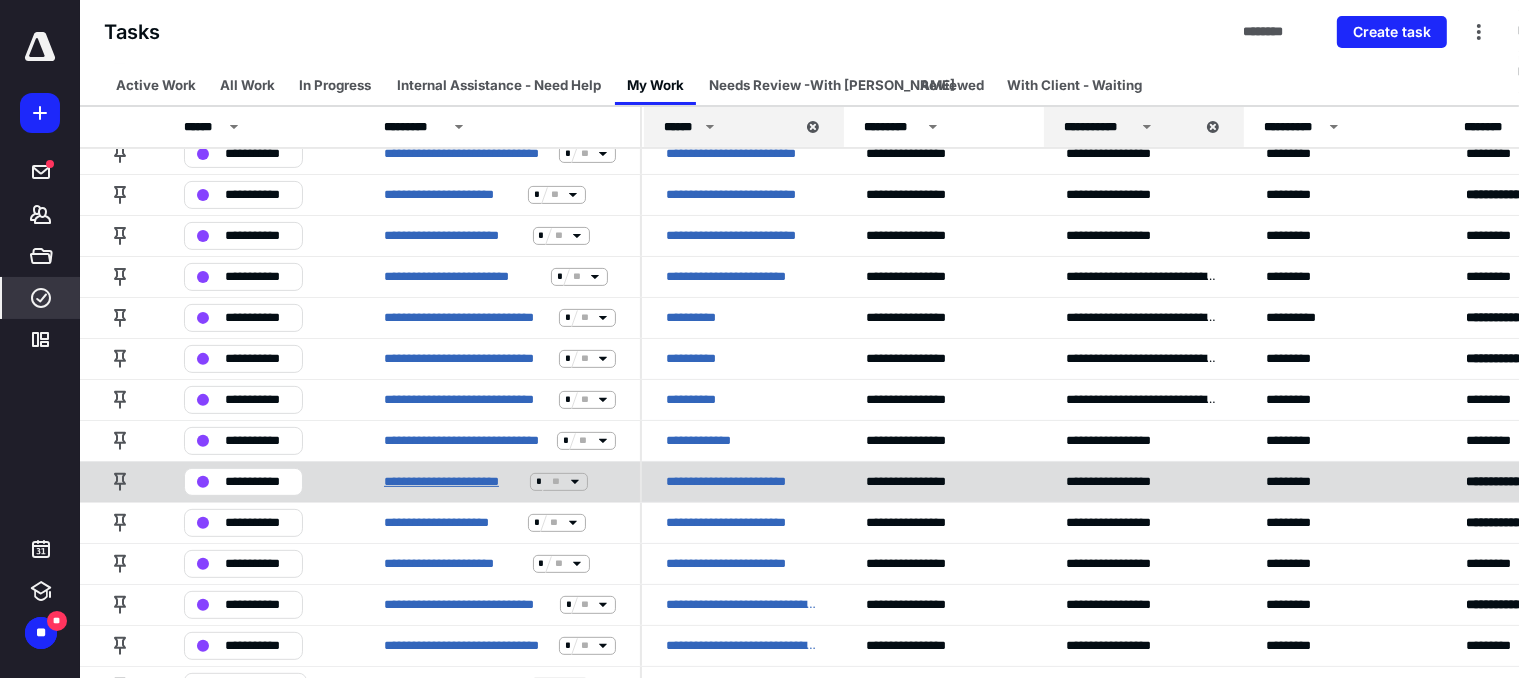 click on "**********" at bounding box center [453, 482] 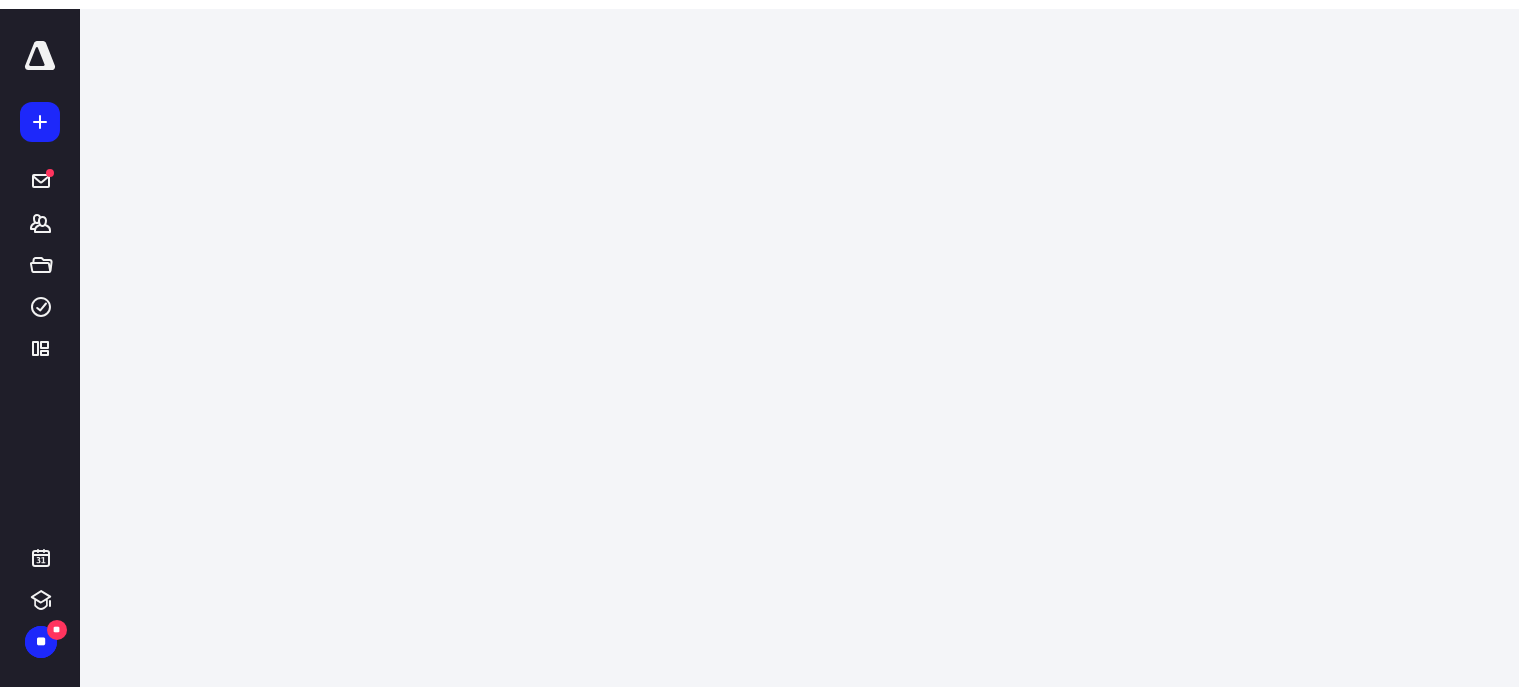 scroll, scrollTop: 0, scrollLeft: 0, axis: both 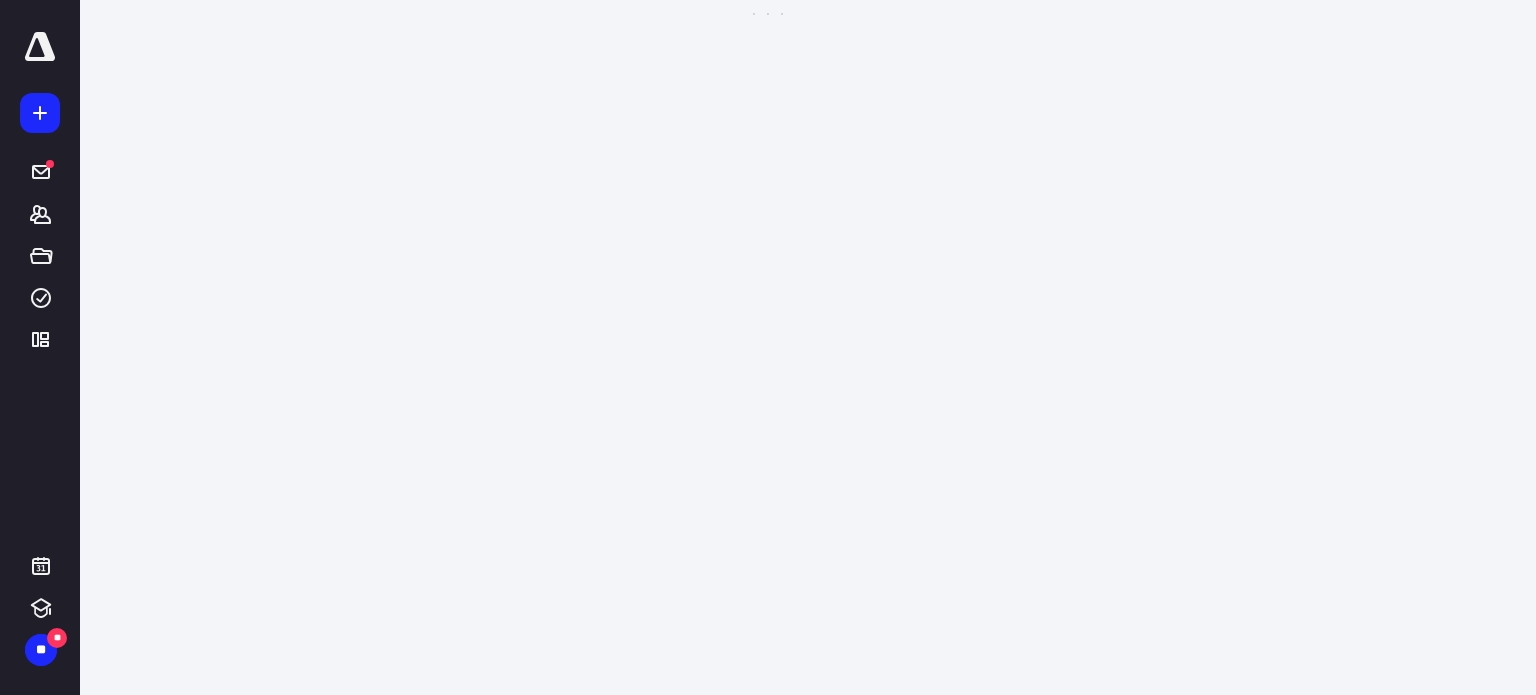 click on "**********" at bounding box center (40, 347) 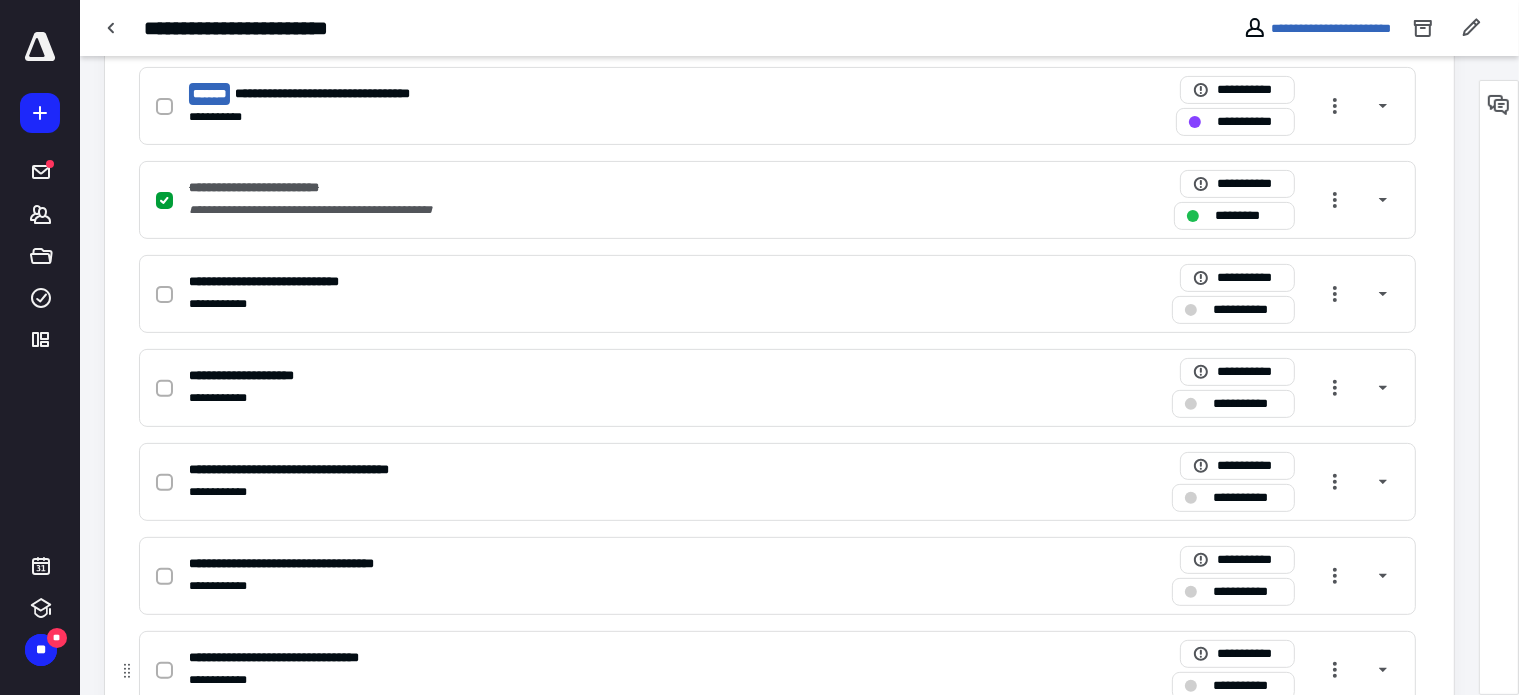 scroll, scrollTop: 800, scrollLeft: 0, axis: vertical 